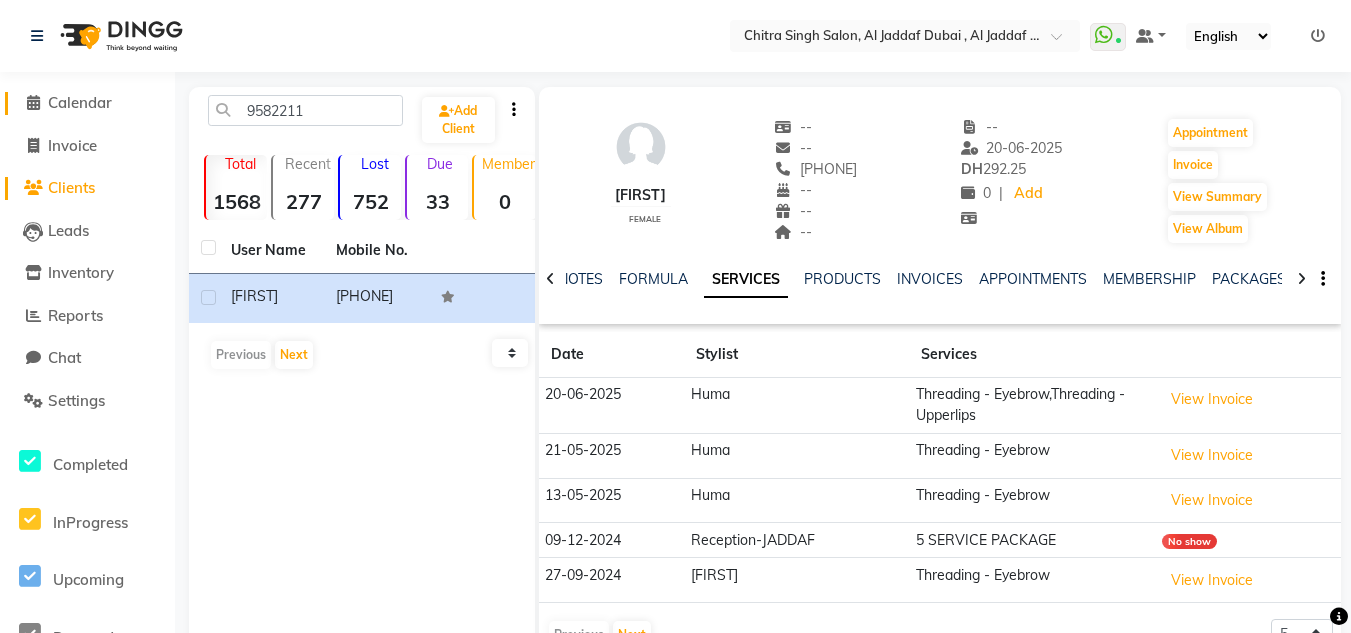 scroll, scrollTop: 15, scrollLeft: 0, axis: vertical 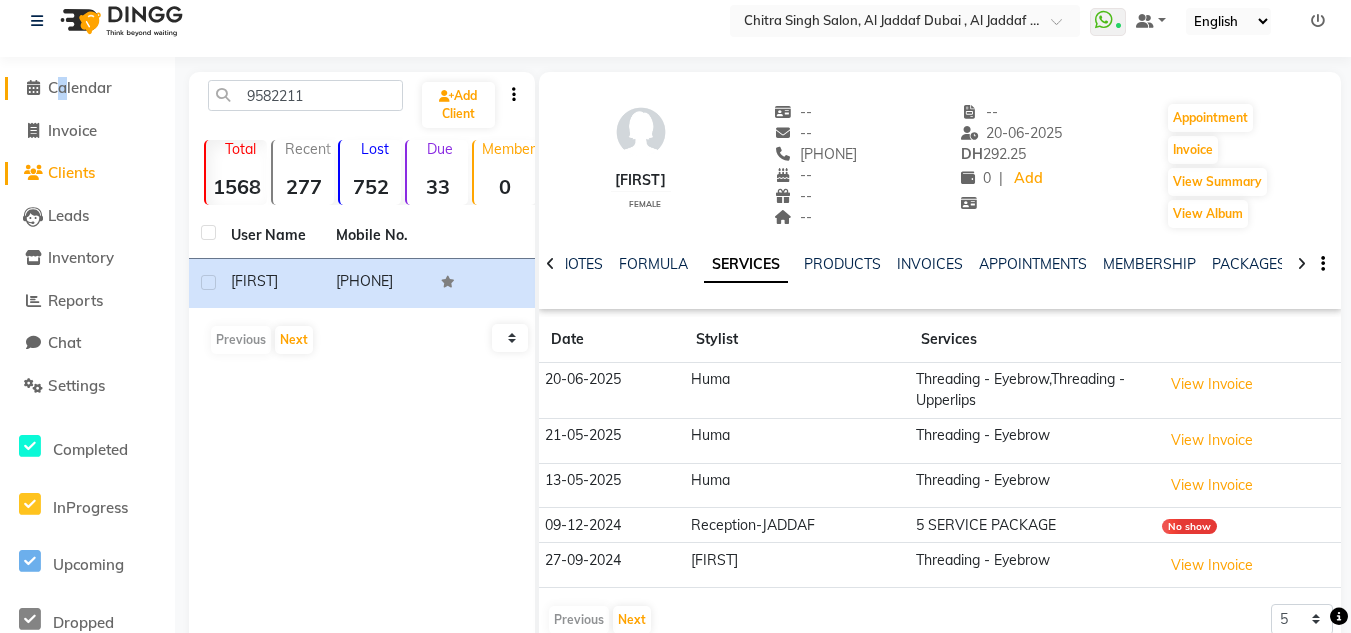 click on "Calendar" 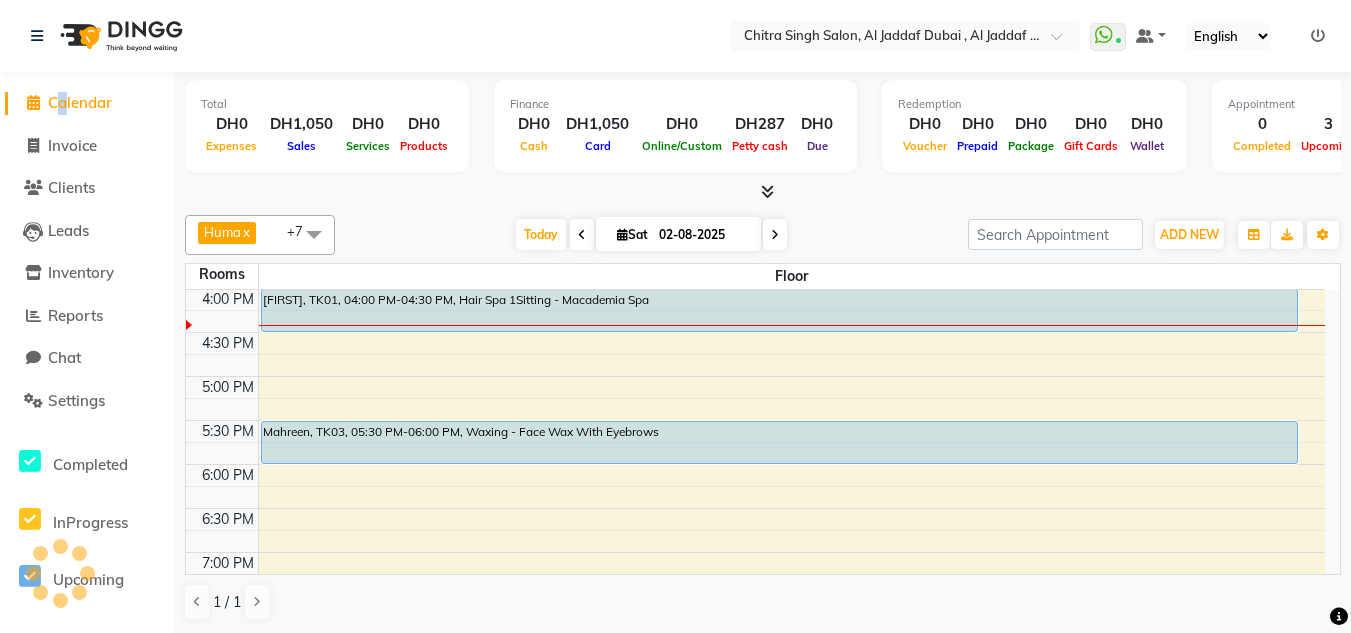 scroll, scrollTop: 0, scrollLeft: 0, axis: both 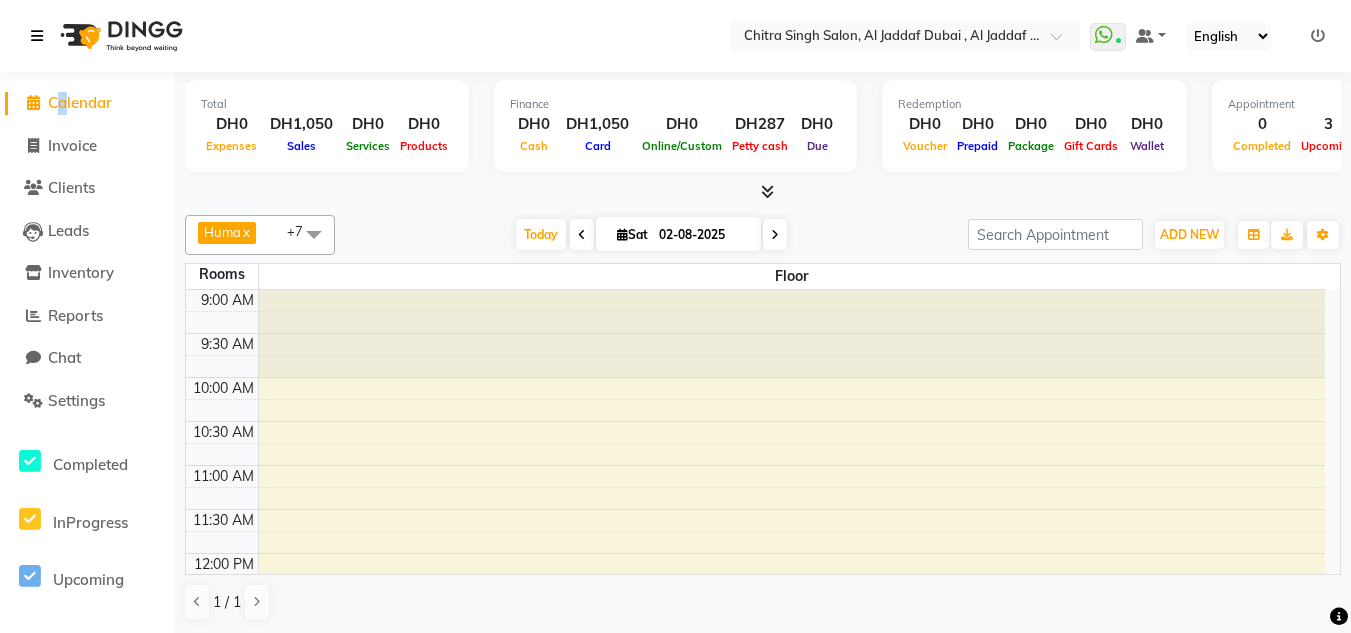 click at bounding box center [41, 36] 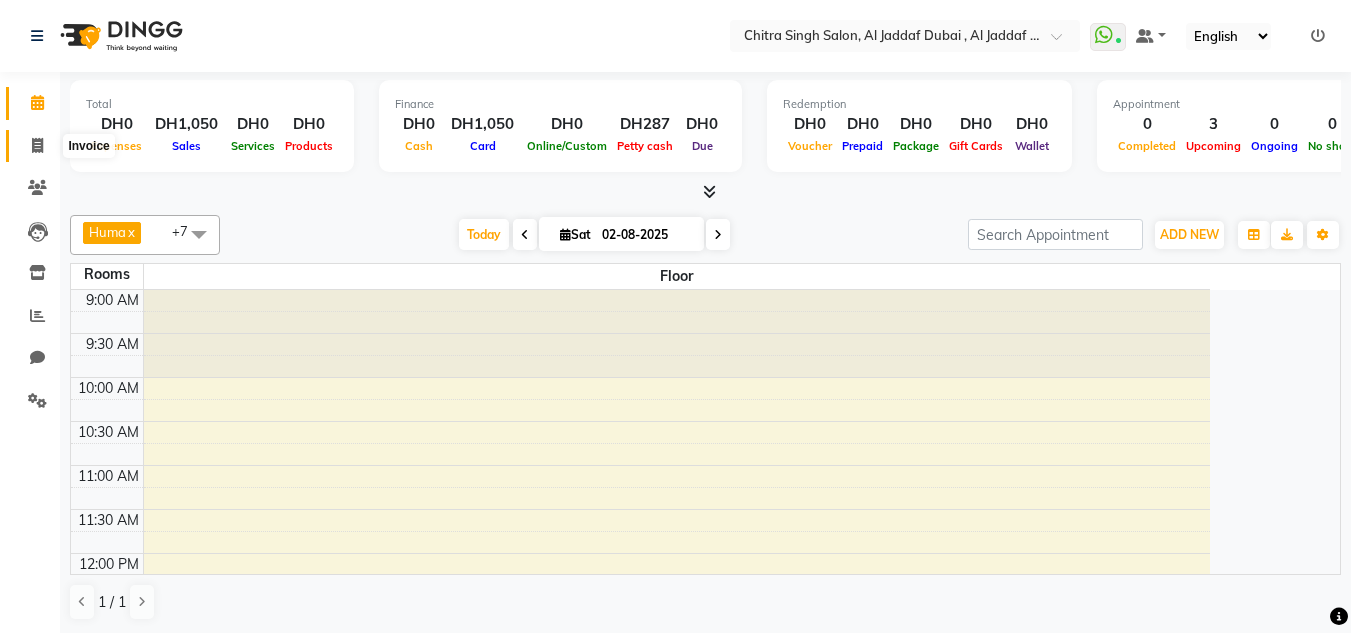 click 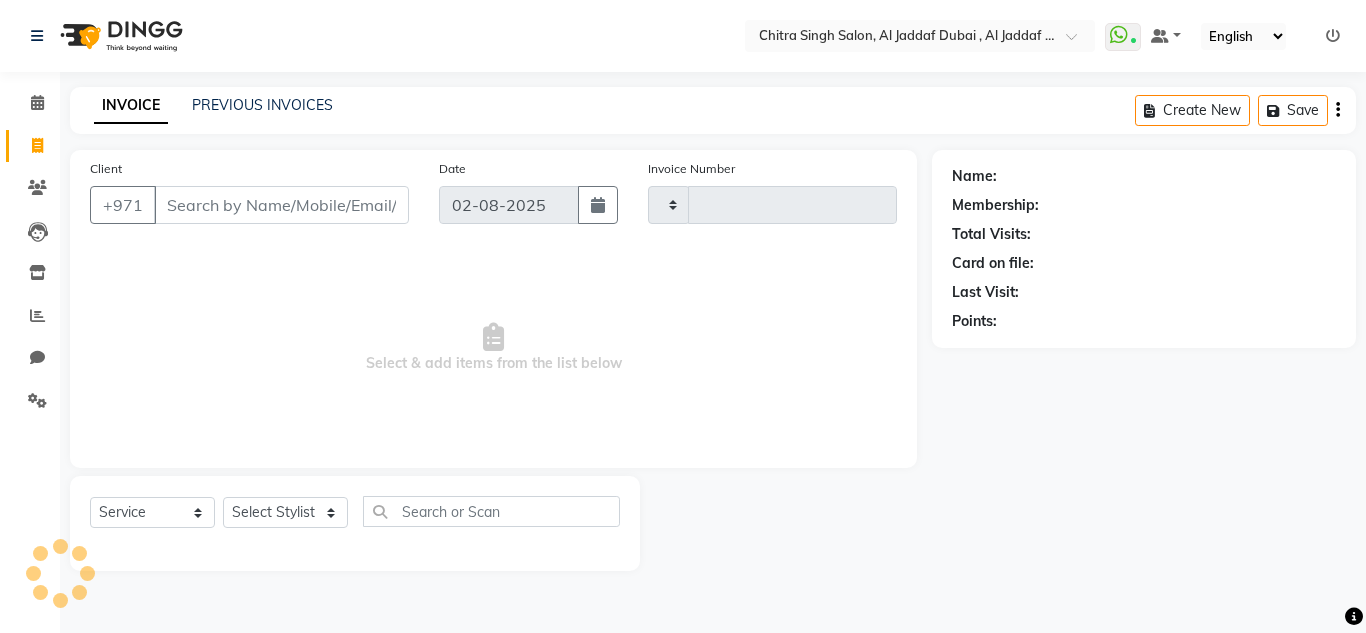 type on "1056" 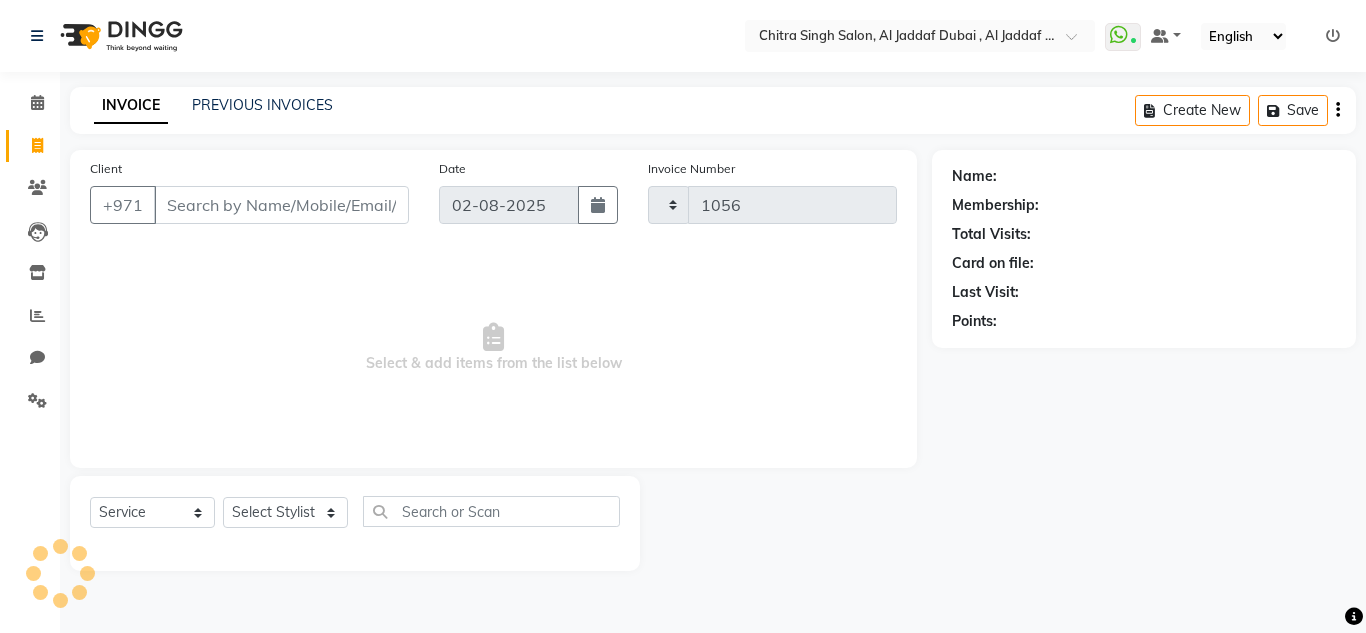 select on "4069" 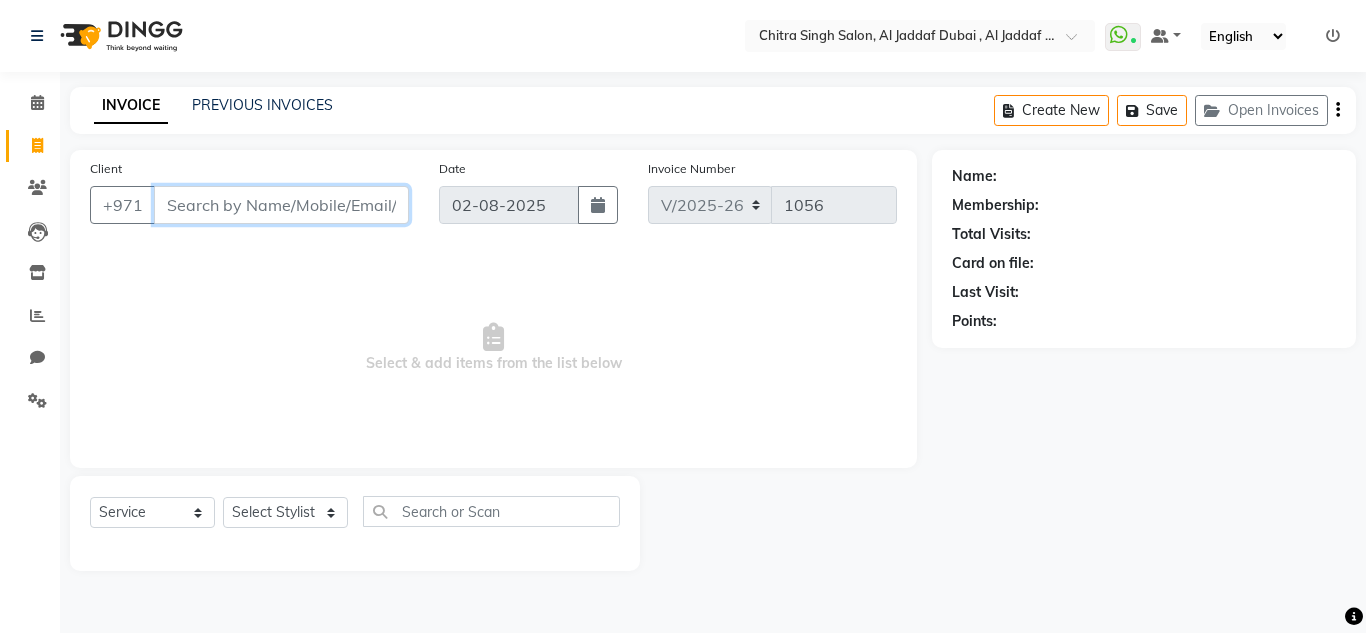 type on "6" 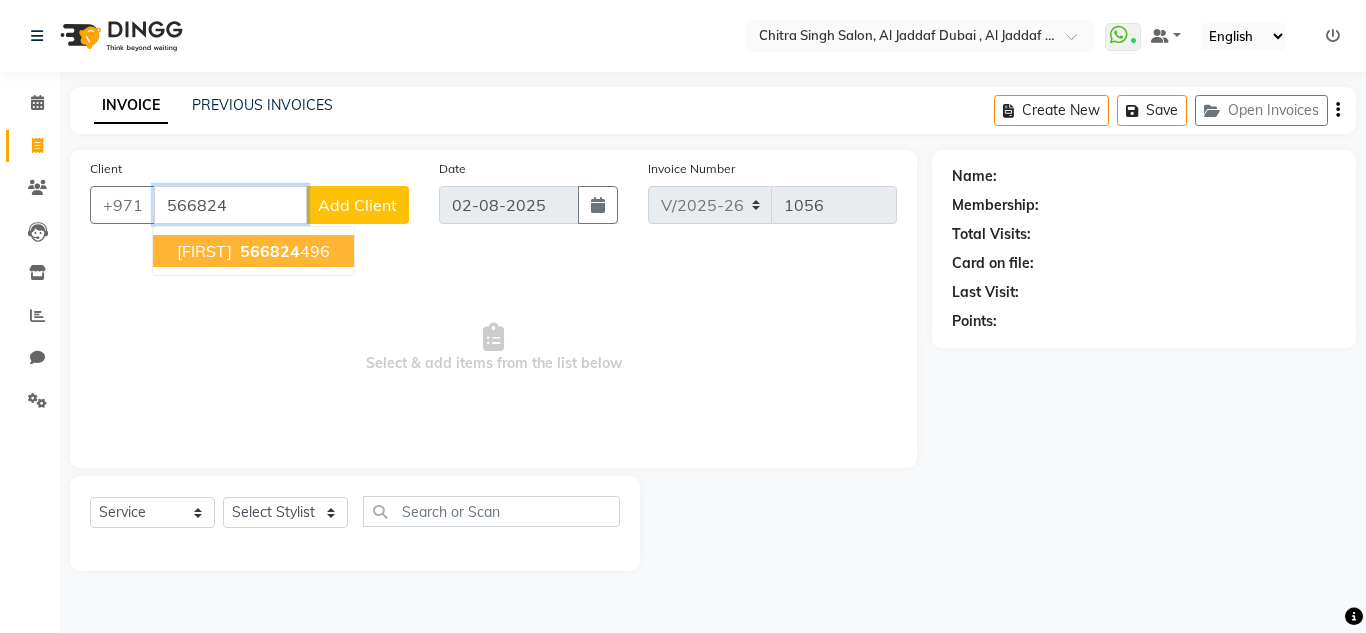click on "[FIRST]" at bounding box center (204, 251) 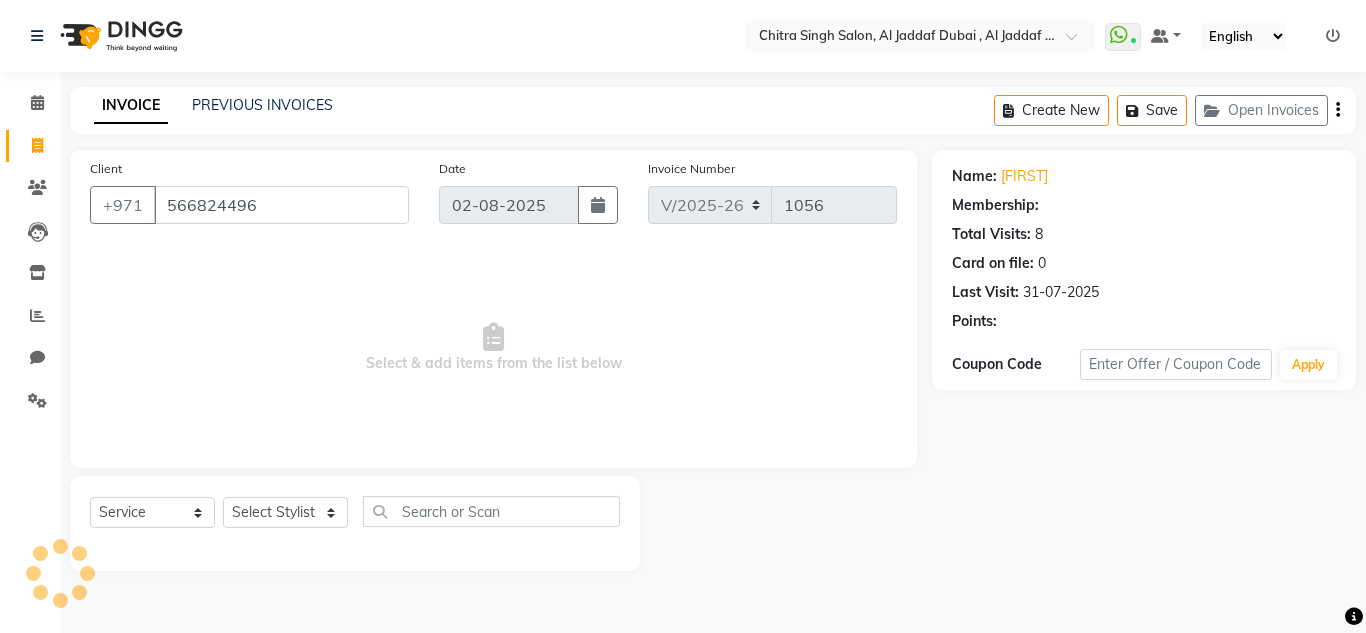 select on "1: Object" 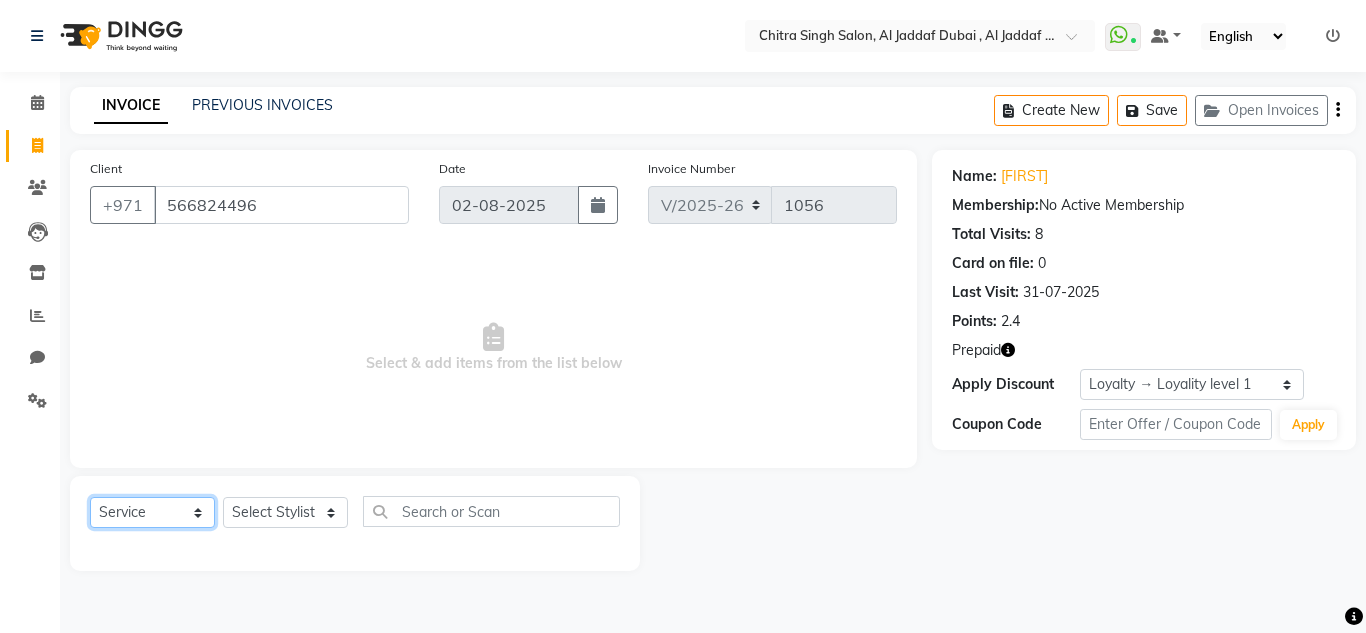 drag, startPoint x: 172, startPoint y: 527, endPoint x: 173, endPoint y: 498, distance: 29.017237 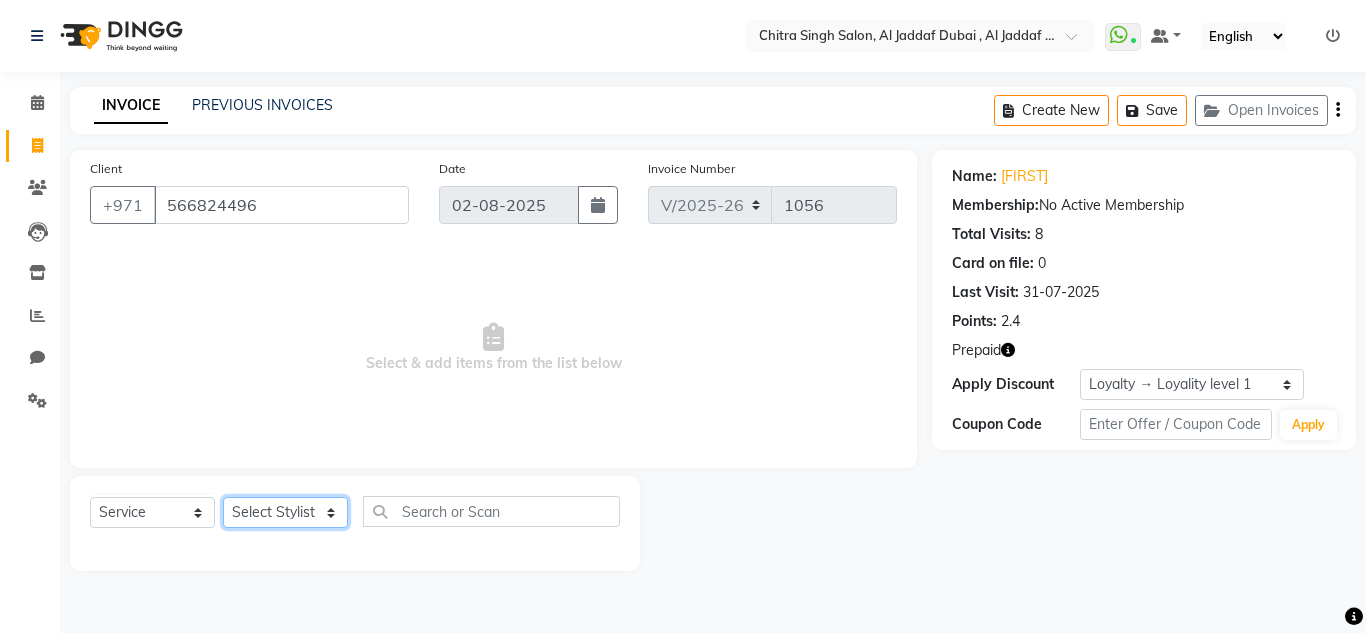 click on "Select Stylist Huma Iqbal Kabita Management Riba Sales person Srijana trial lady" 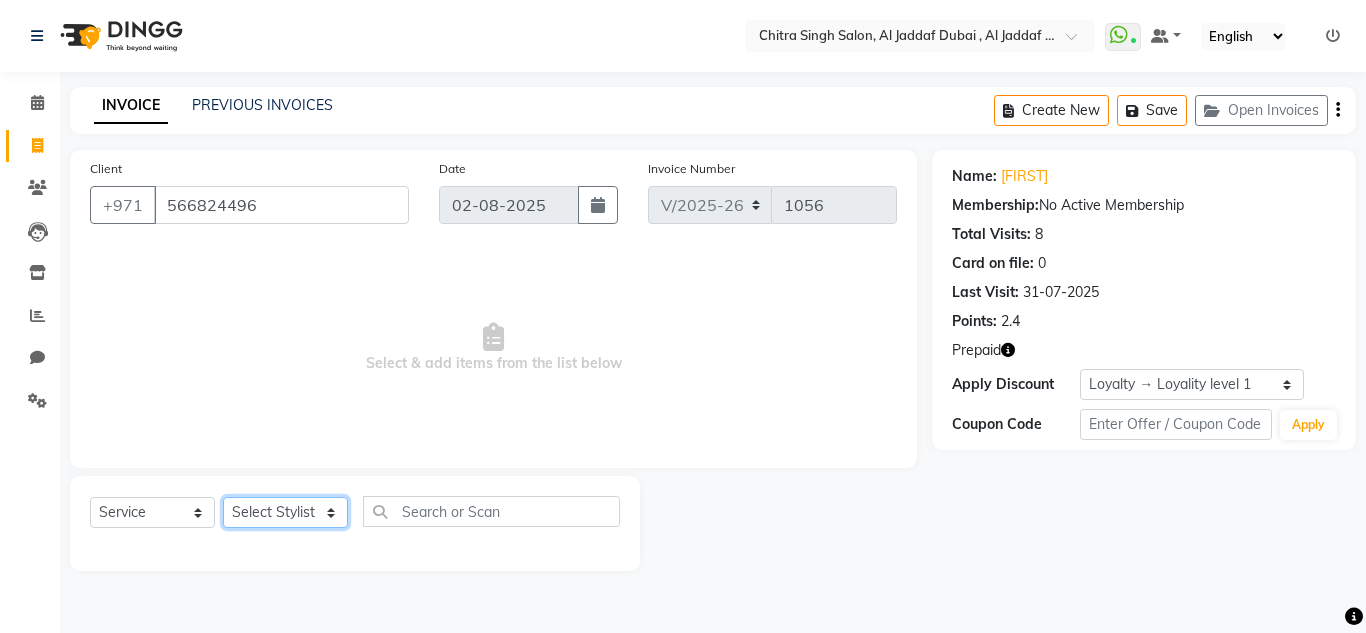 select on "45056" 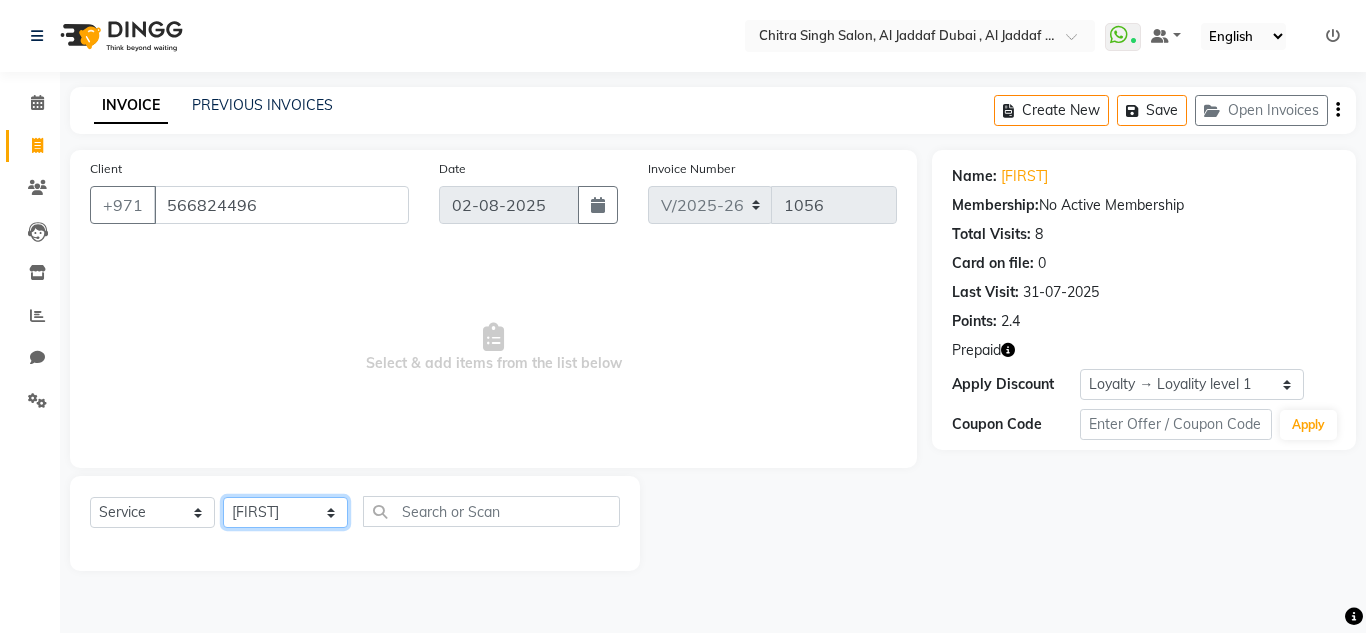 click on "Select Stylist Huma Iqbal Kabita Management Riba Sales person Srijana trial lady" 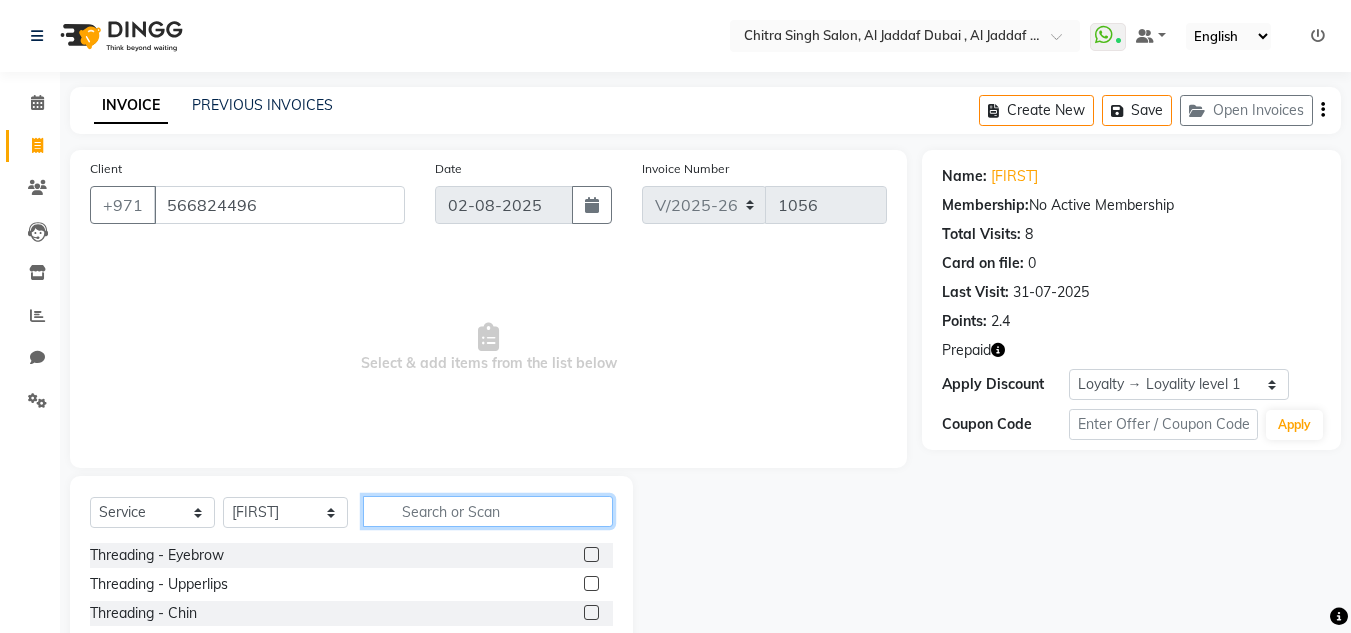 click 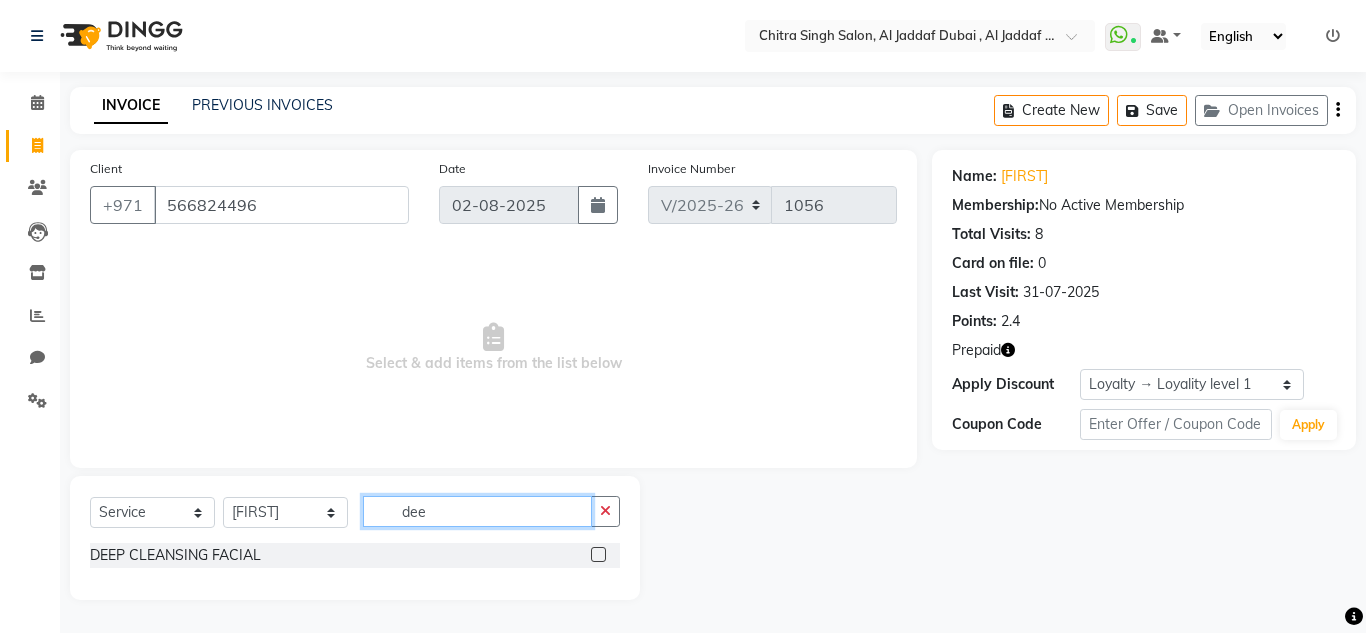 type on "dee" 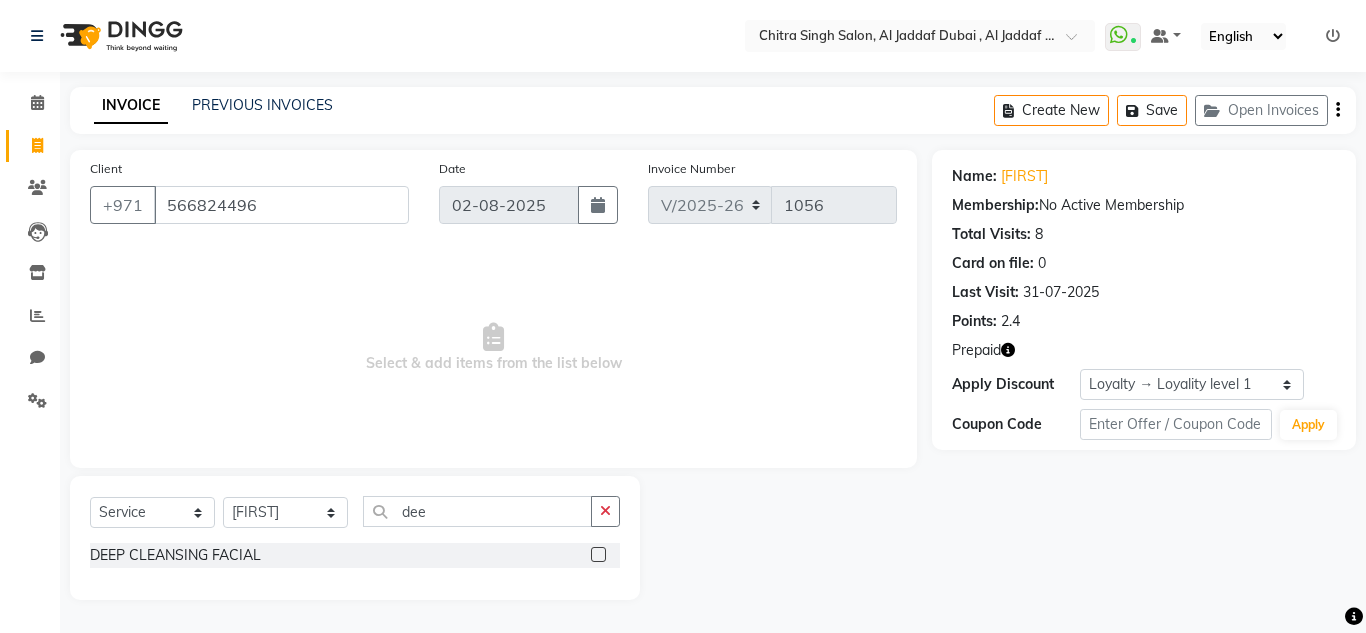 click 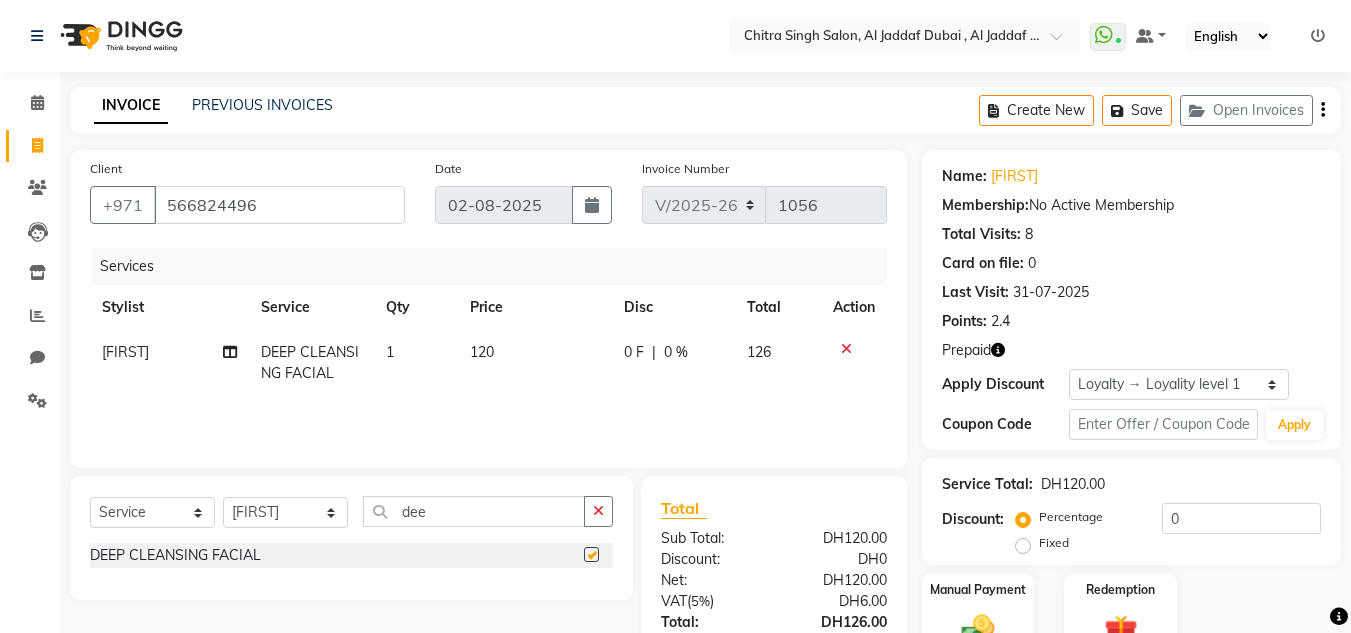 click on "0 F | 0 %" 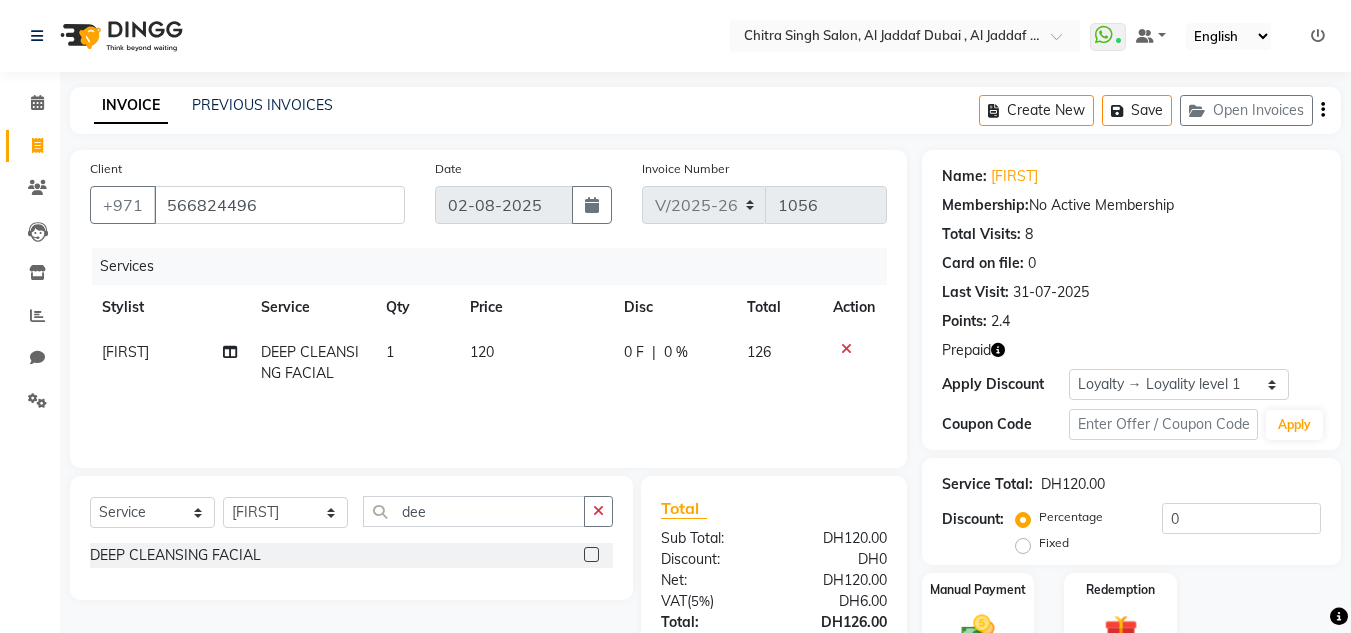 checkbox on "false" 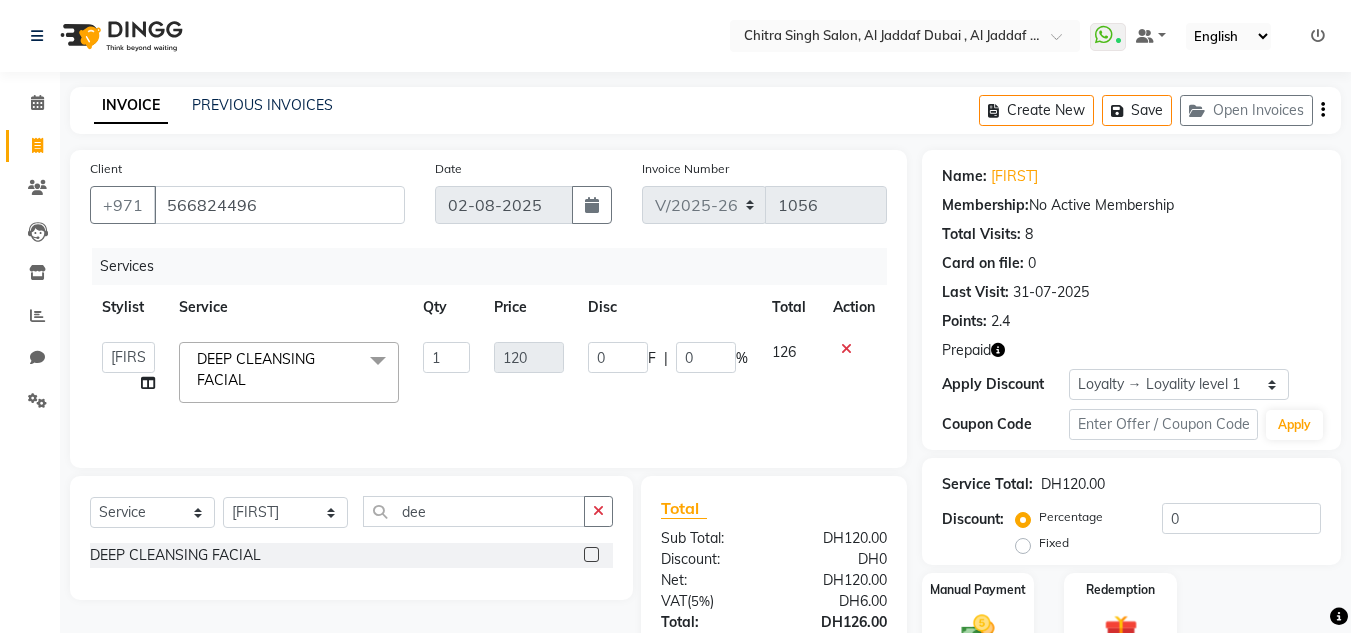 click on "|" 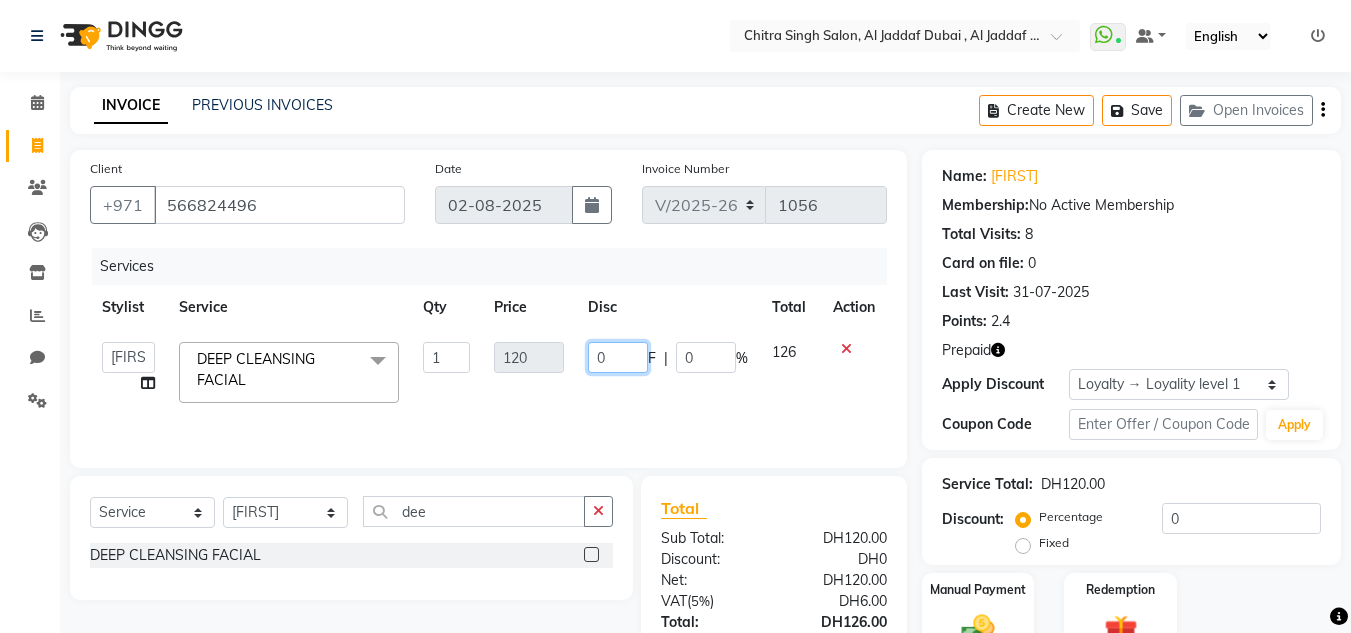 click on "0" 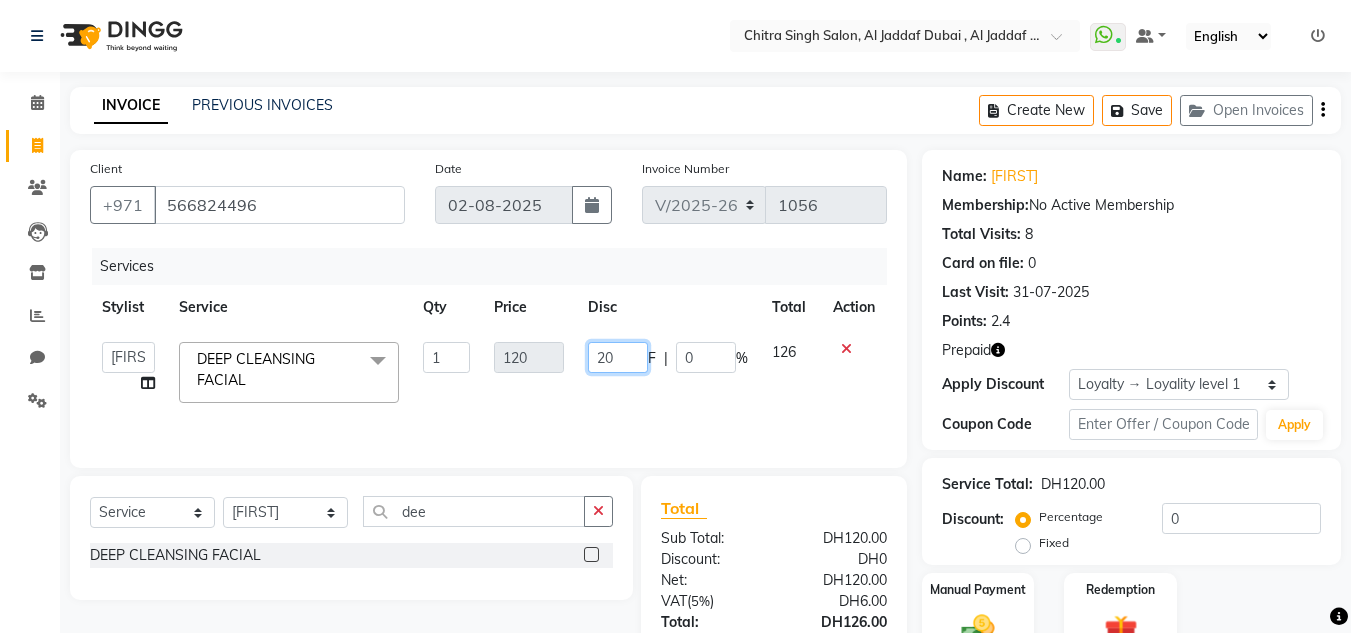 type on "200" 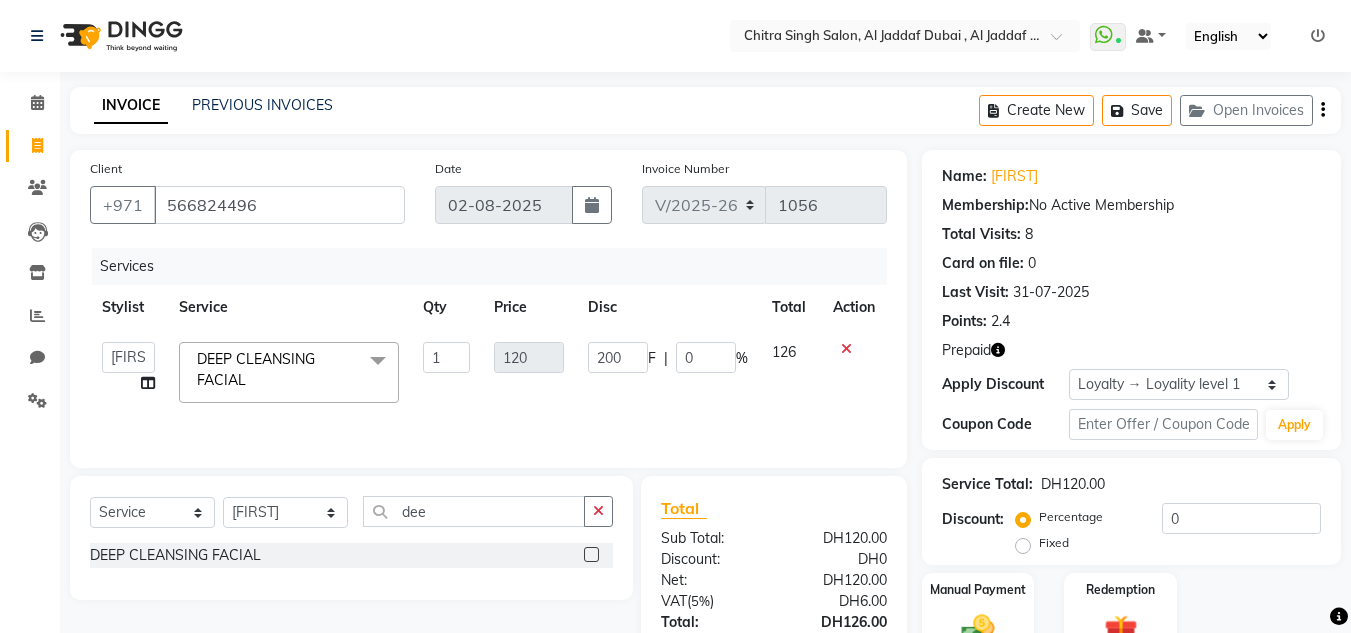 click on "Points:   2.4" 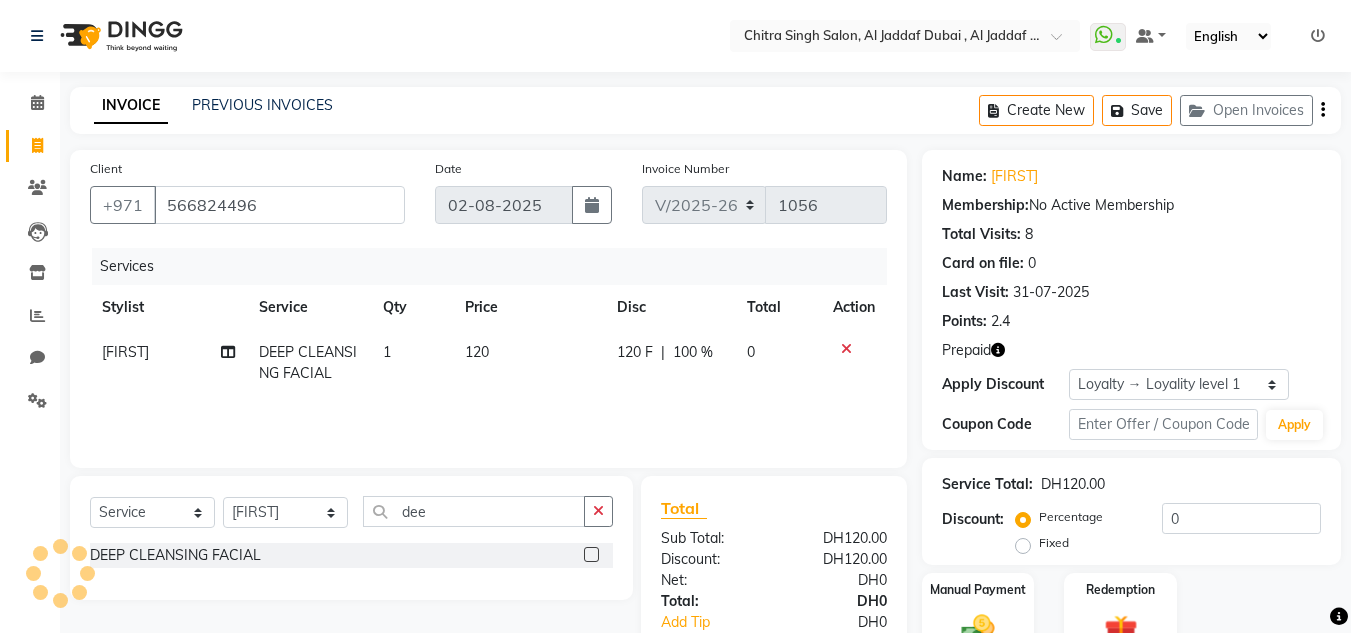 click on "120 F | 100 %" 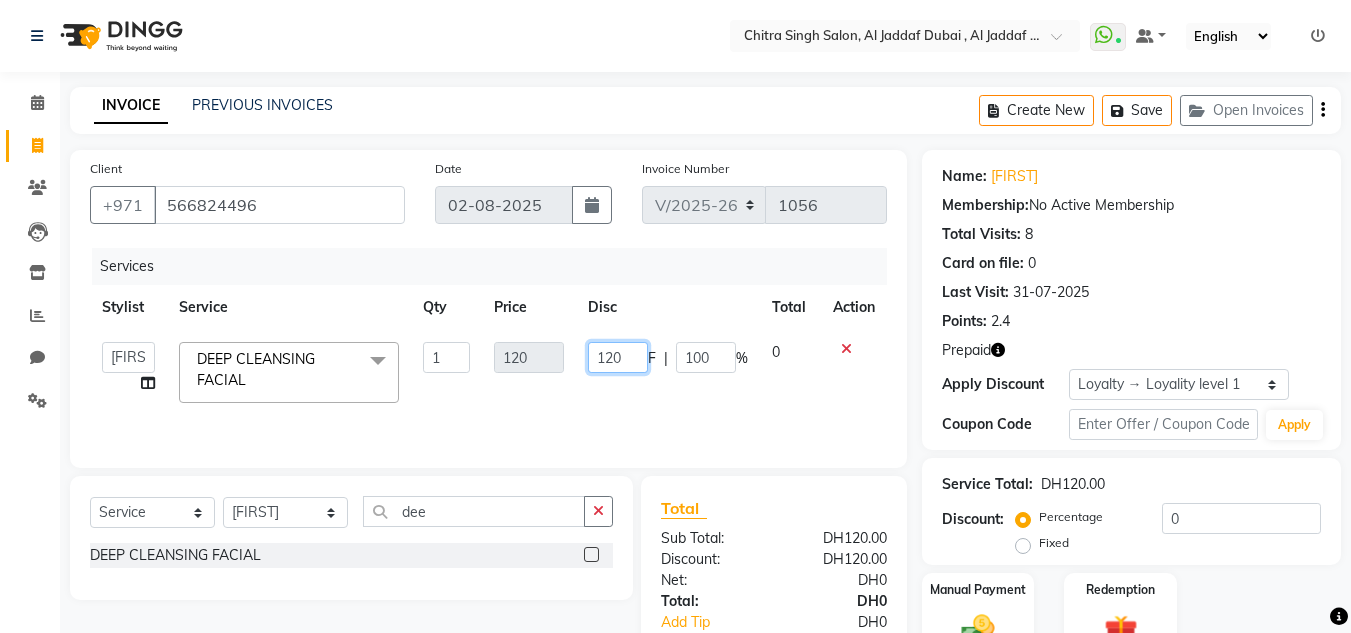 click on "120" 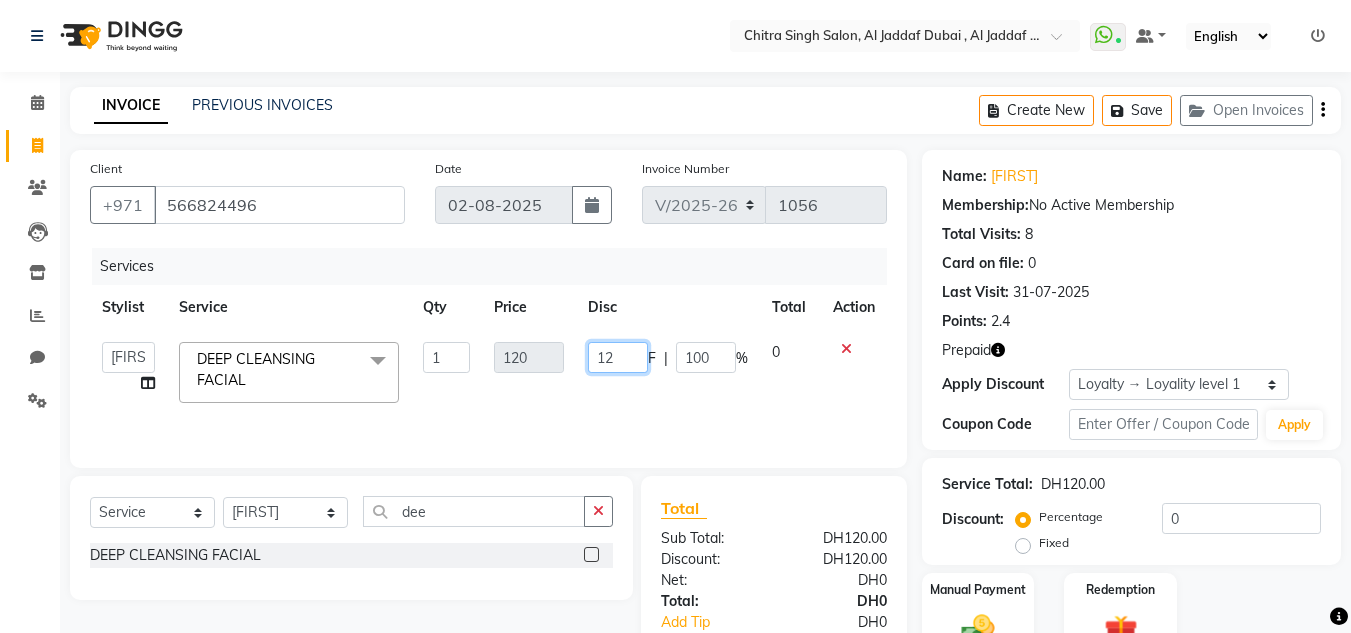 type on "1" 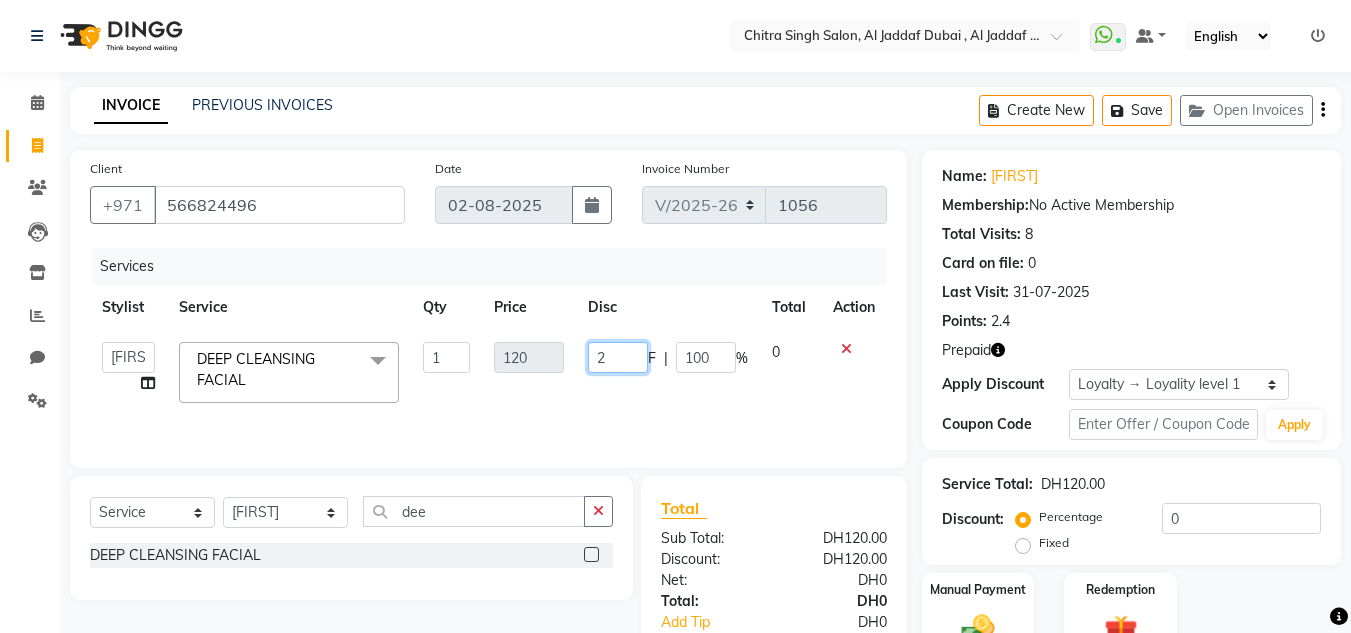 type on "20" 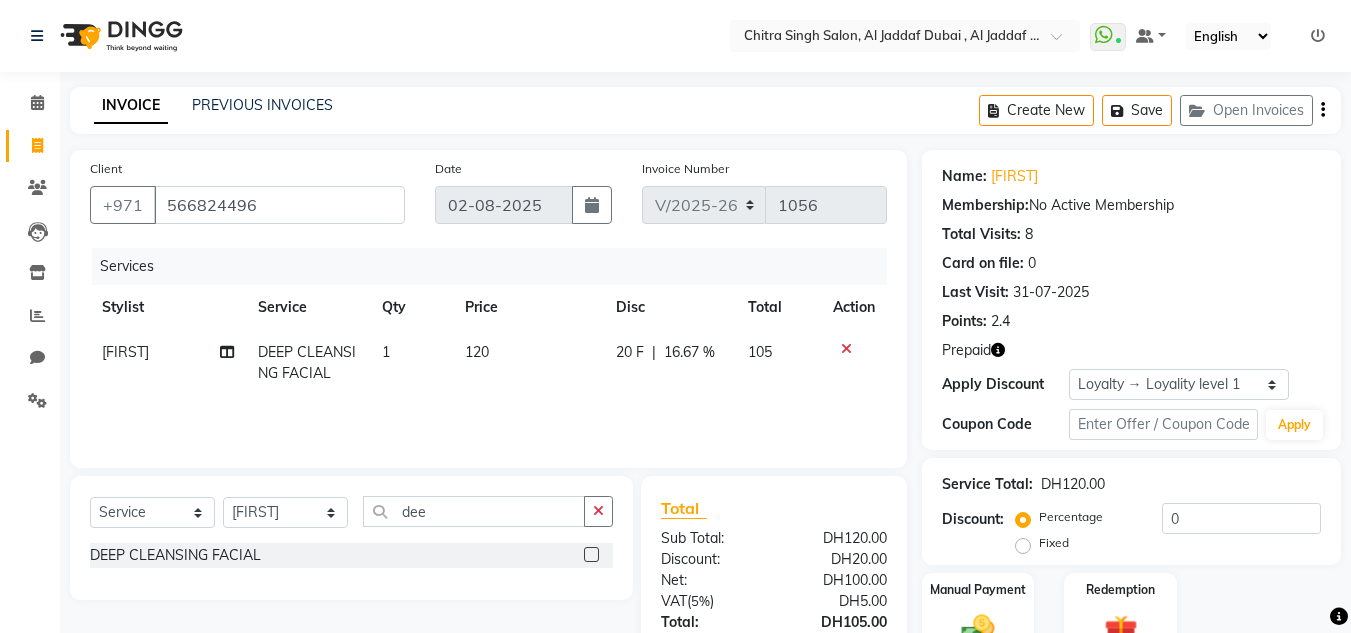 drag, startPoint x: 1263, startPoint y: 234, endPoint x: 1365, endPoint y: 295, distance: 118.84864 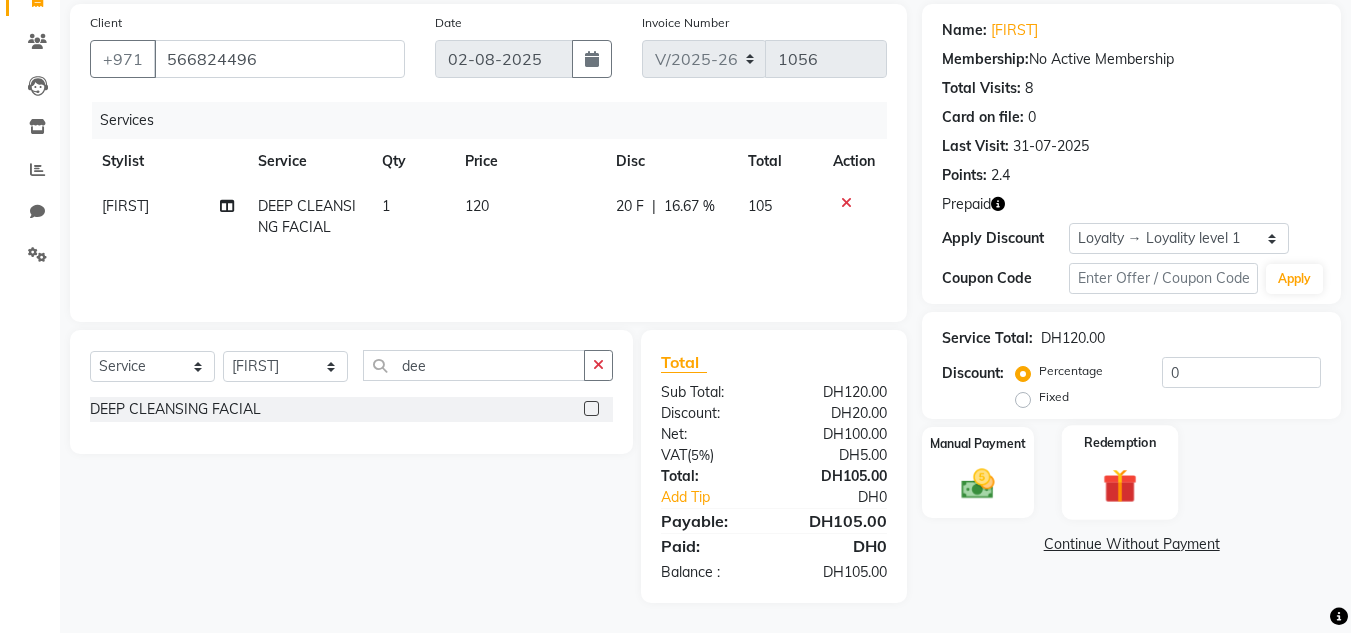 click 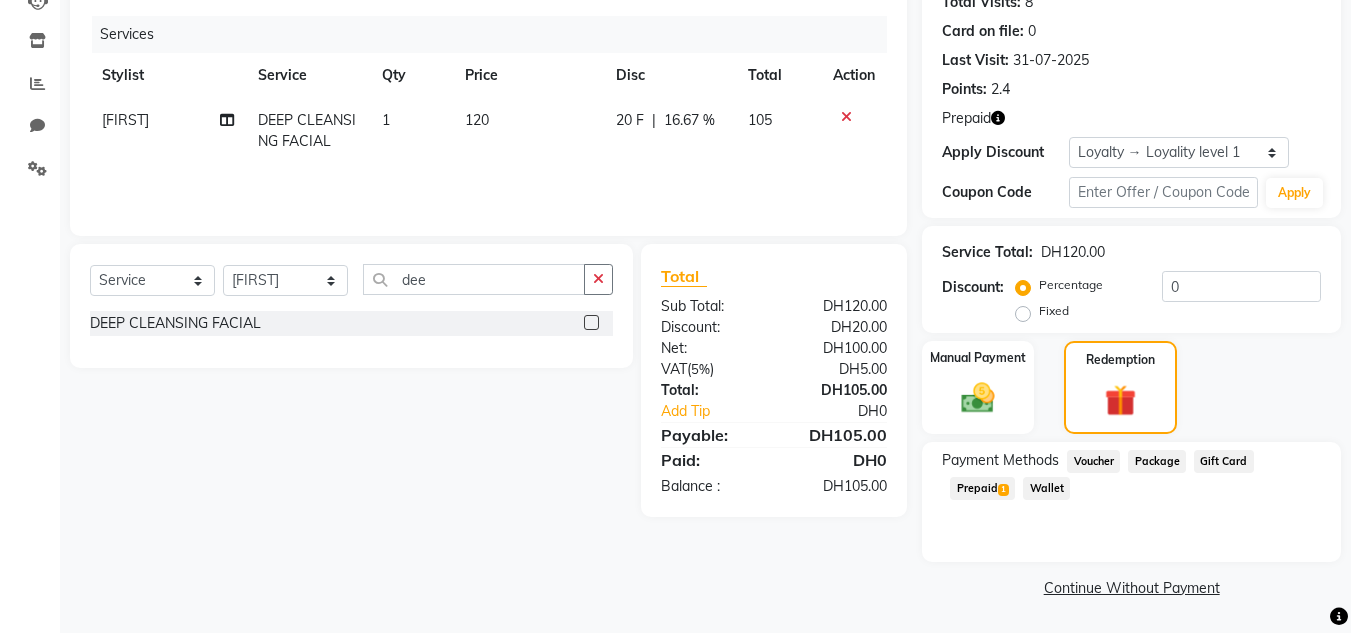 click on "Prepaid  1" 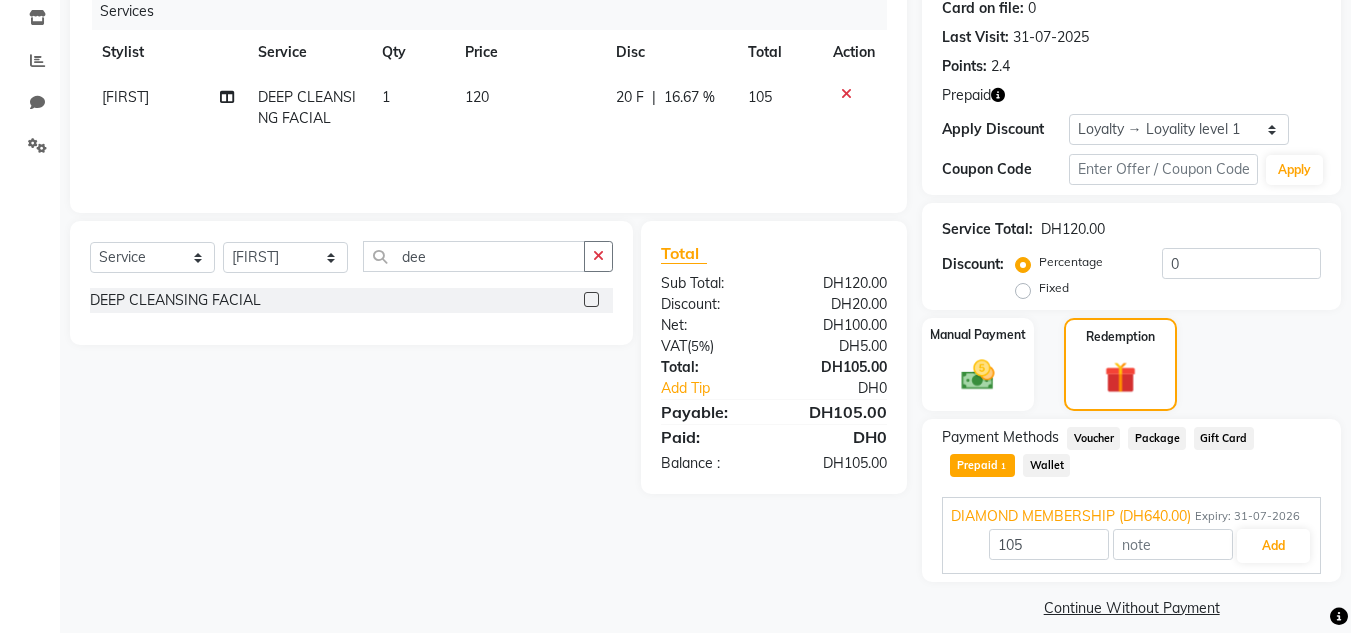 scroll, scrollTop: 275, scrollLeft: 0, axis: vertical 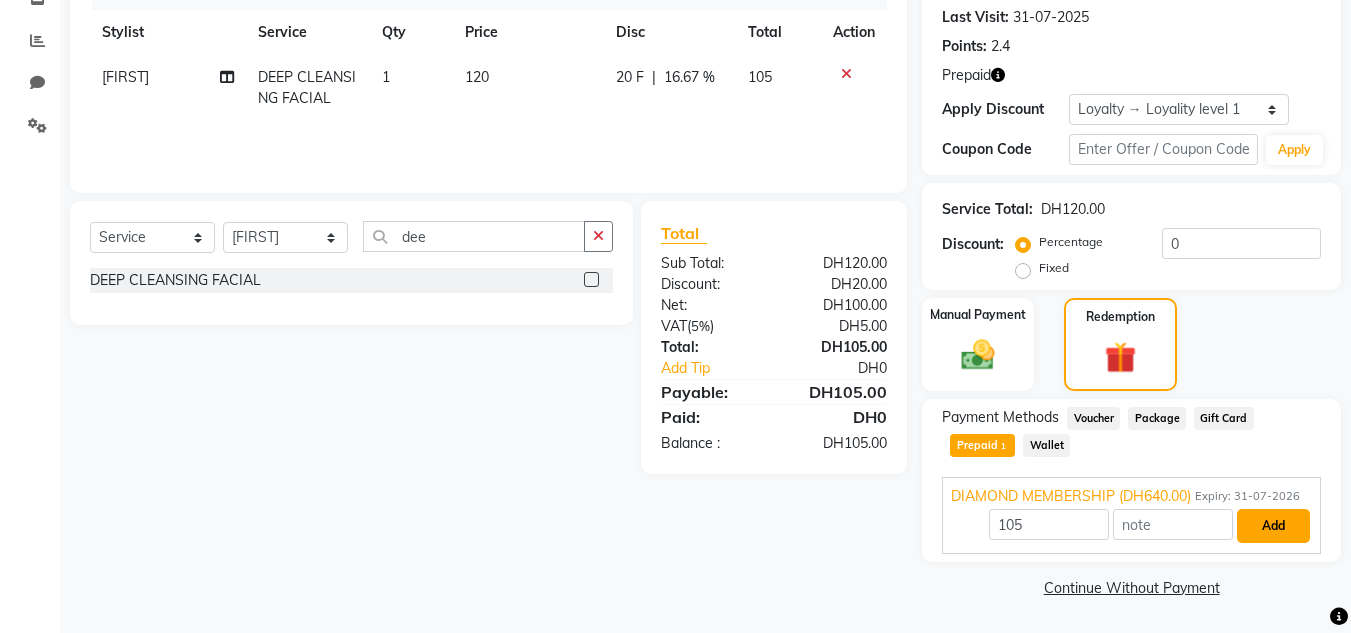 click on "Add" at bounding box center [1273, 526] 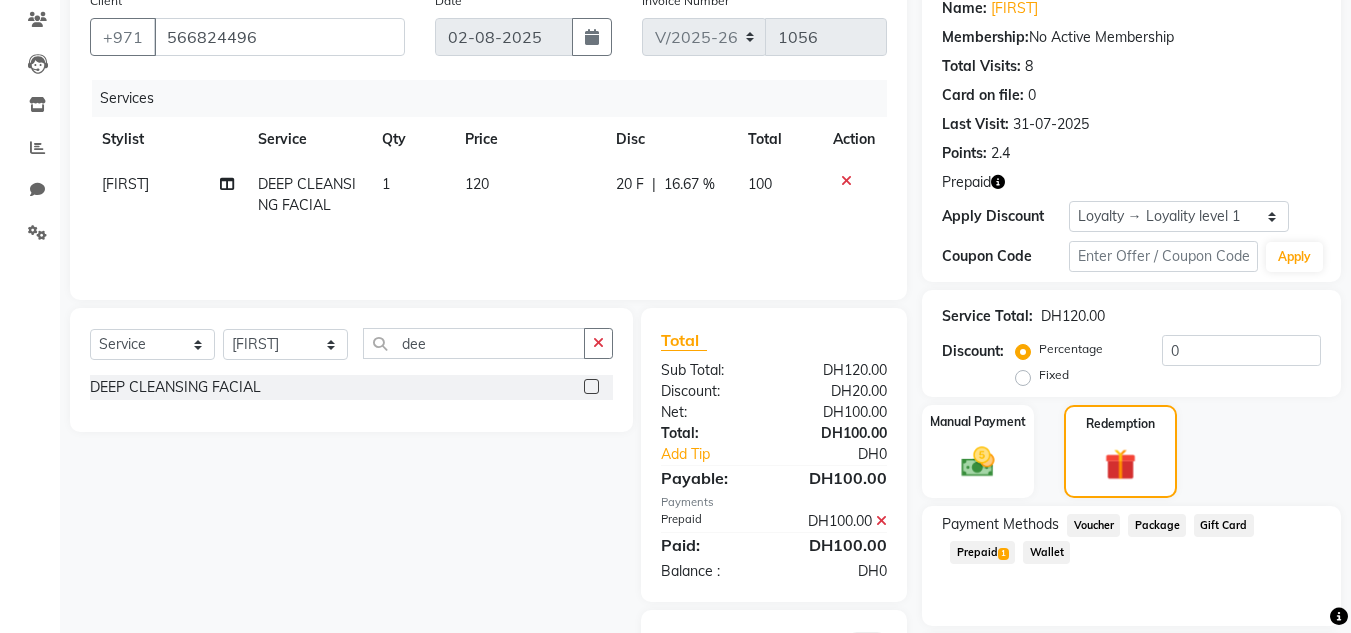scroll, scrollTop: 345, scrollLeft: 0, axis: vertical 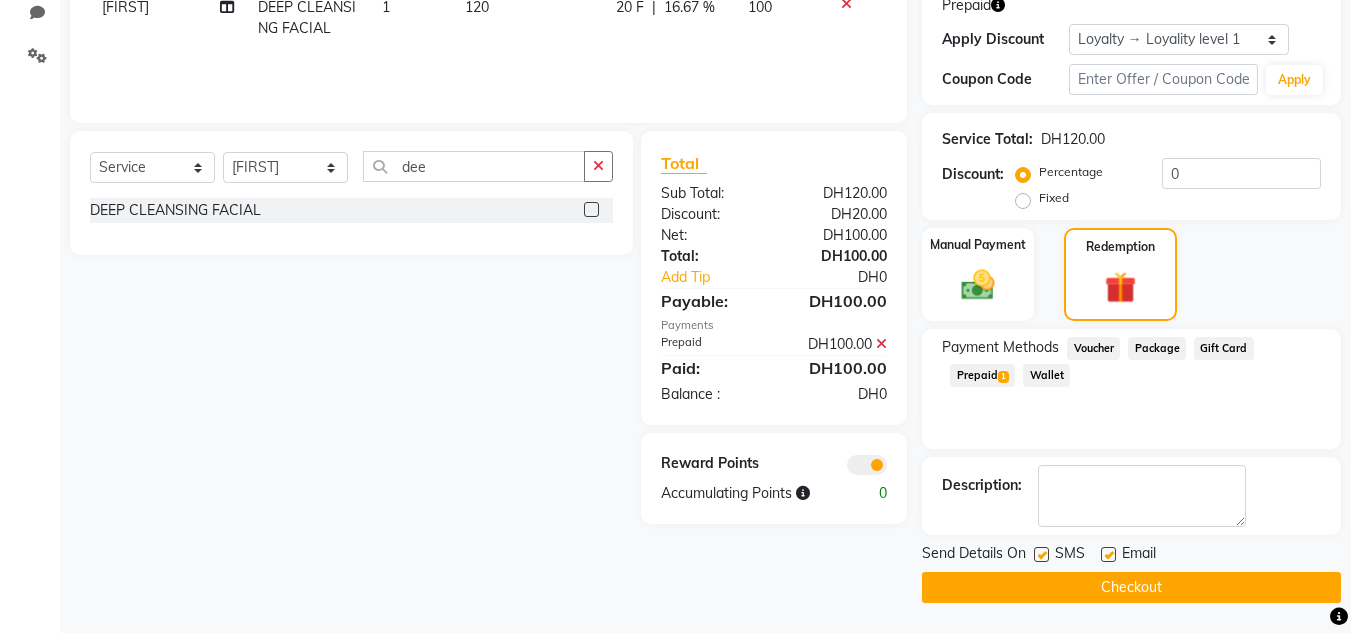 click on "Checkout" 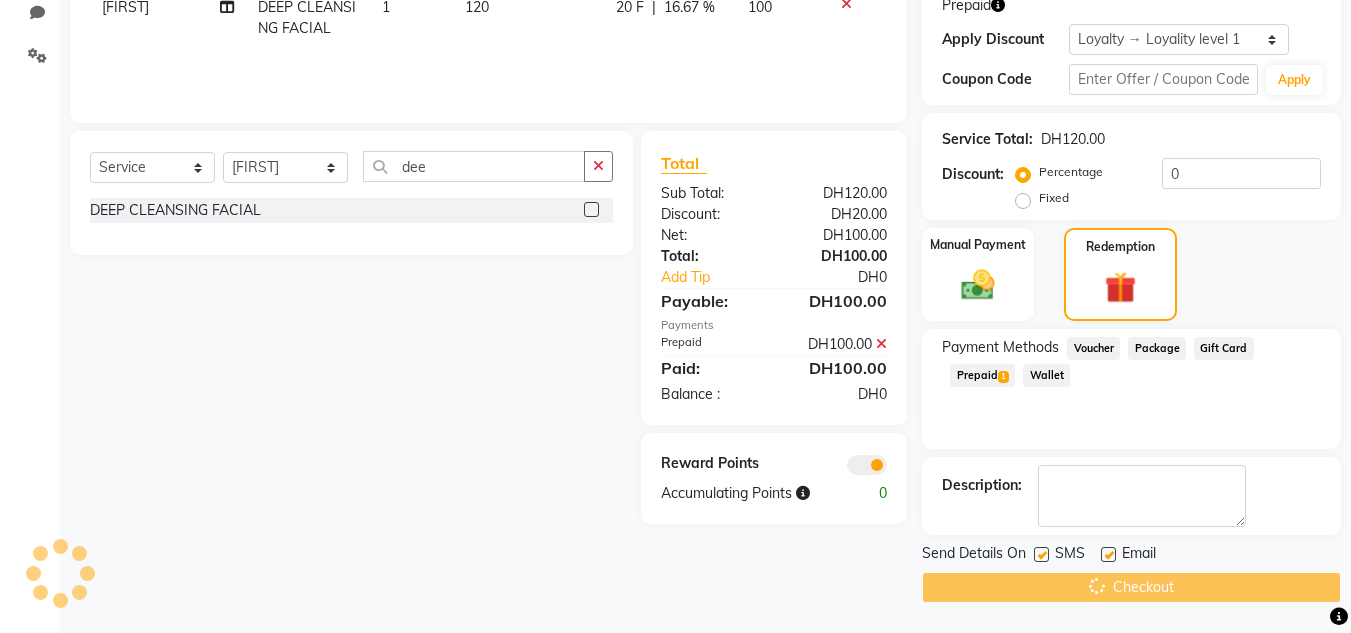 scroll, scrollTop: 50, scrollLeft: 0, axis: vertical 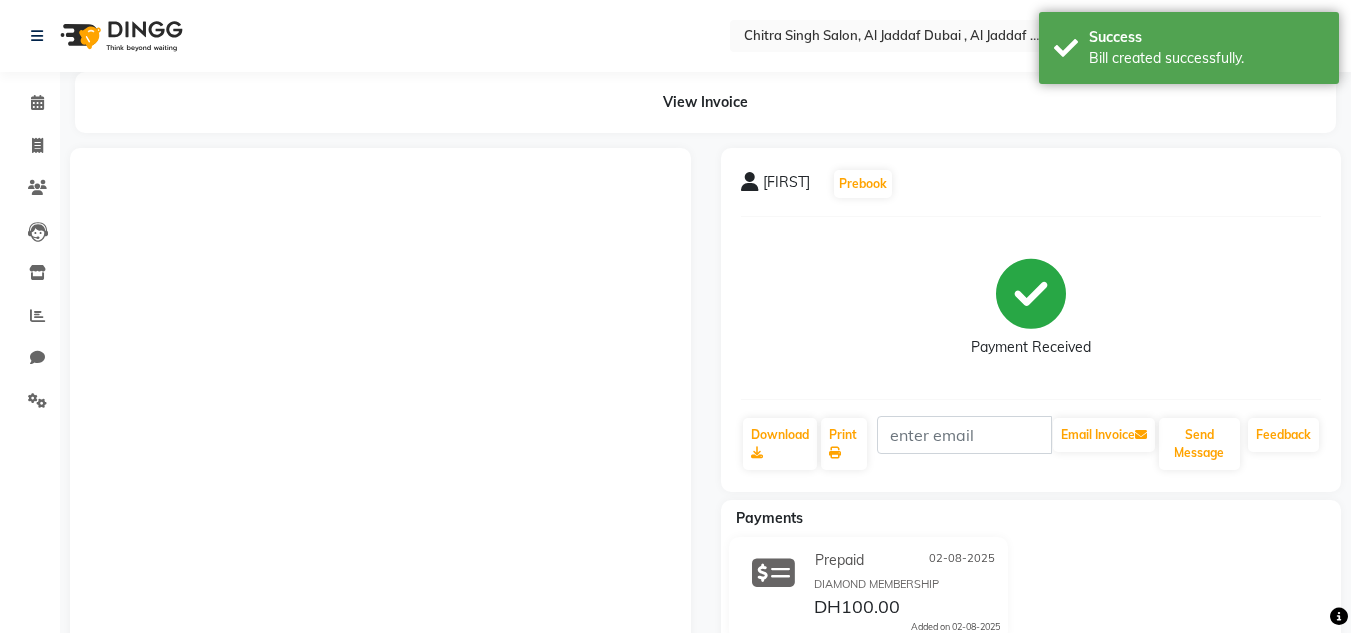 click on "Feedback" 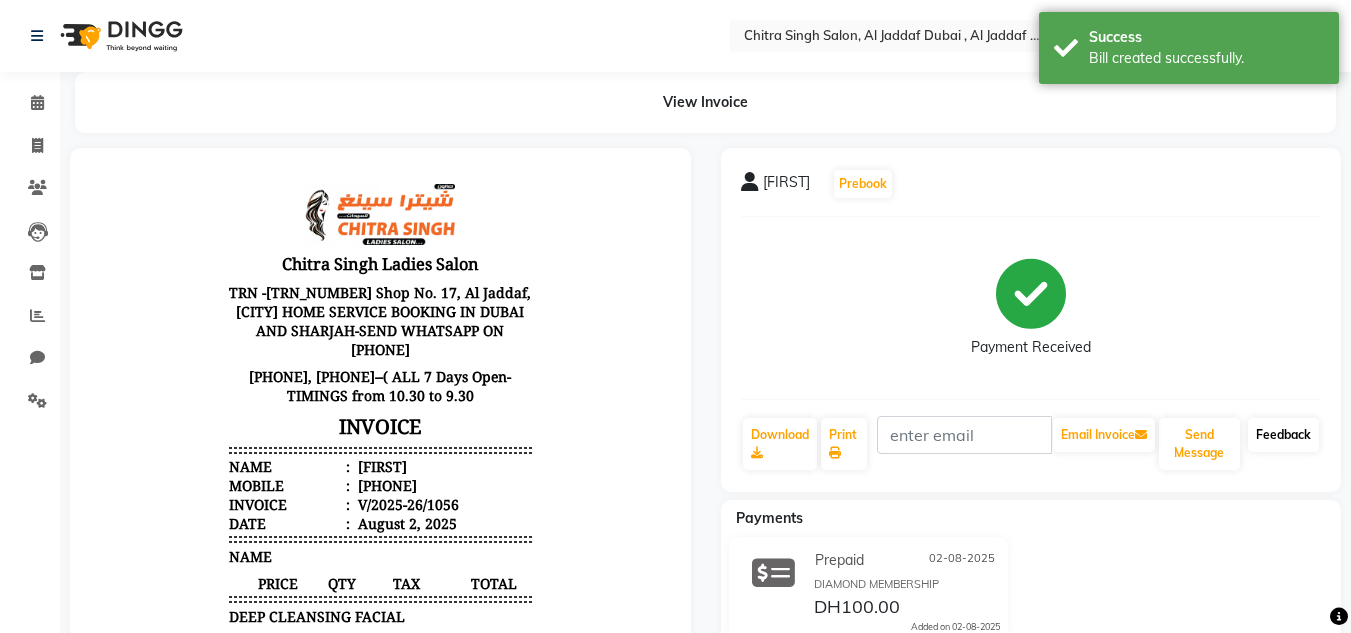 scroll, scrollTop: 0, scrollLeft: 0, axis: both 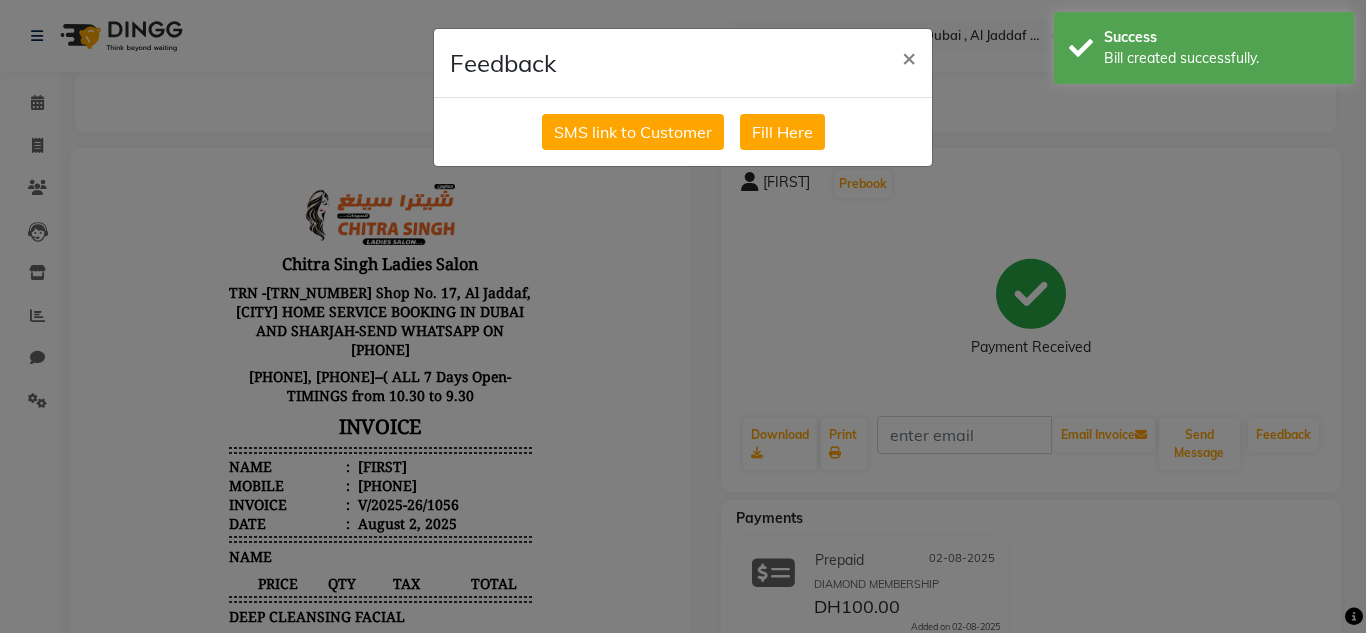 drag, startPoint x: 622, startPoint y: 133, endPoint x: 542, endPoint y: 150, distance: 81.78631 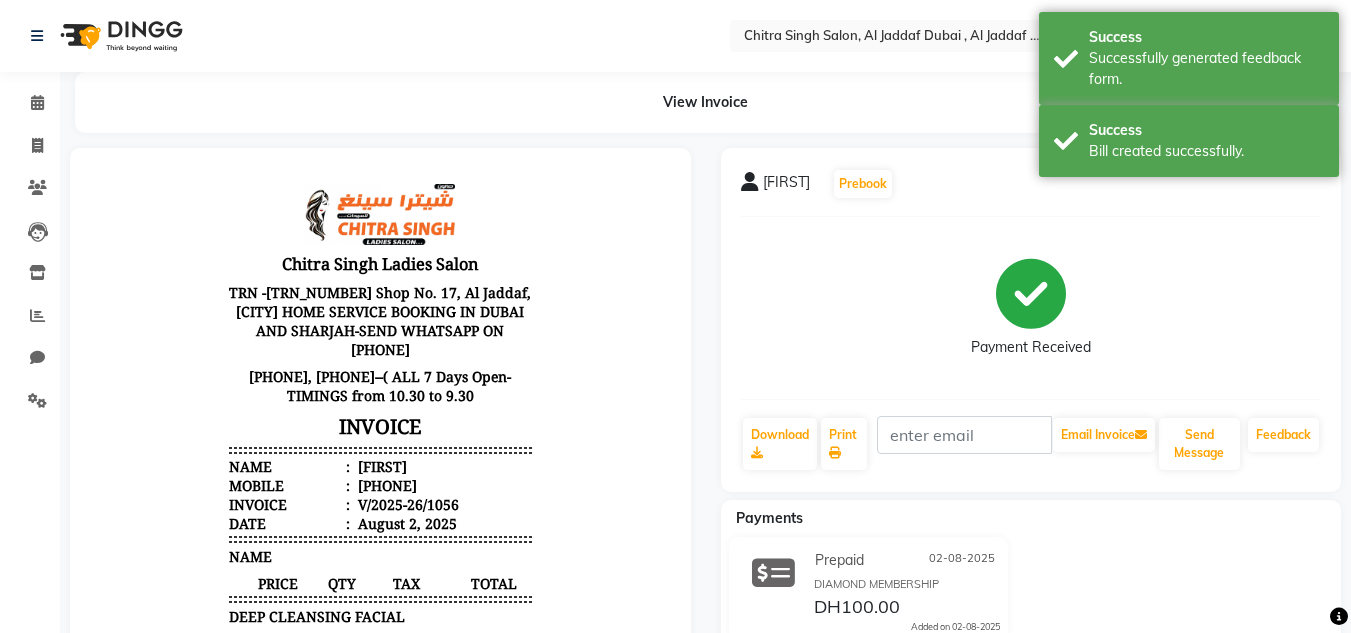 click at bounding box center (380, 612) 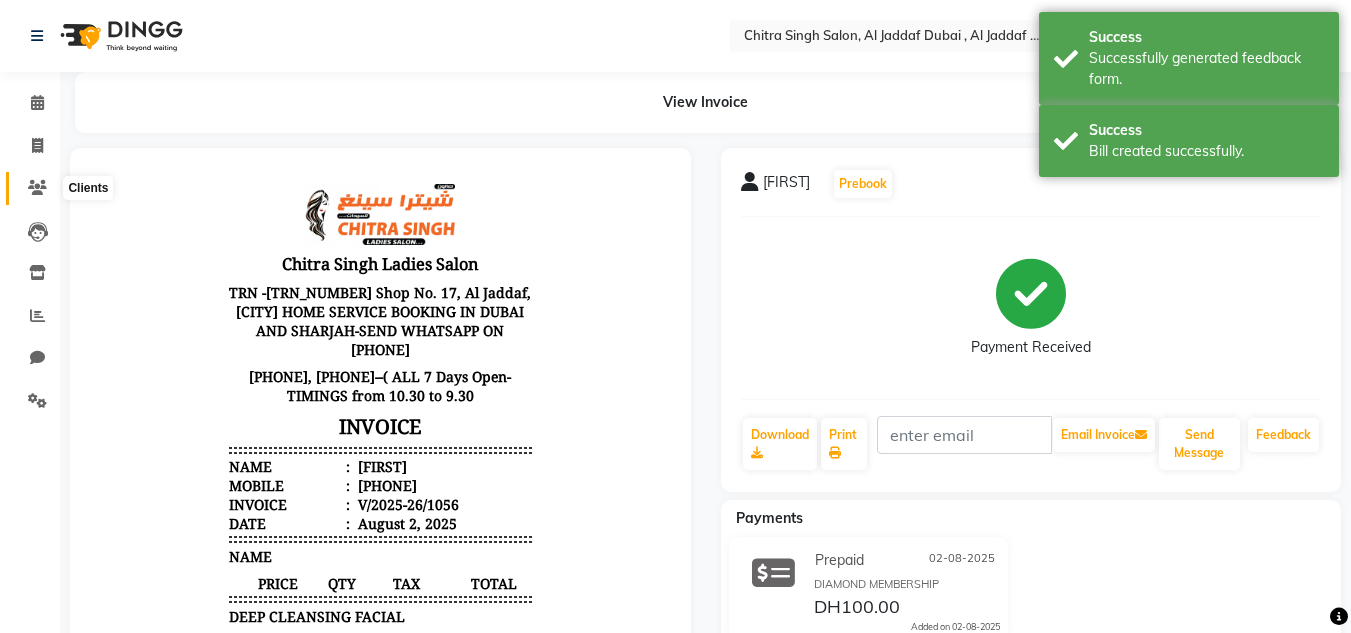 click 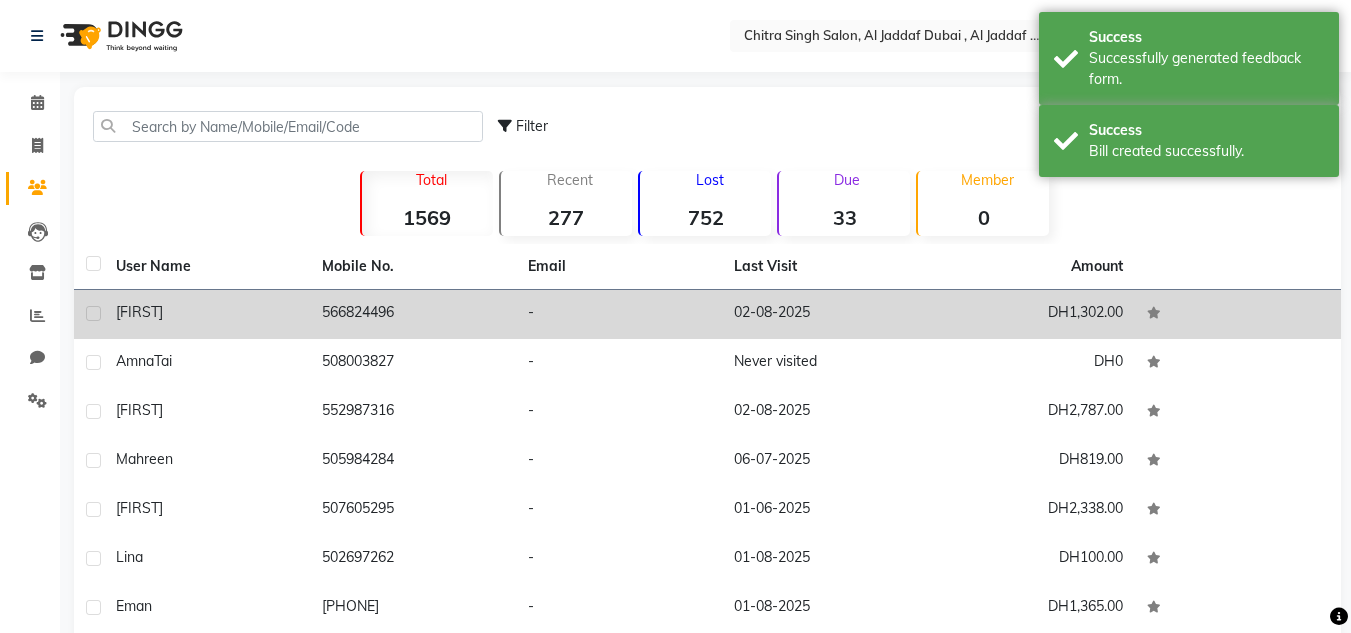 click 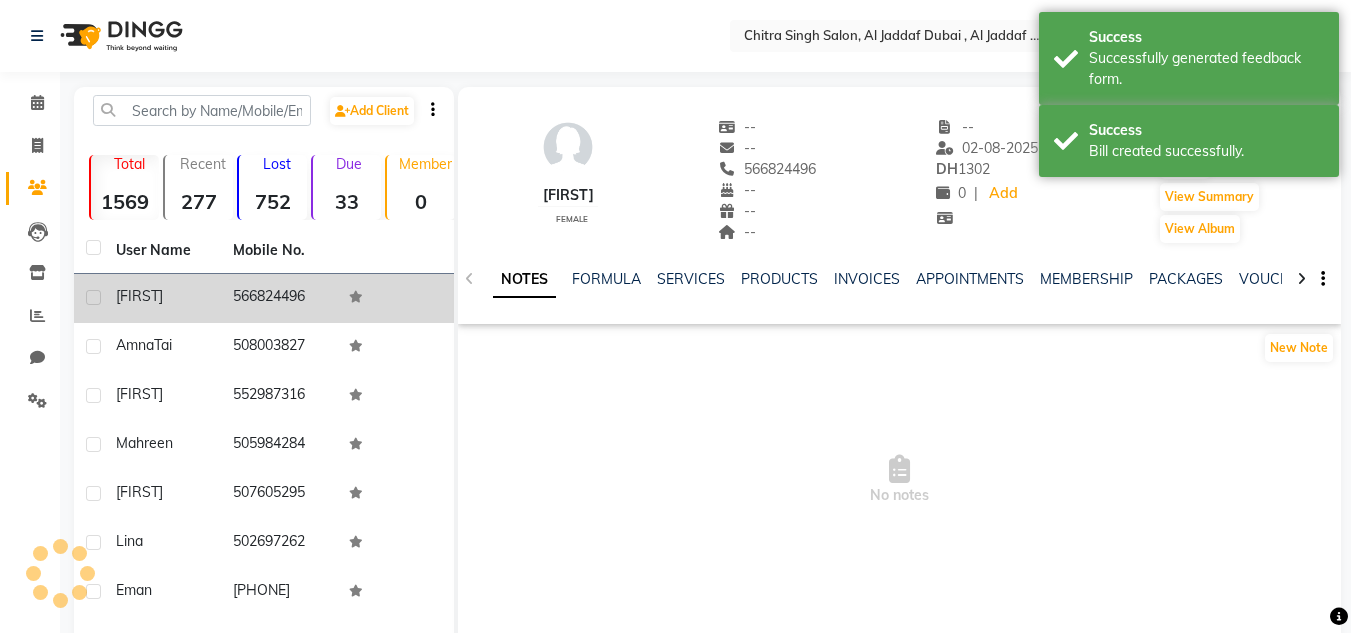 click 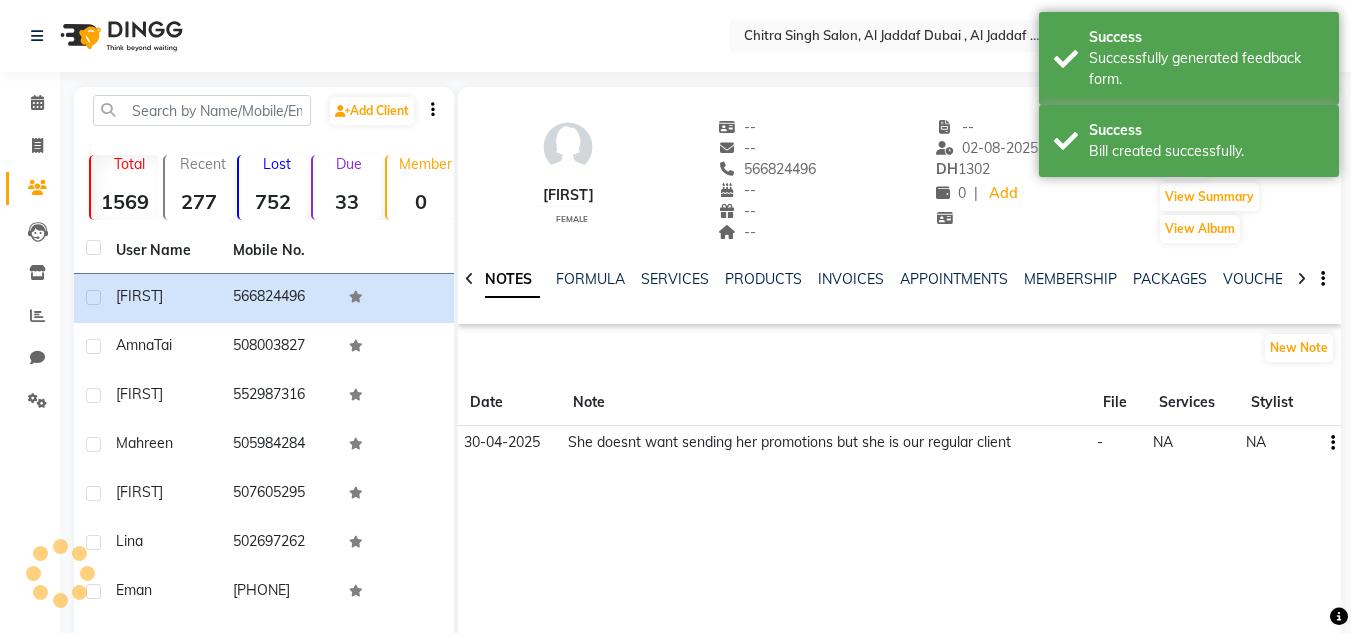 click on "NOTES FORMULA SERVICES PRODUCTS INVOICES APPOINTMENTS MEMBERSHIP PACKAGES VOUCHERS GIFTCARDS POINTS FORMS FAMILY CARDS WALLET" 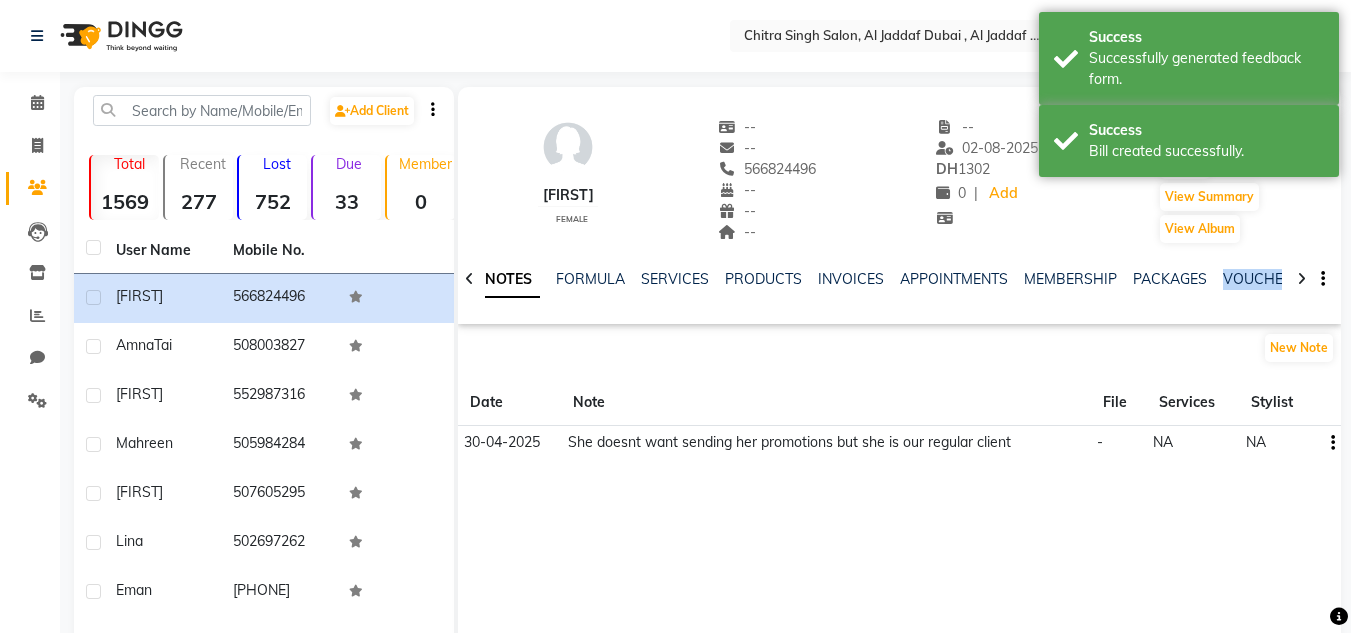 click on "NOTES FORMULA SERVICES PRODUCTS INVOICES APPOINTMENTS MEMBERSHIP PACKAGES VOUCHERS GIFTCARDS POINTS FORMS FAMILY CARDS WALLET" 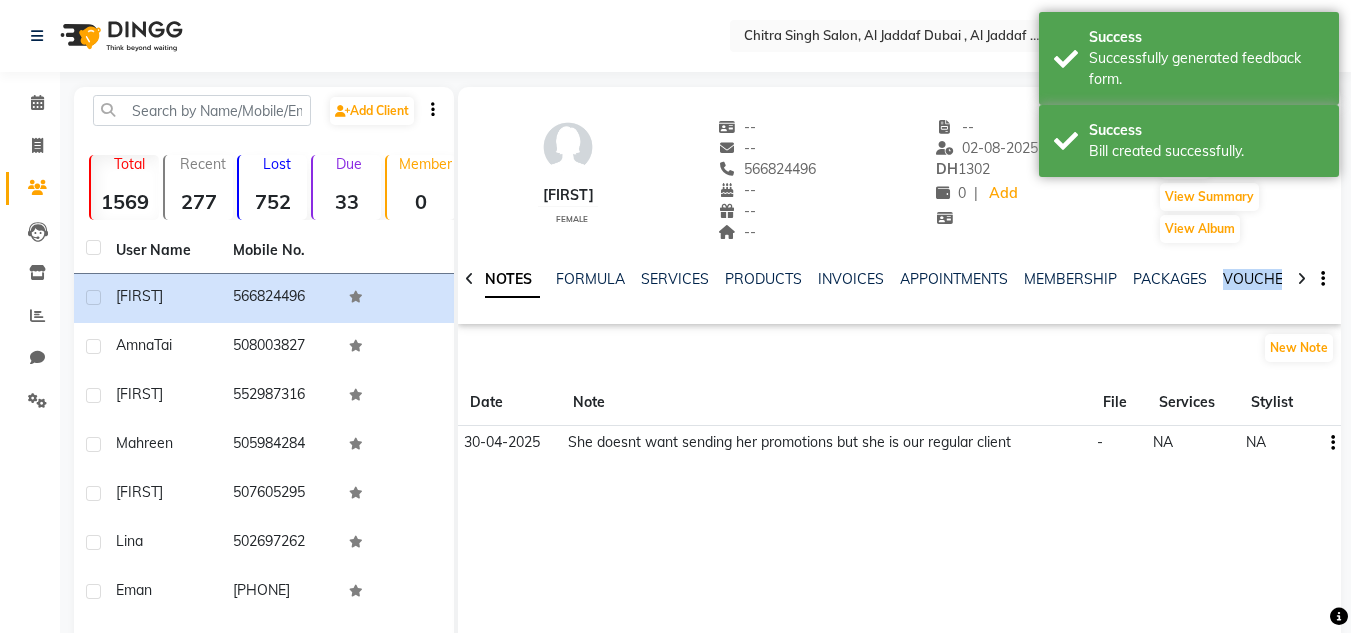 click on "VOUCHERS" 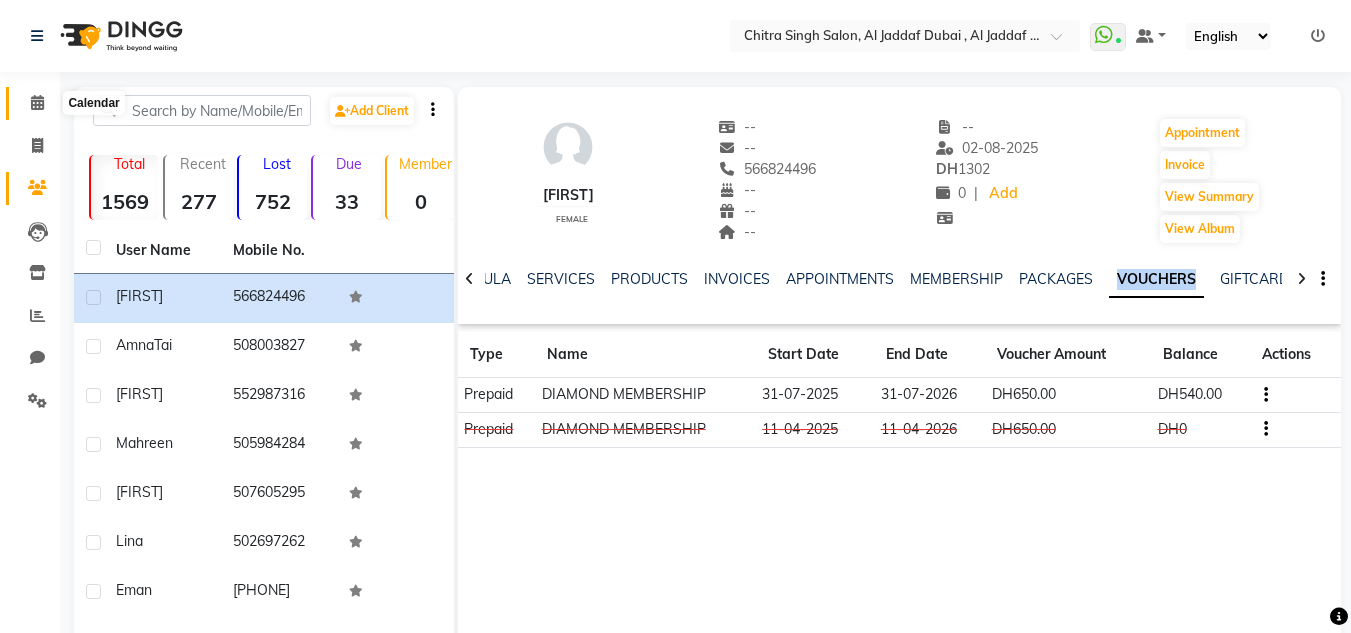 click 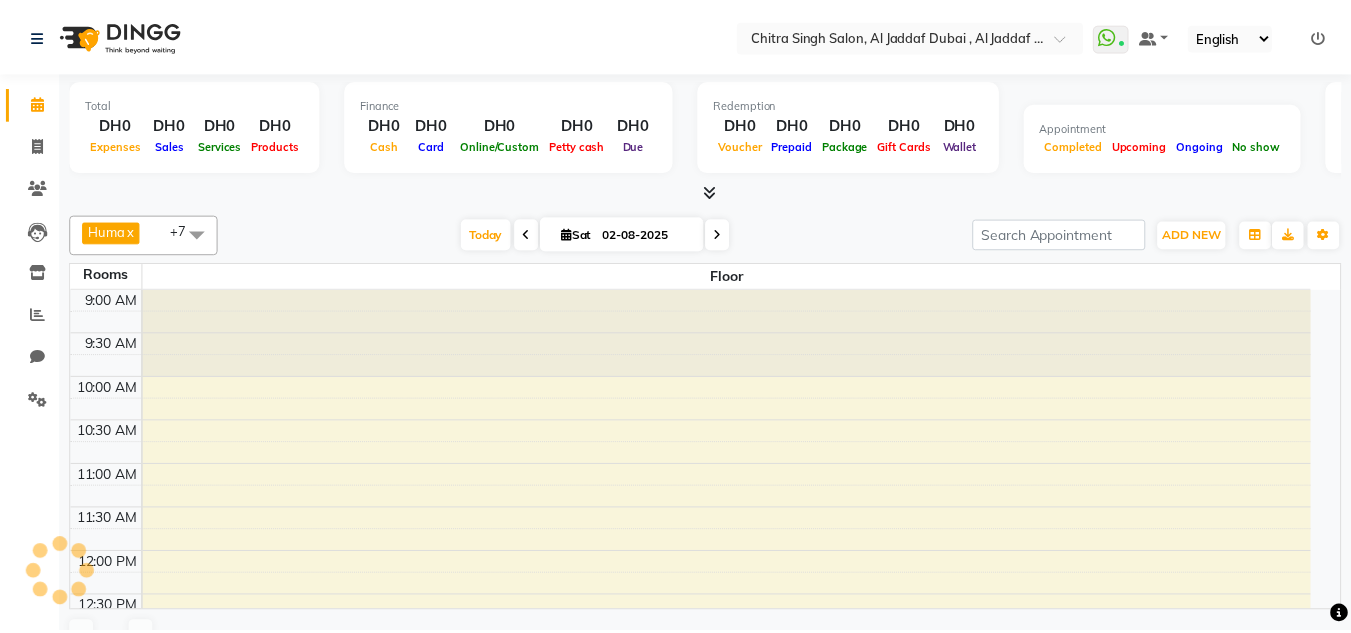 scroll, scrollTop: 0, scrollLeft: 0, axis: both 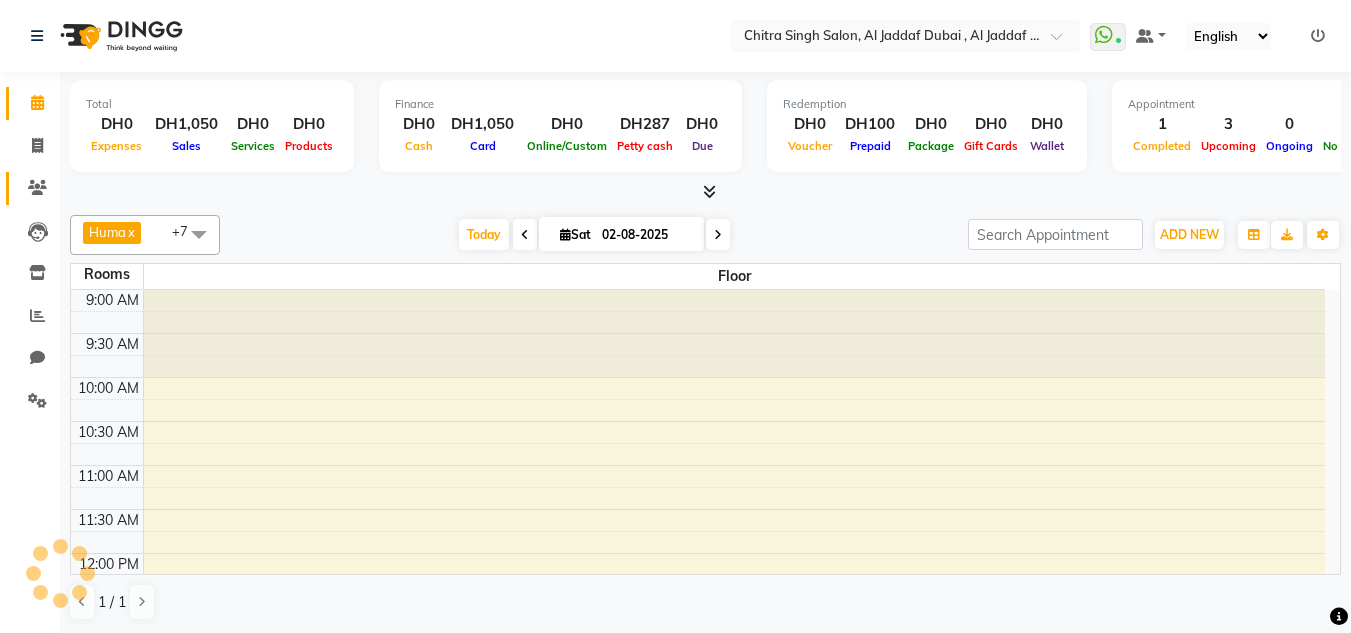 click 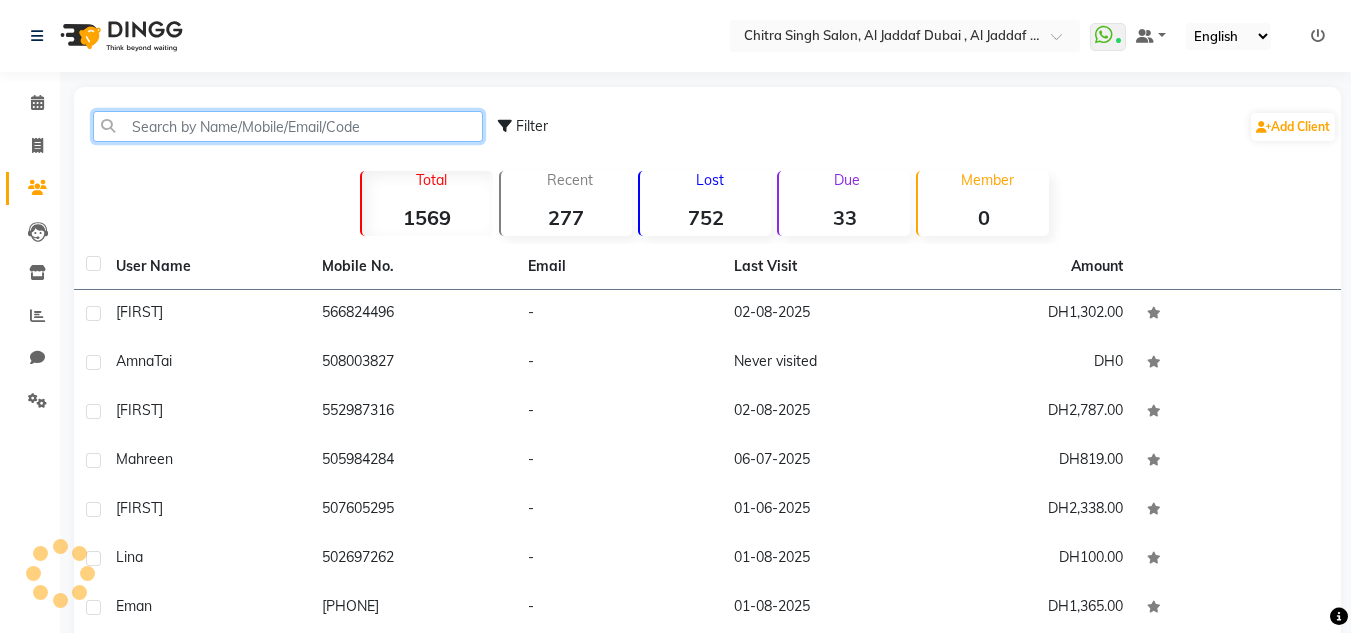 click 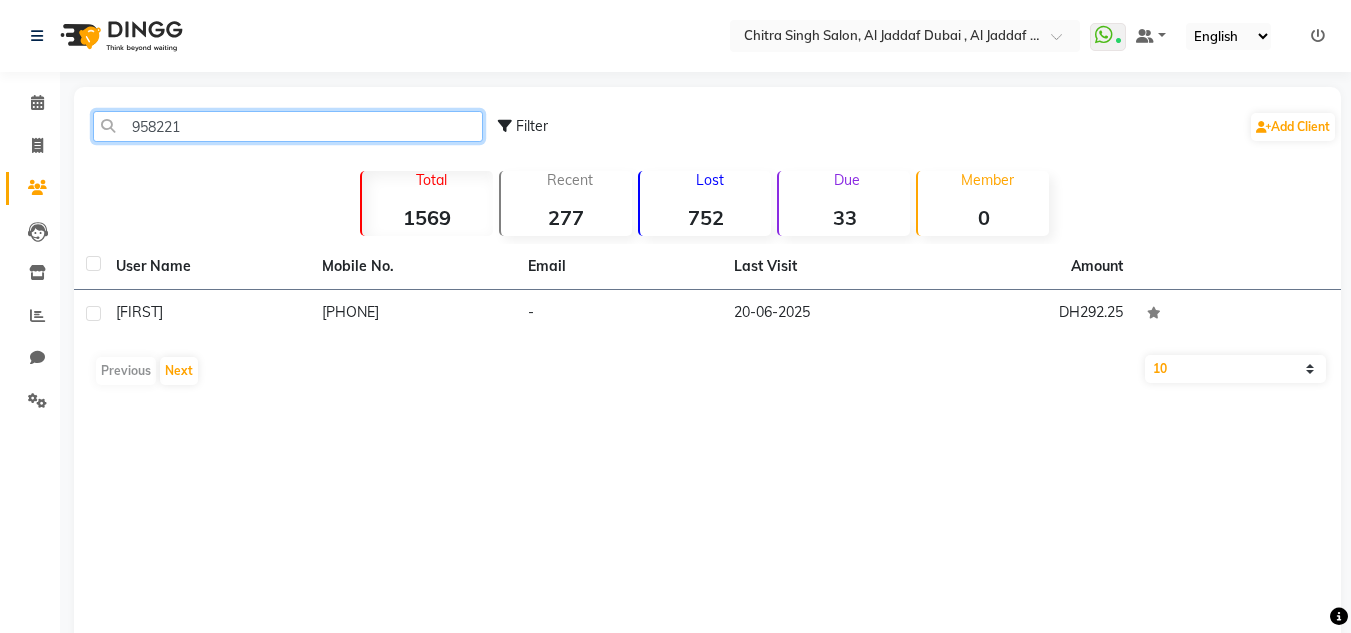 type on "958221" 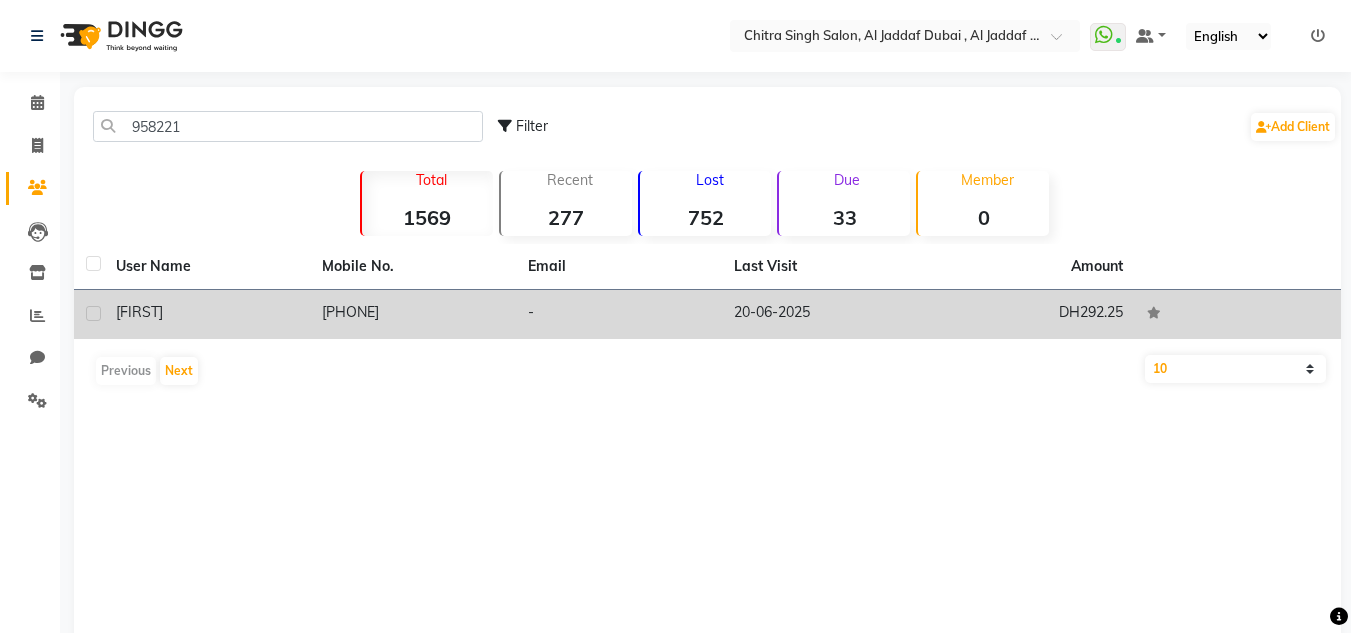 click on "DH292.25" 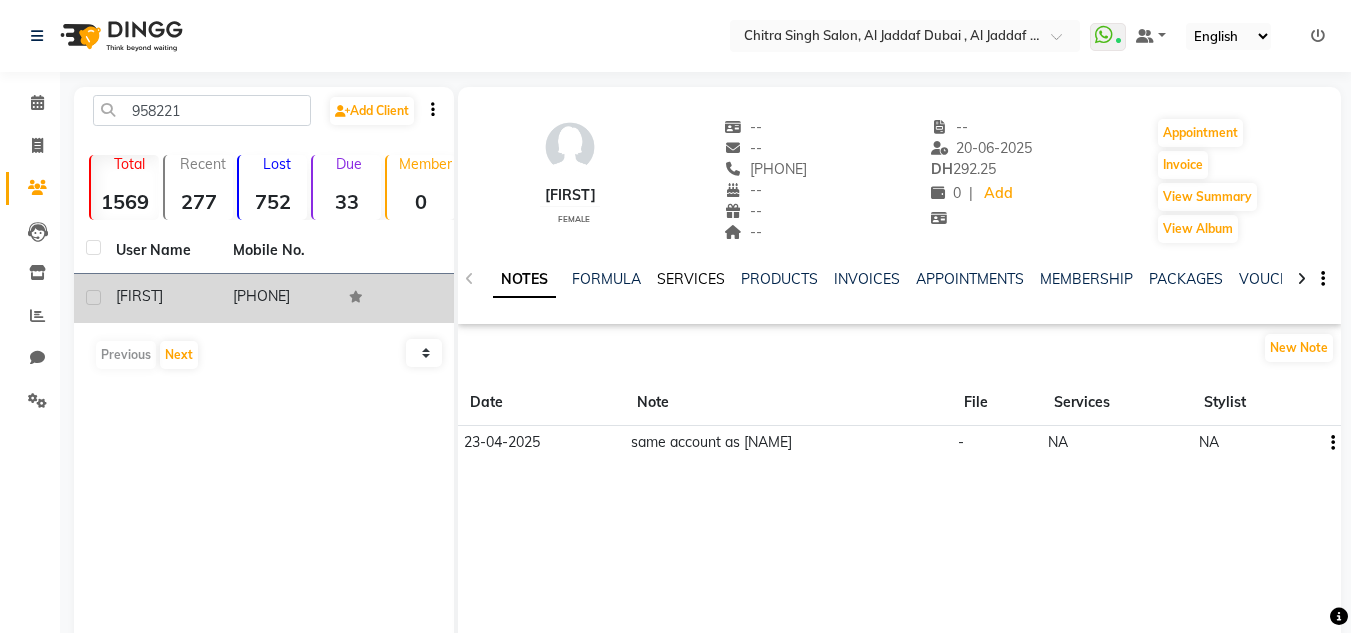 click on "SERVICES" 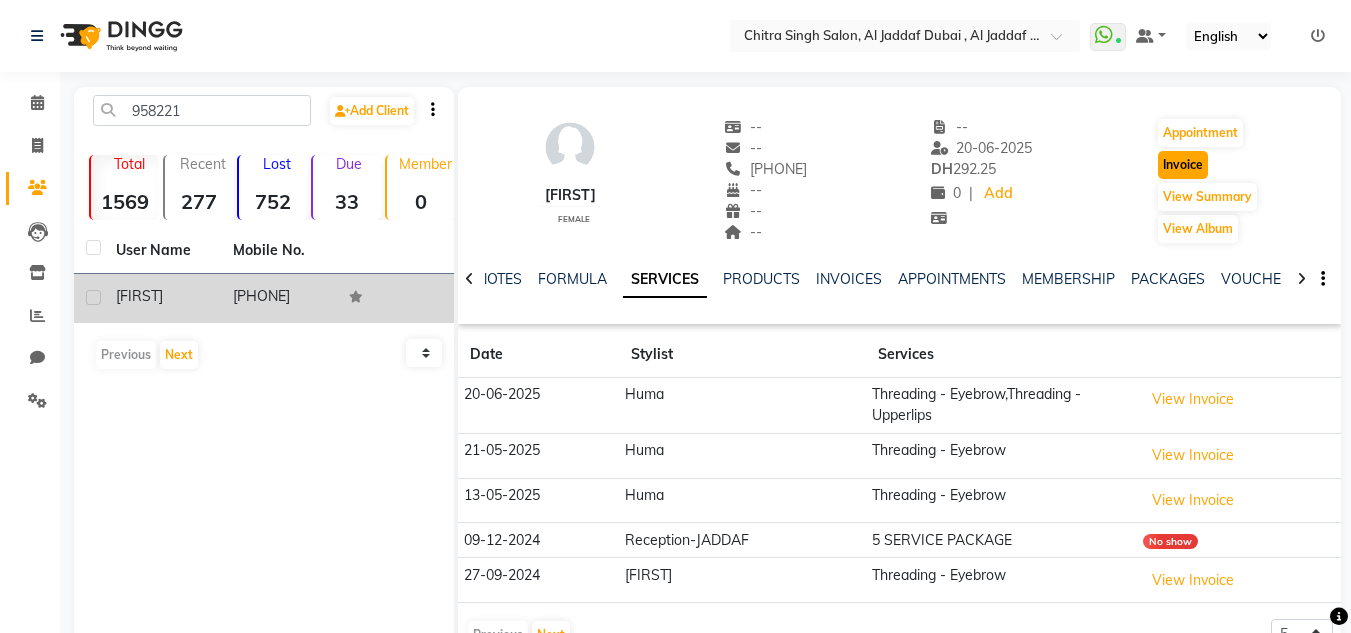 click on "Invoice" 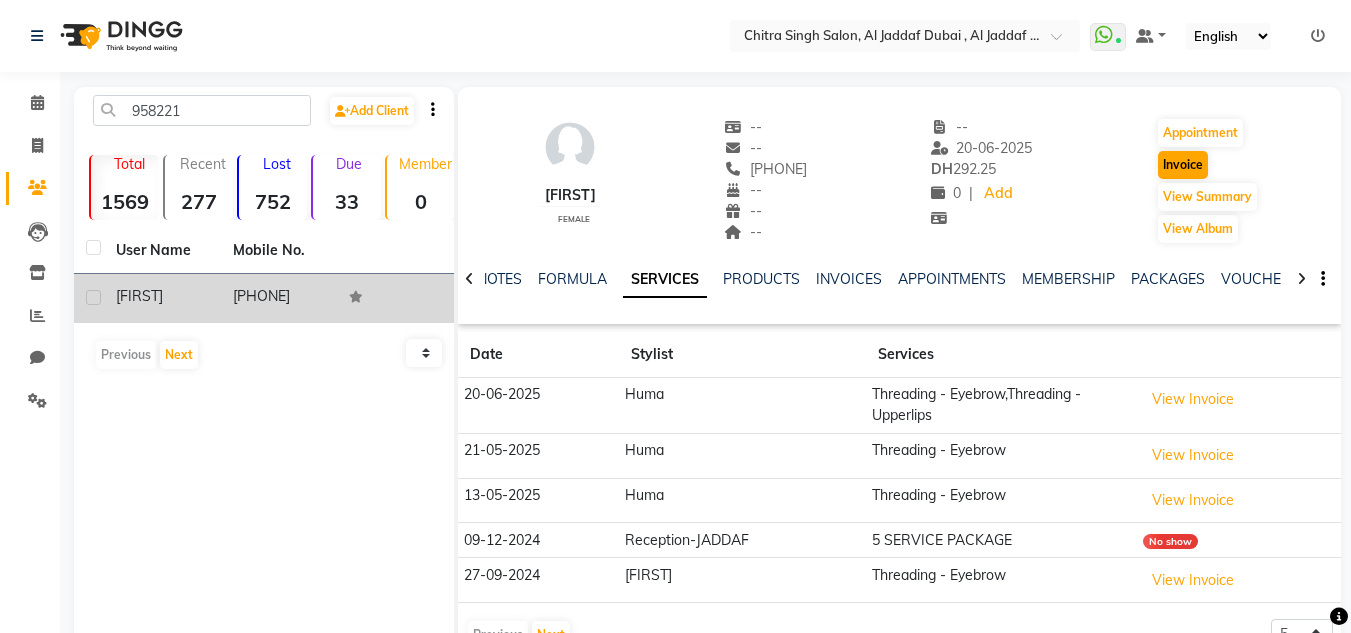 select on "service" 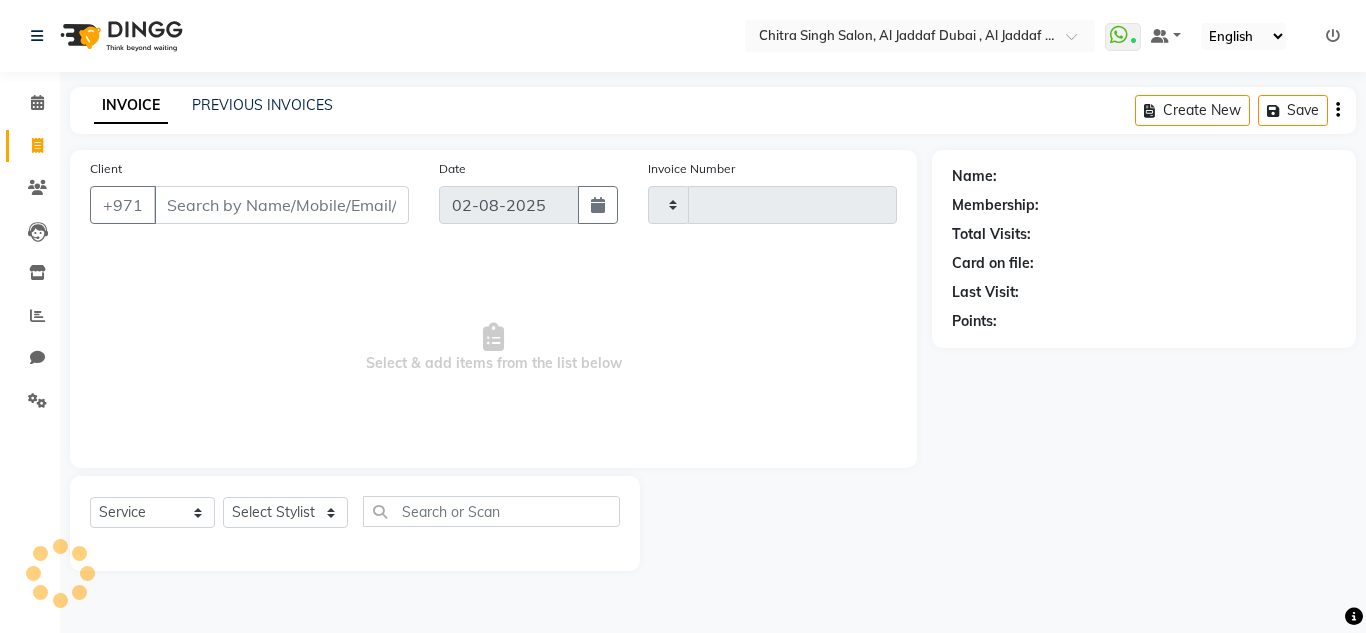 type on "1057" 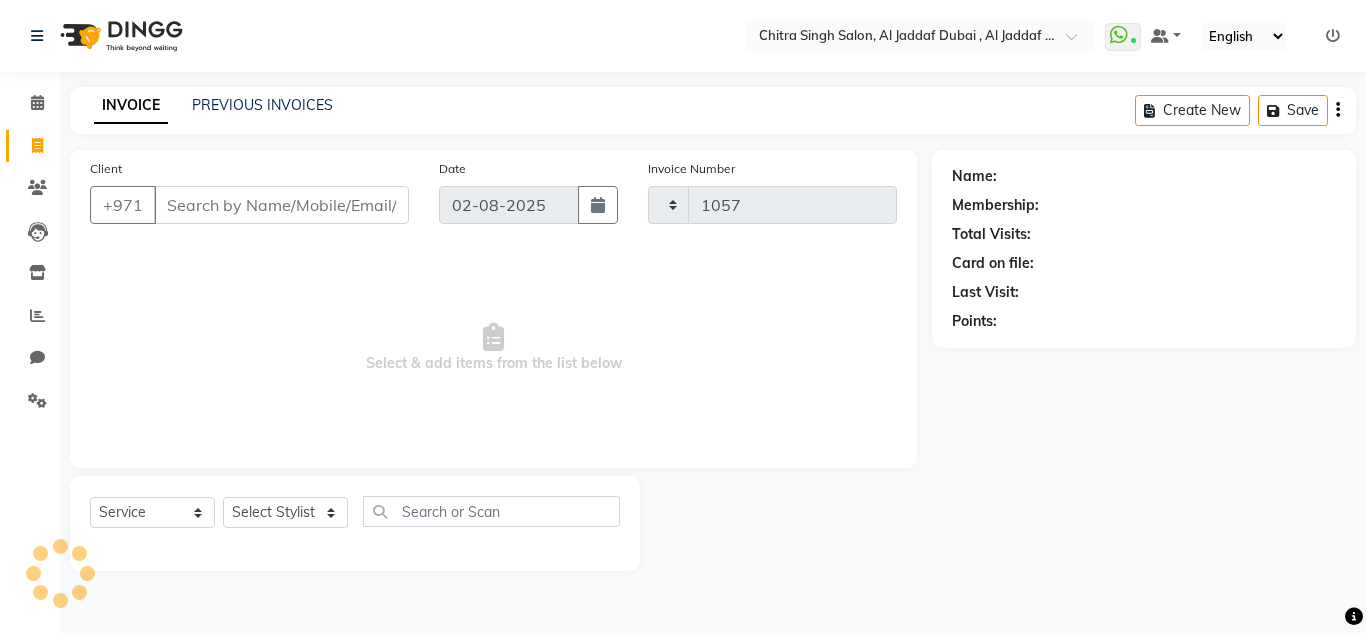select on "4069" 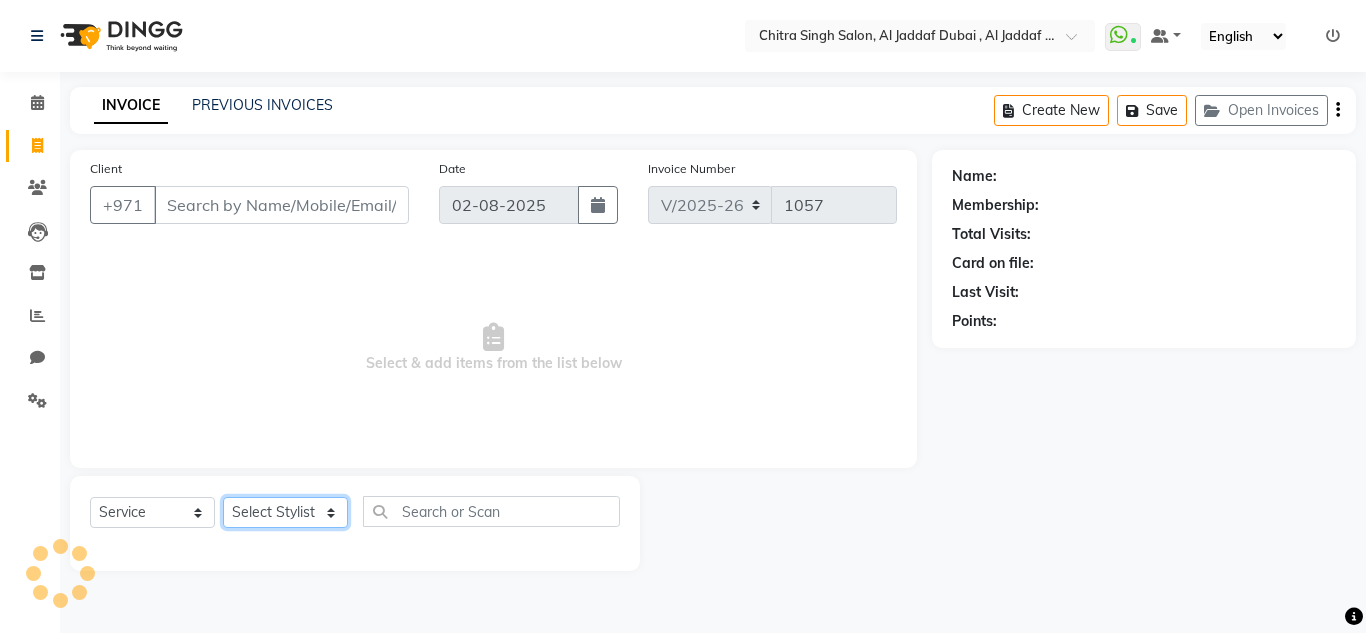 click on "Select Stylist" 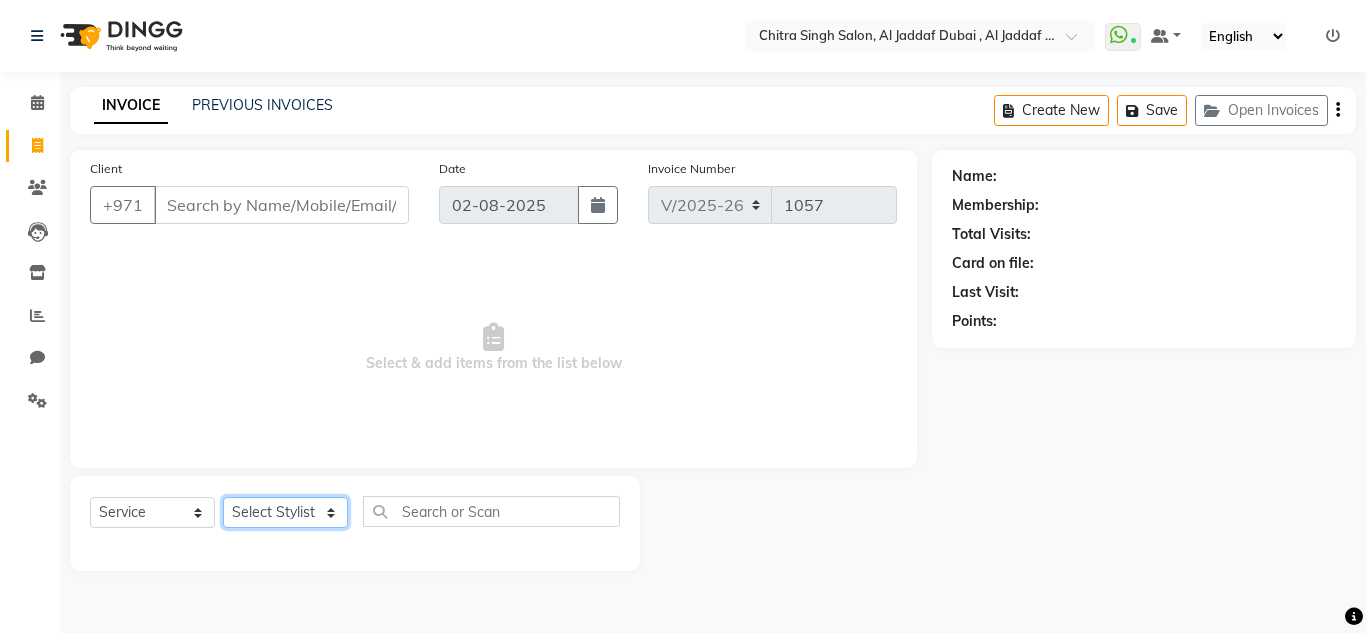 type on "[PHONE]" 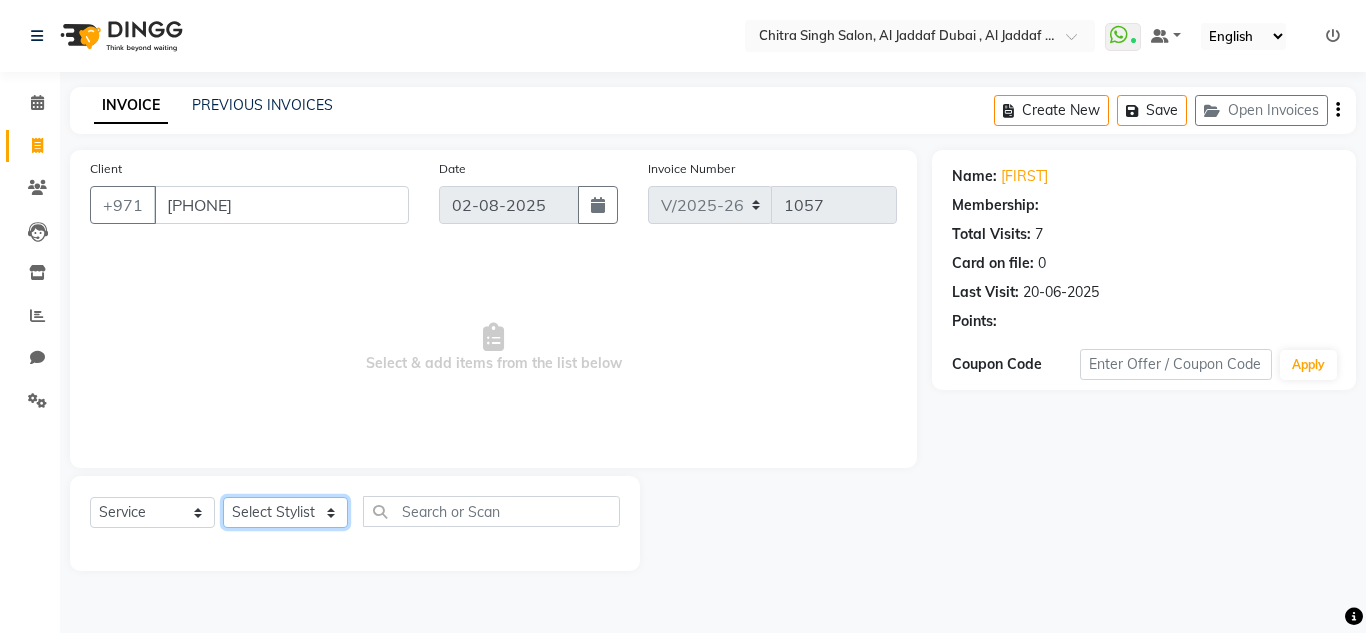 select on "1: Object" 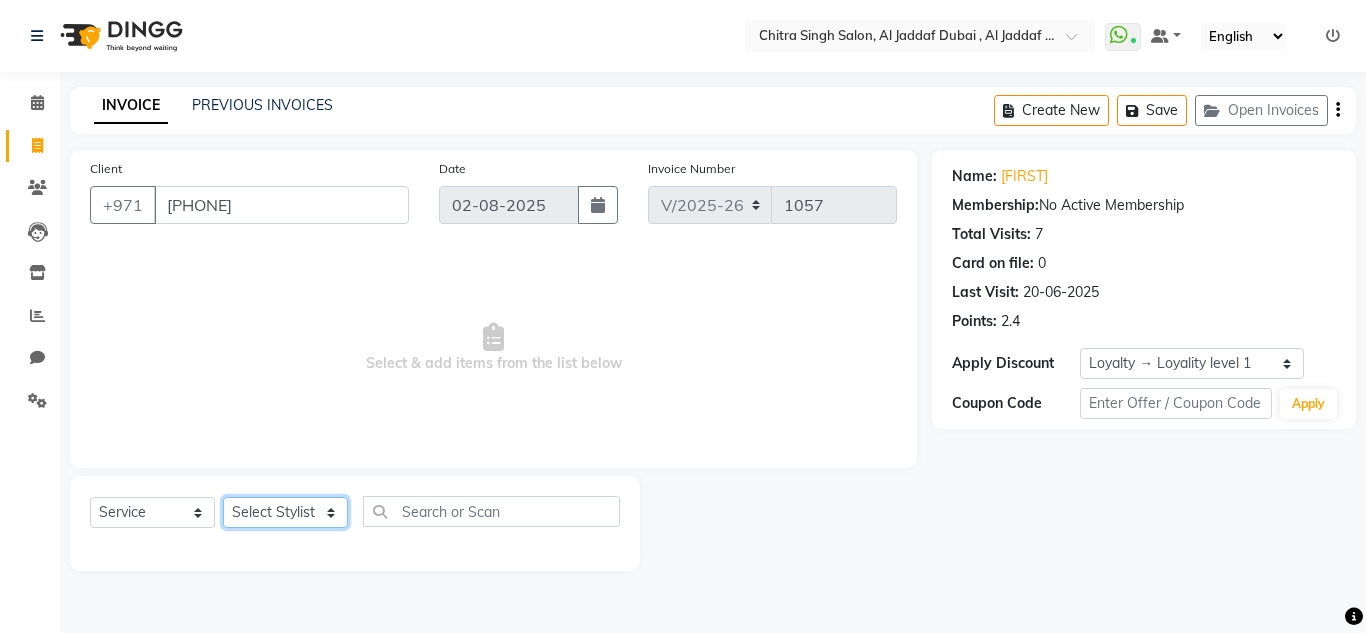 select on "62704" 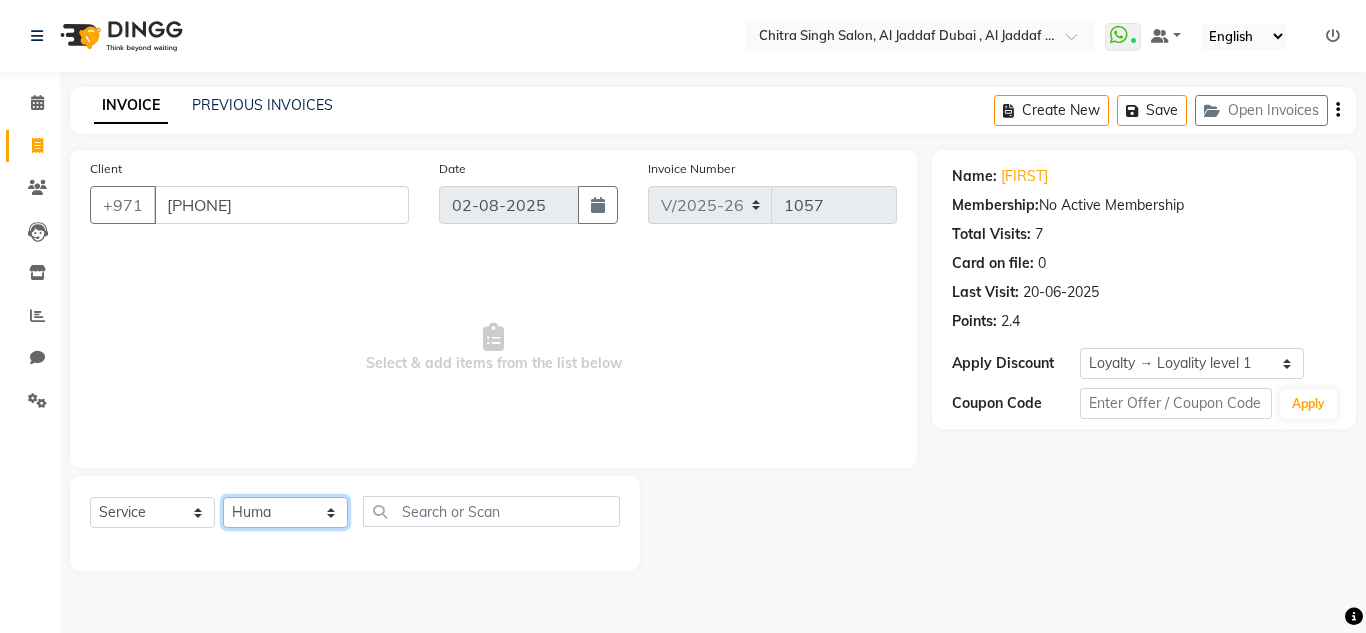 click on "Select Stylist Huma Iqbal Kabita Management Riba Sales person Srijana trial lady" 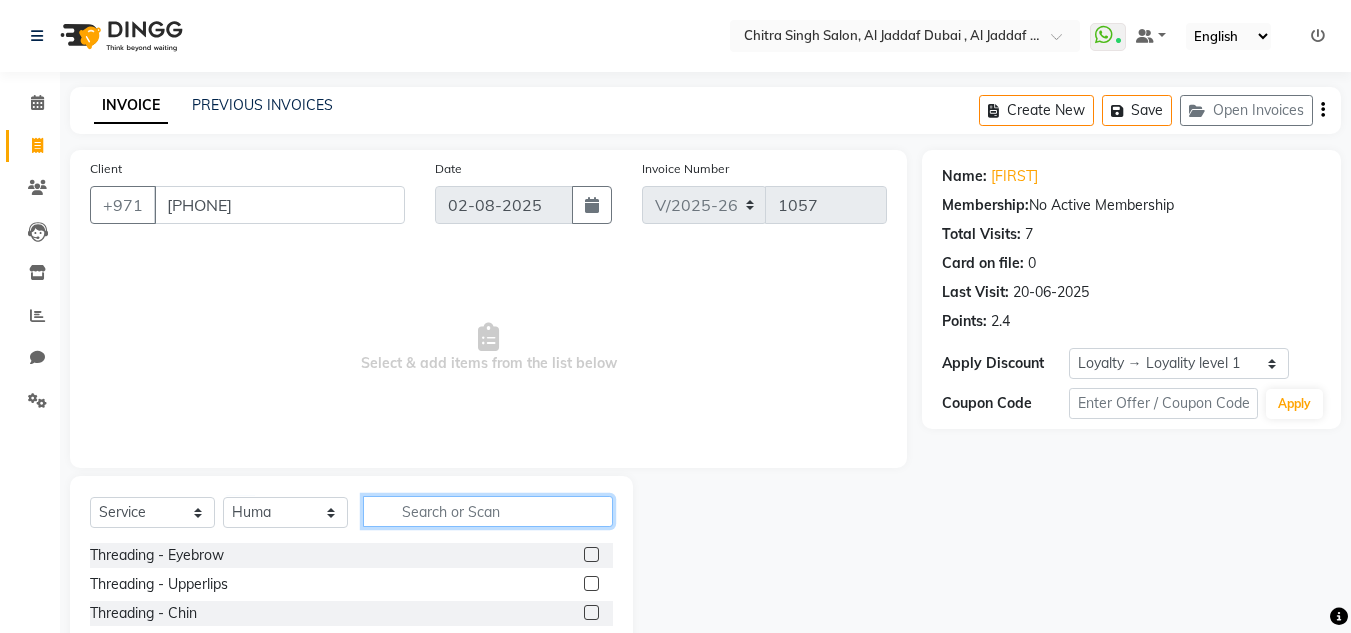 click 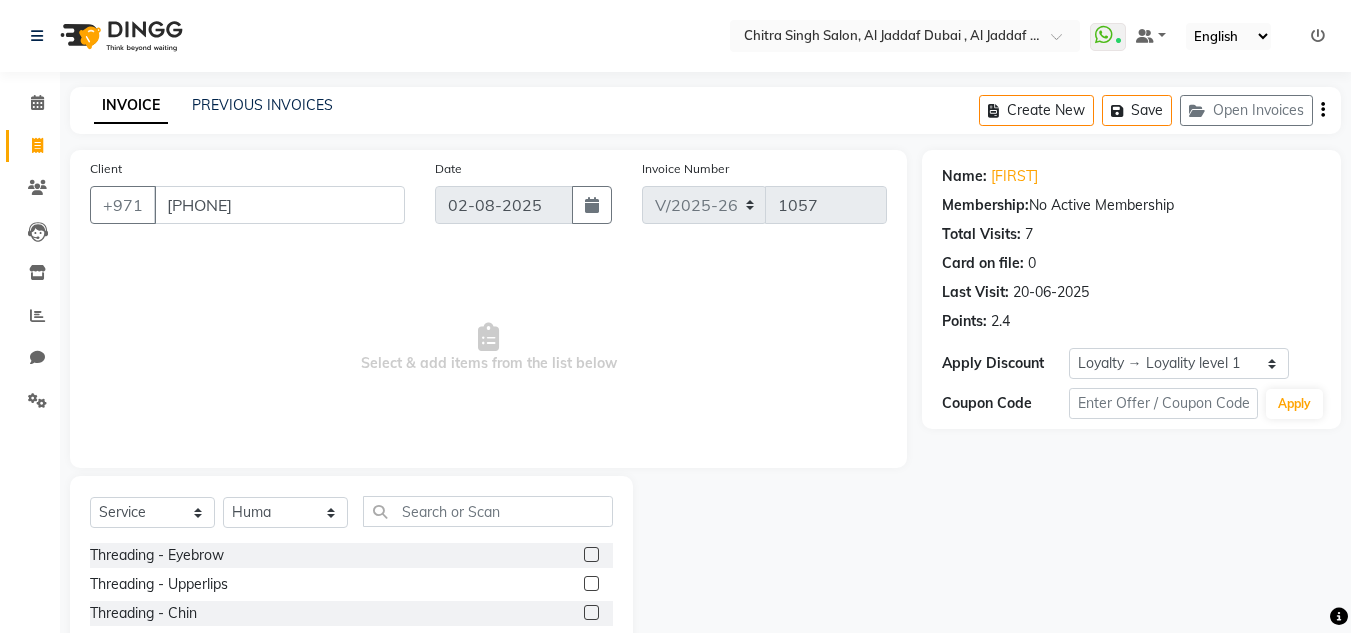 click 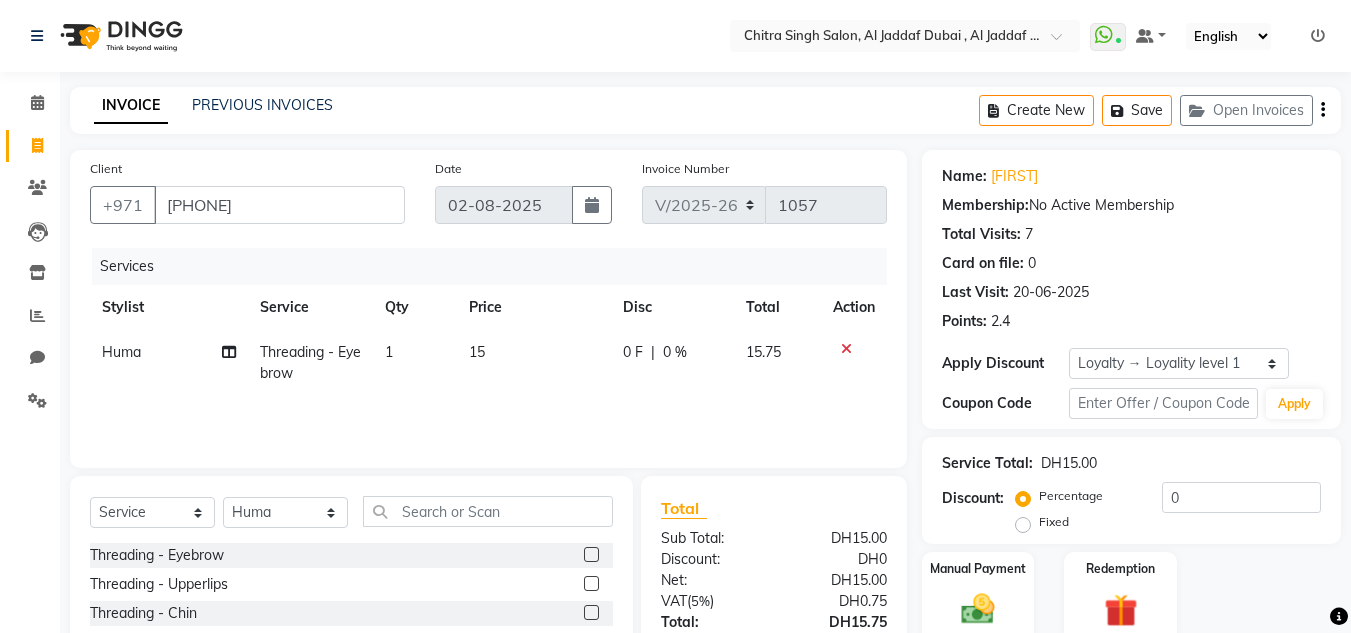 checkbox on "false" 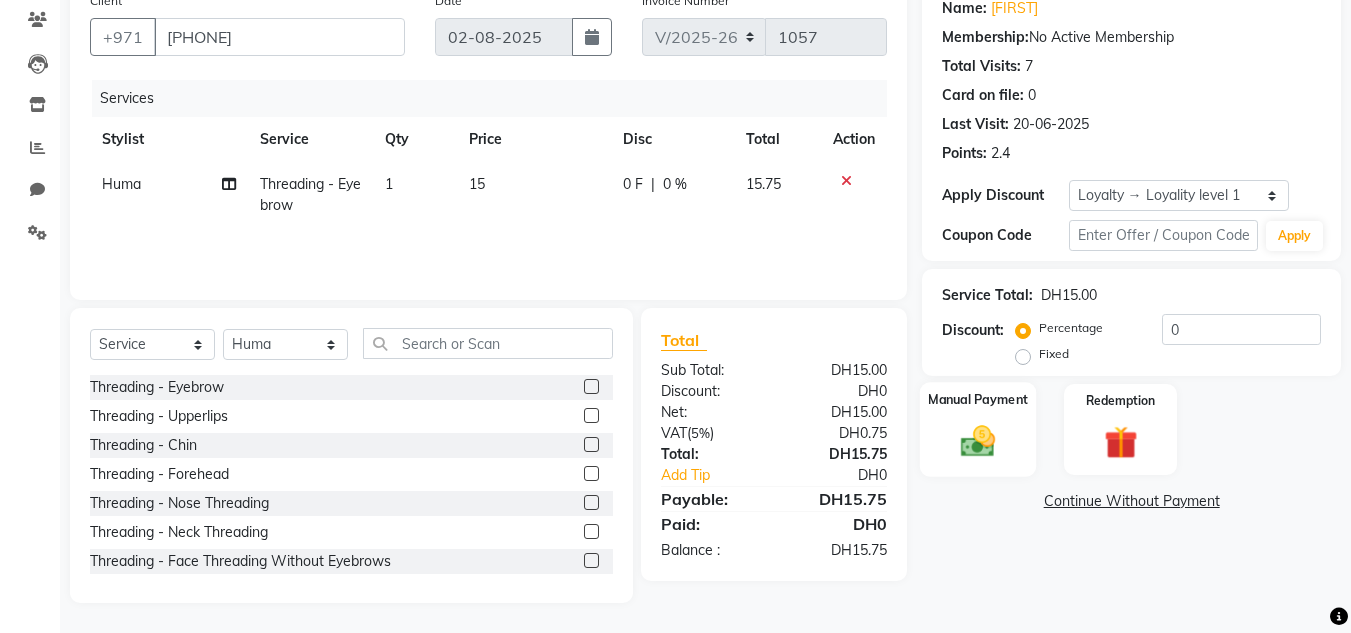 click on "Manual Payment" 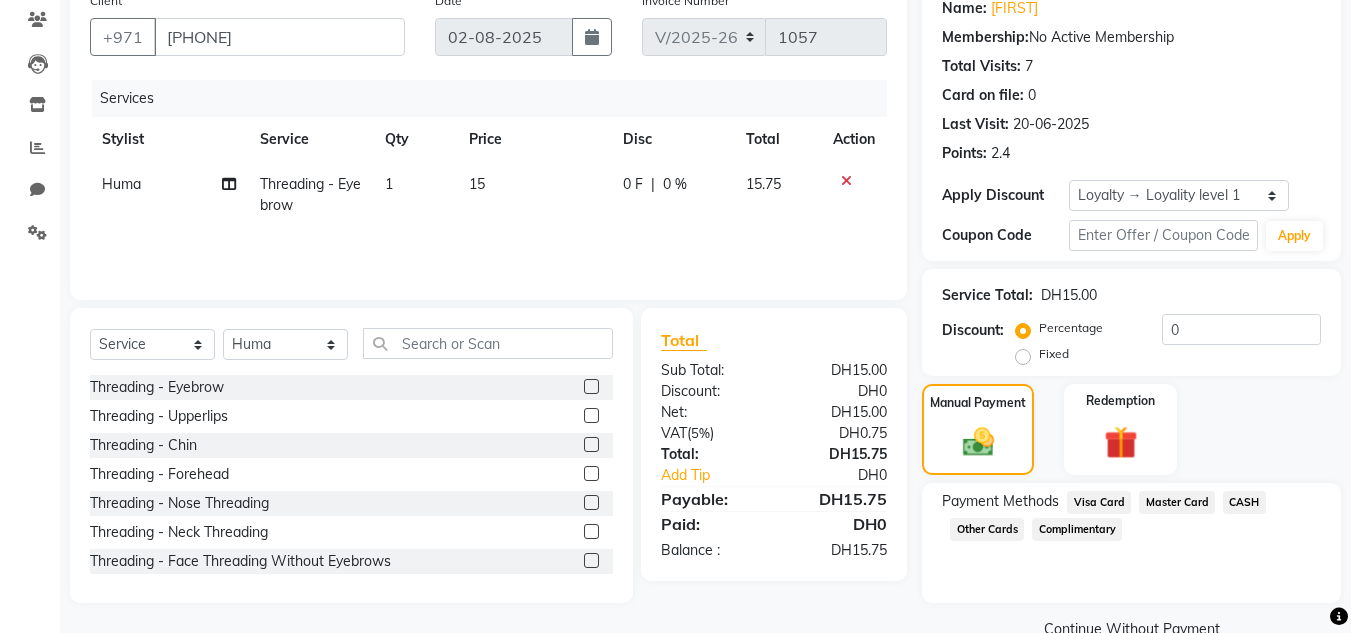 click on "Visa Card" 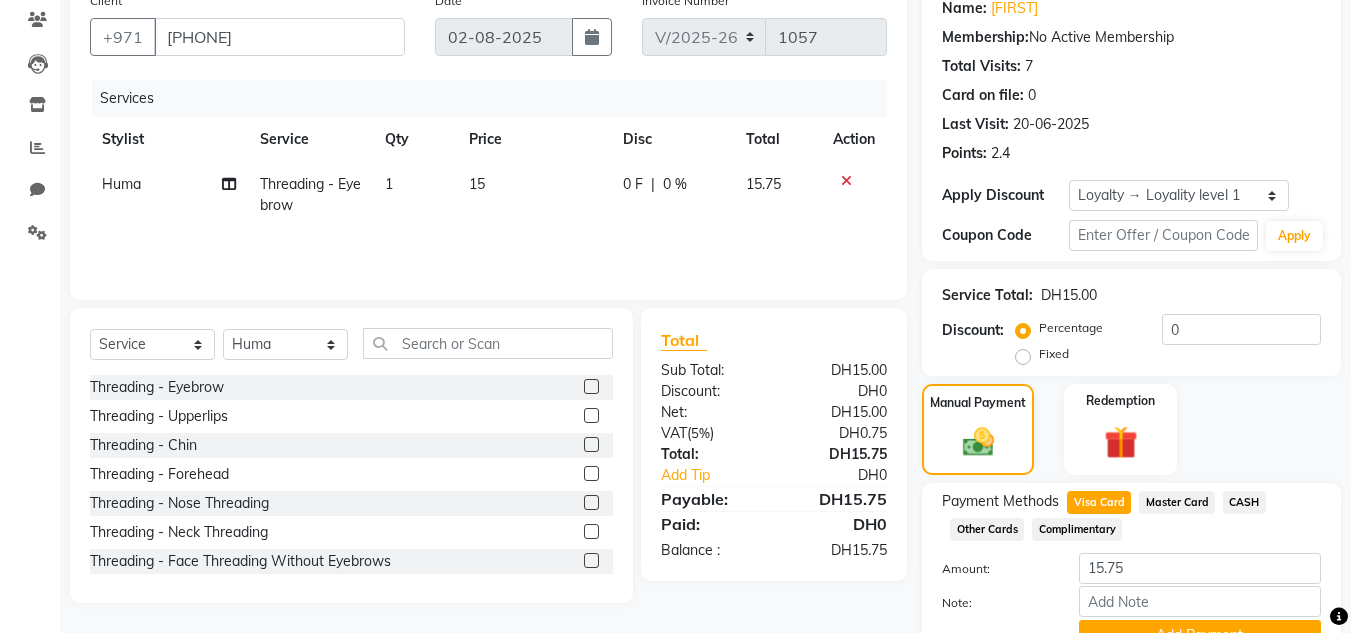scroll, scrollTop: 265, scrollLeft: 0, axis: vertical 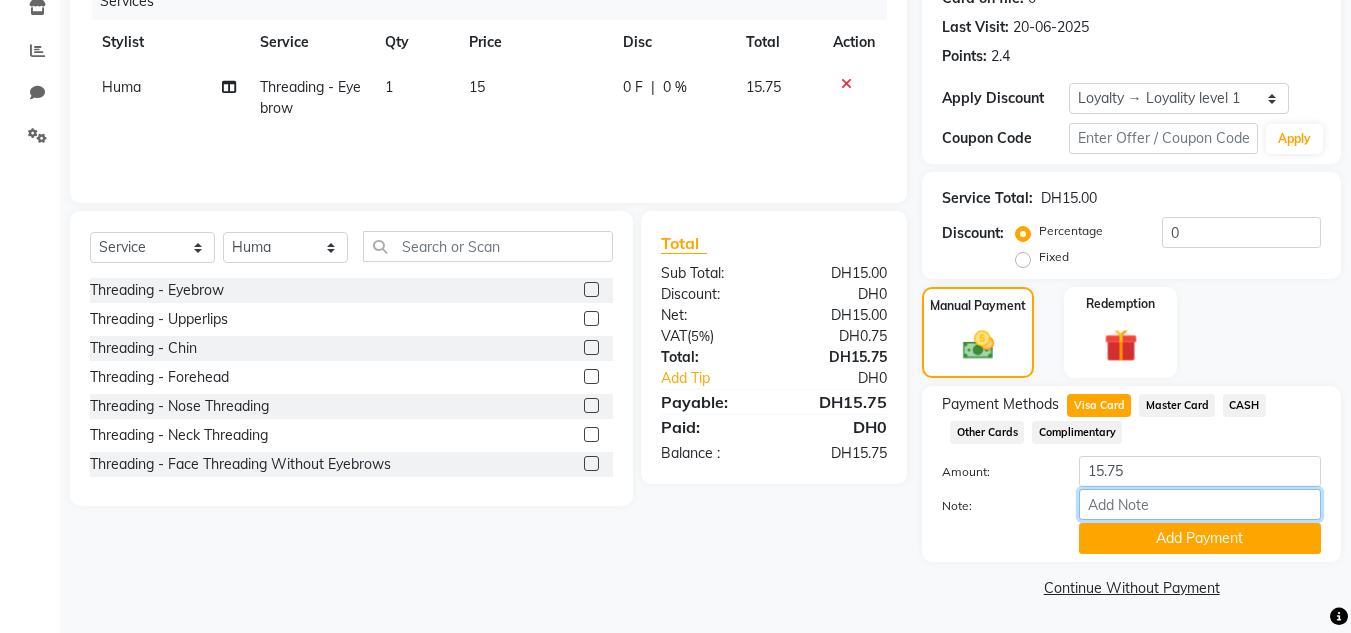 drag, startPoint x: 1121, startPoint y: 506, endPoint x: 1079, endPoint y: 473, distance: 53.413483 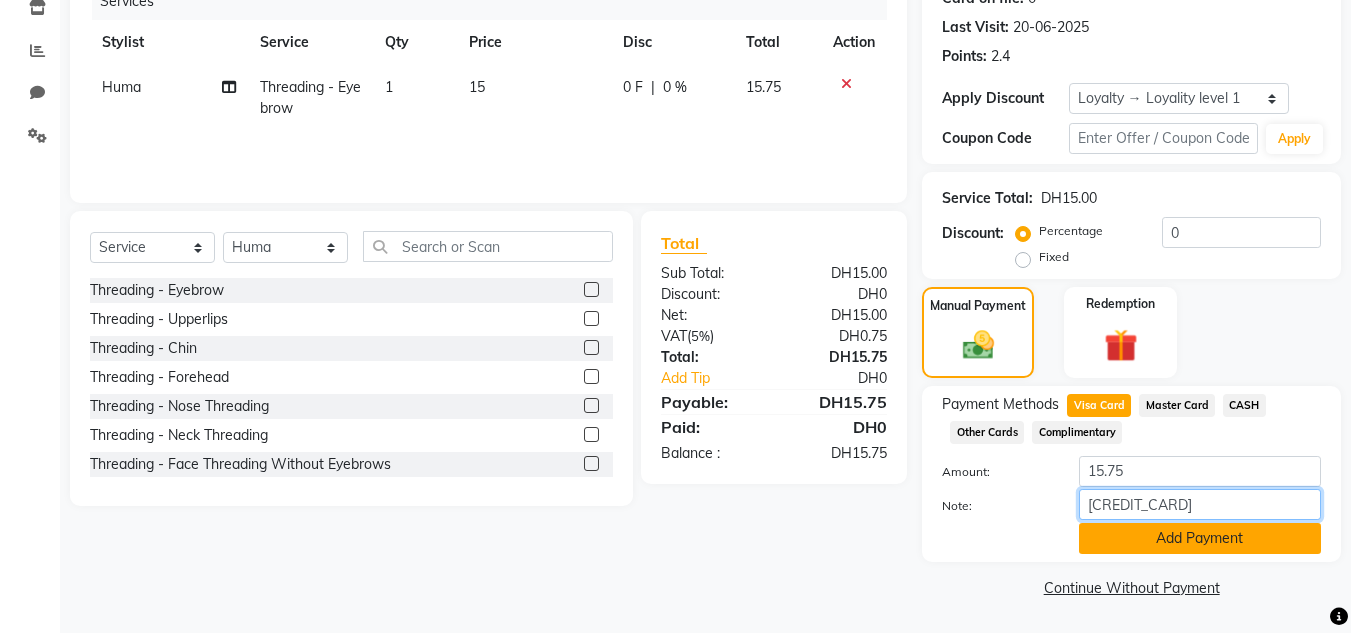 type on "[CREDIT_CARD]" 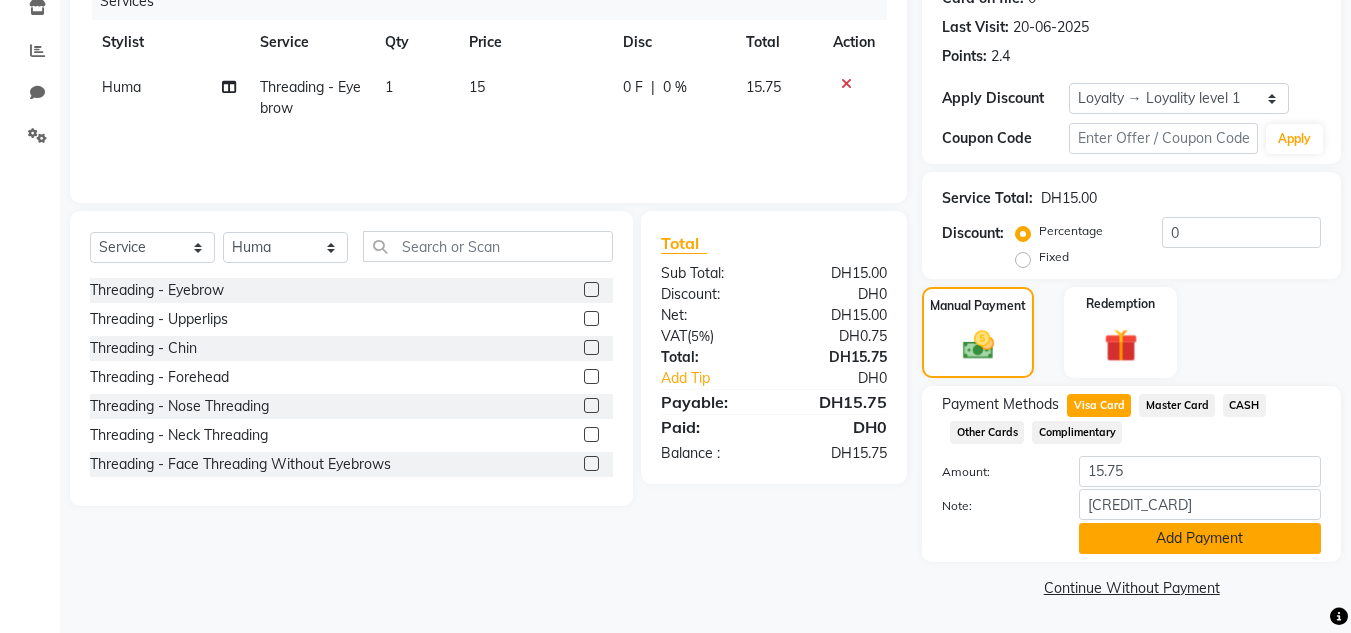 click on "Add Payment" 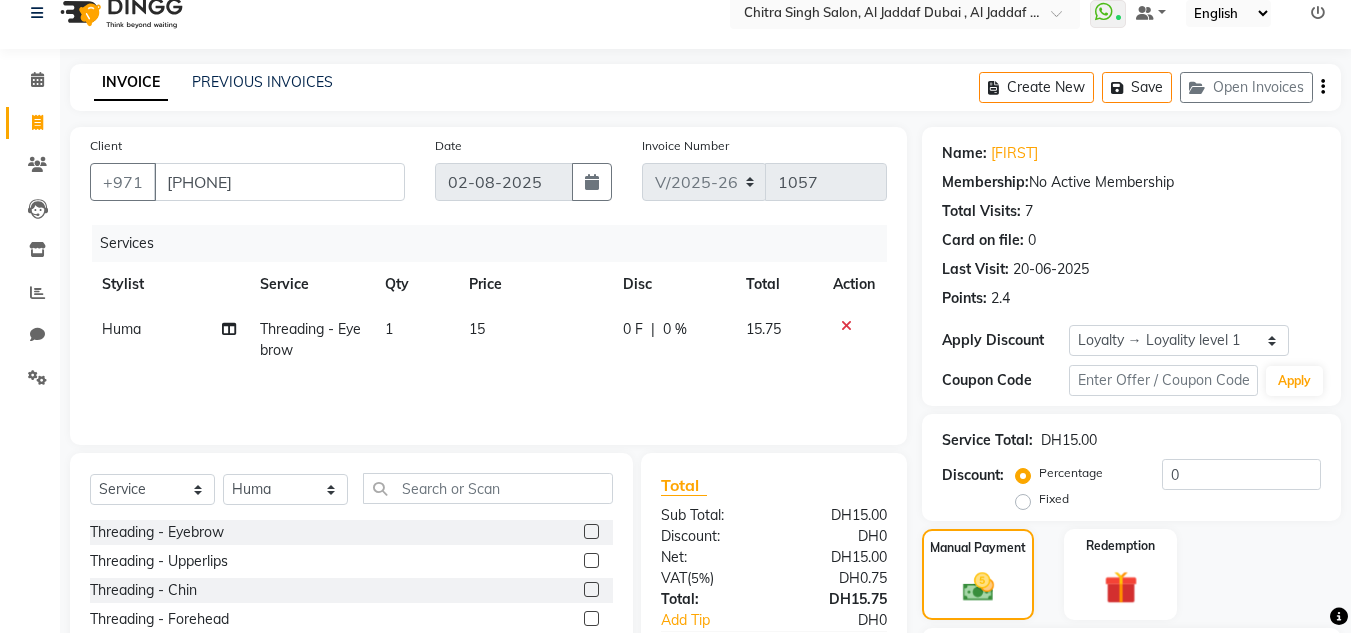 scroll, scrollTop: 25, scrollLeft: 0, axis: vertical 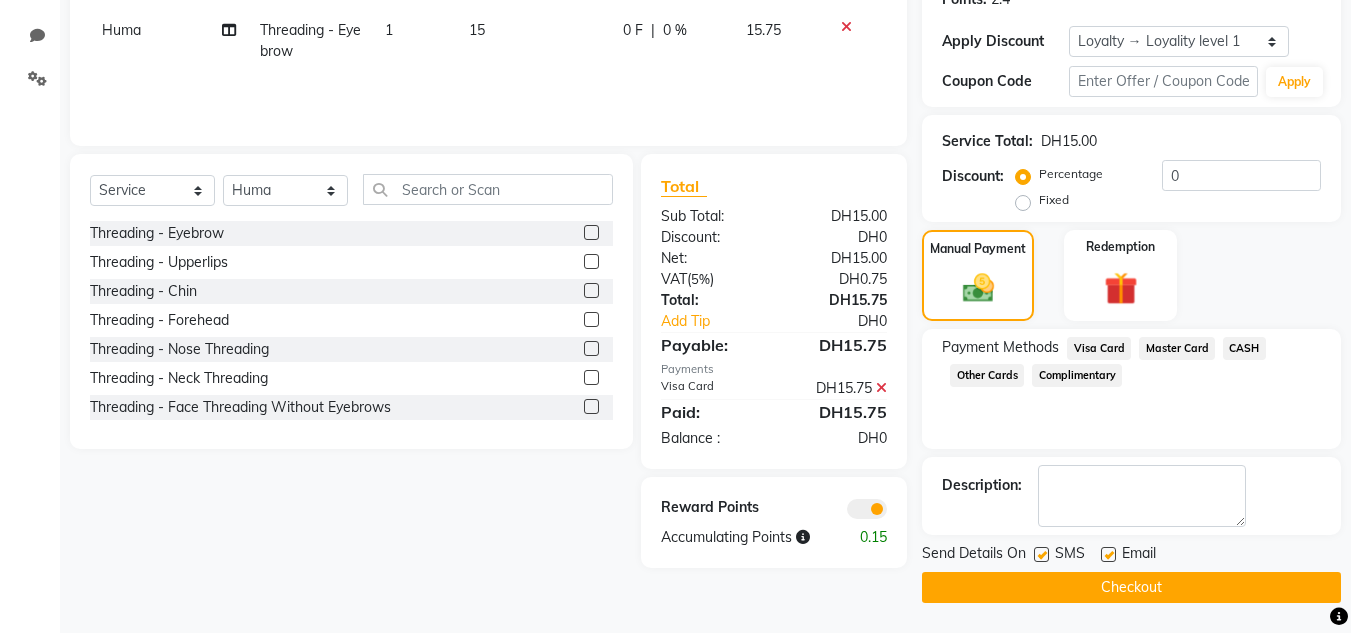 click on "Checkout" 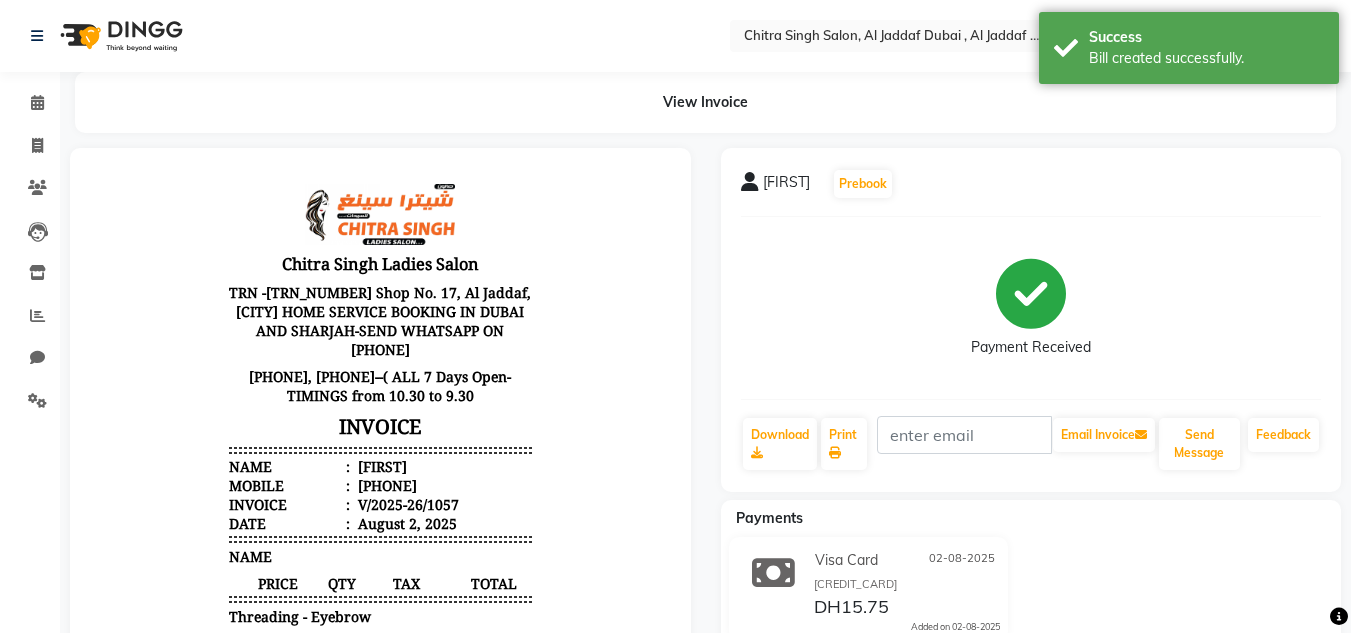scroll, scrollTop: 0, scrollLeft: 0, axis: both 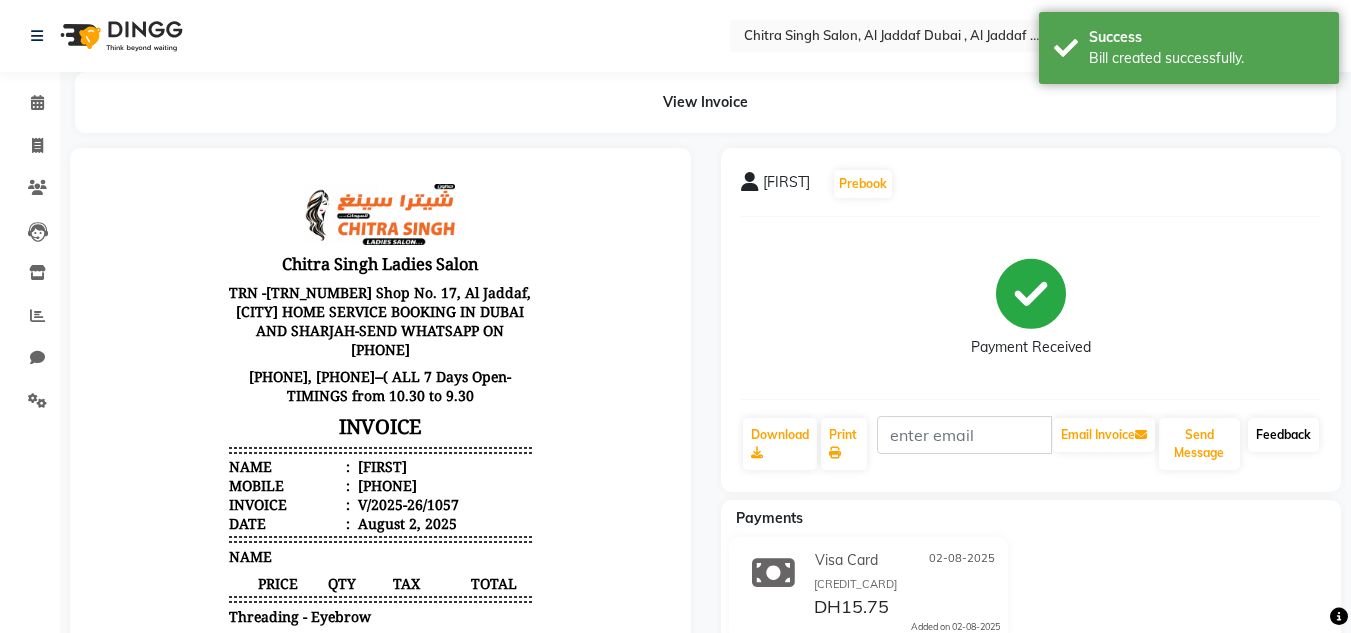 click on "Feedback" 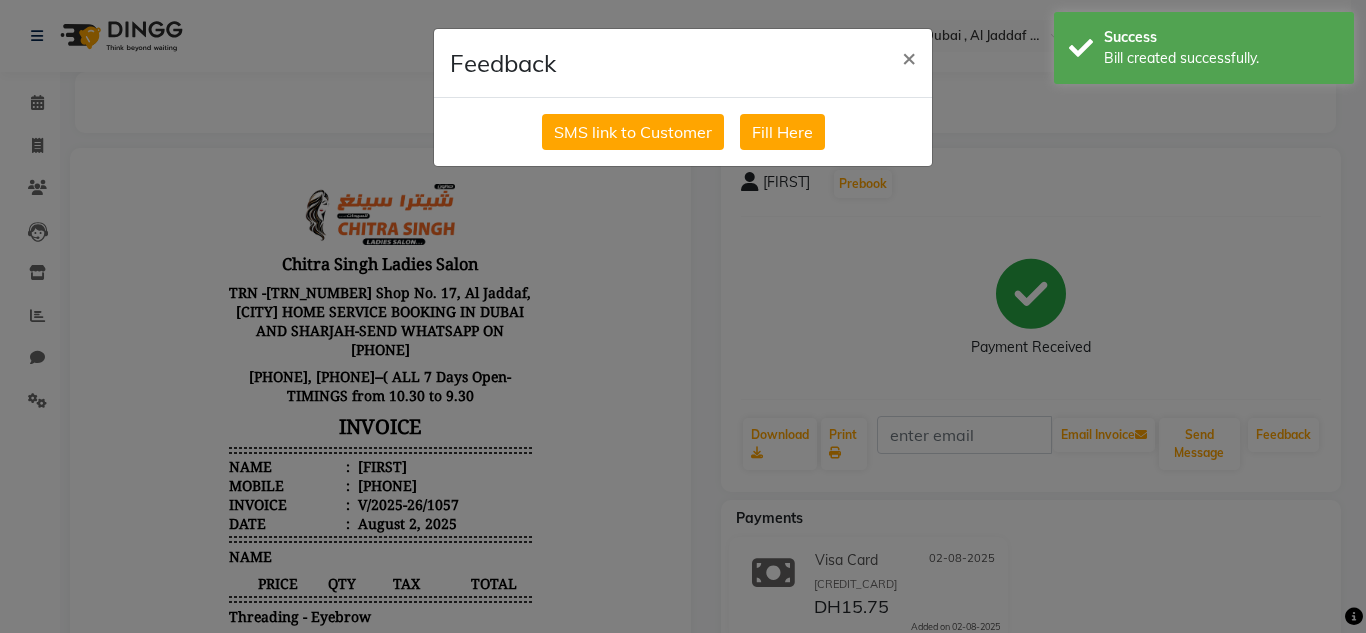 click on "SMS link to Customer" 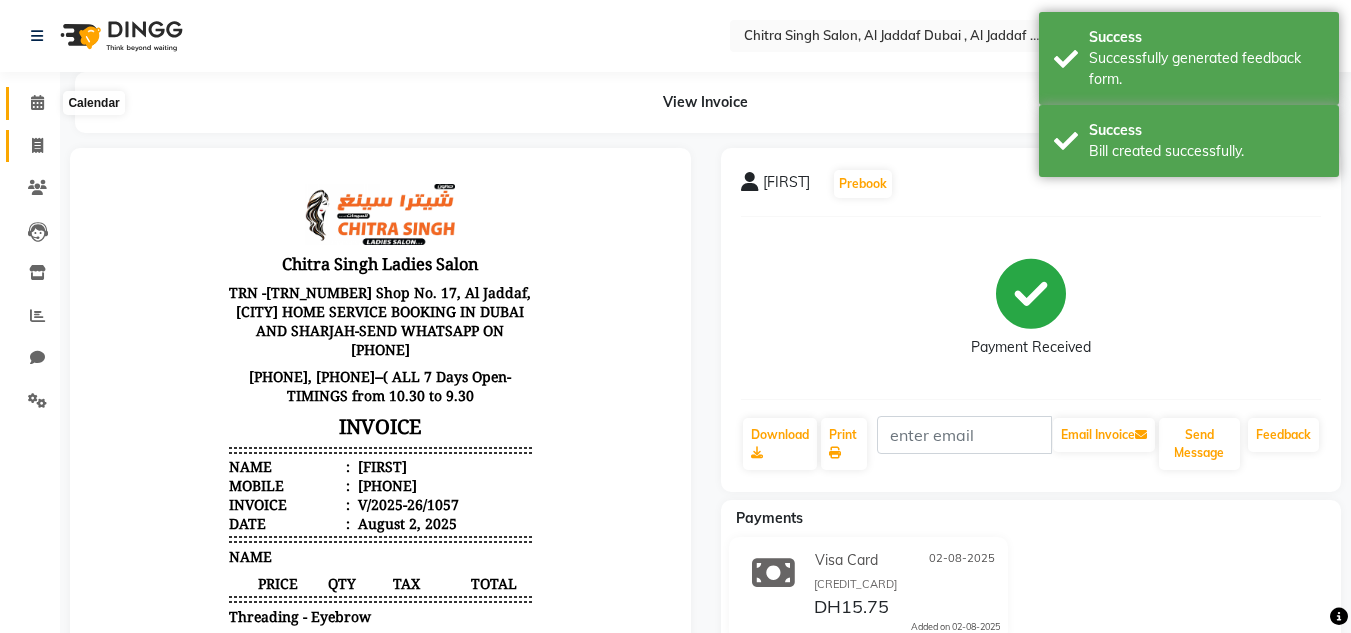 click 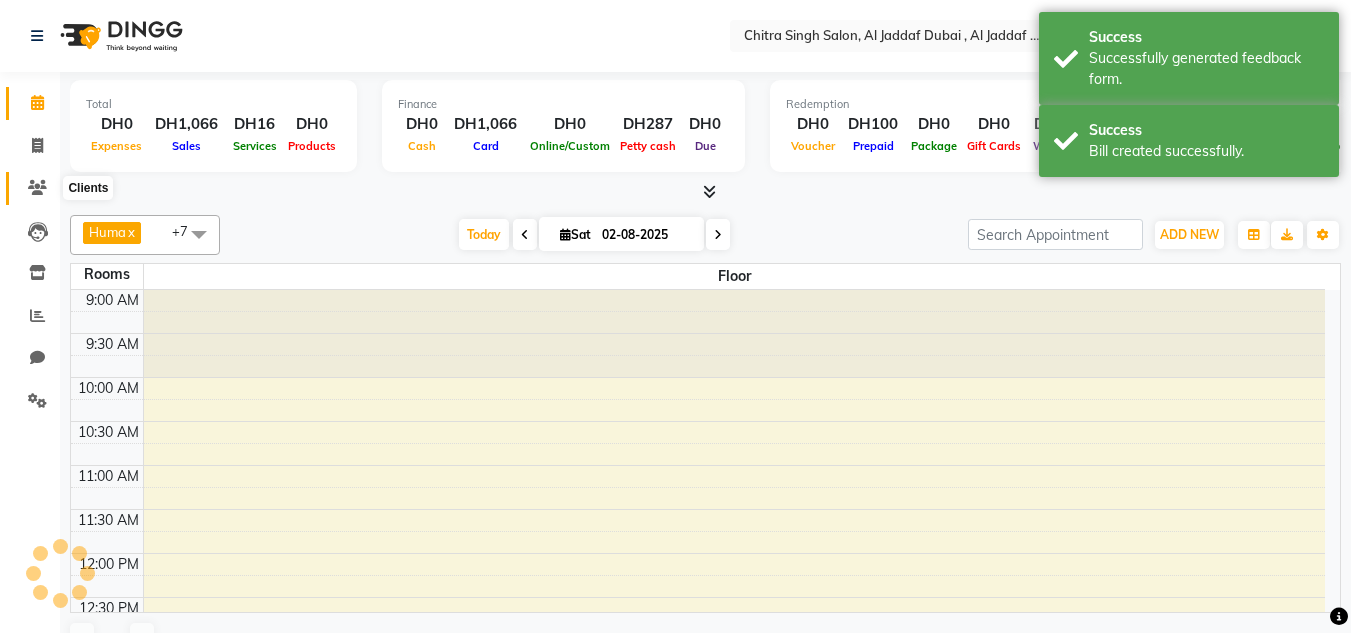 scroll, scrollTop: 0, scrollLeft: 0, axis: both 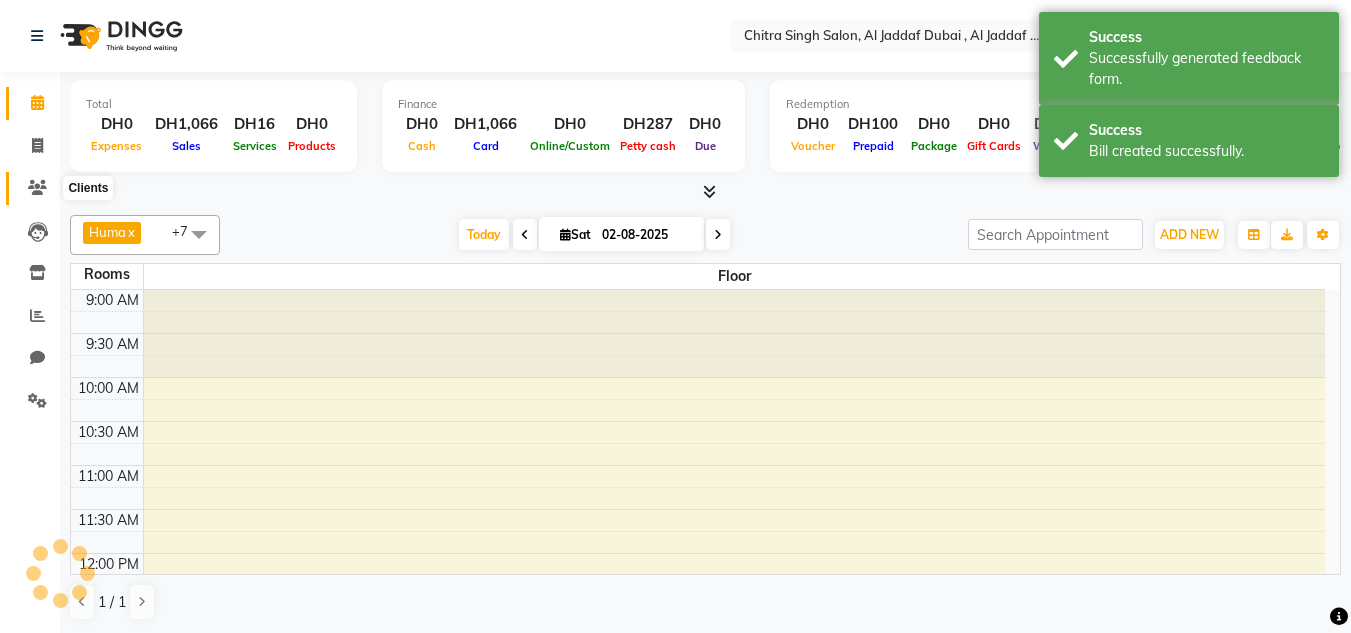 click on "Clients" 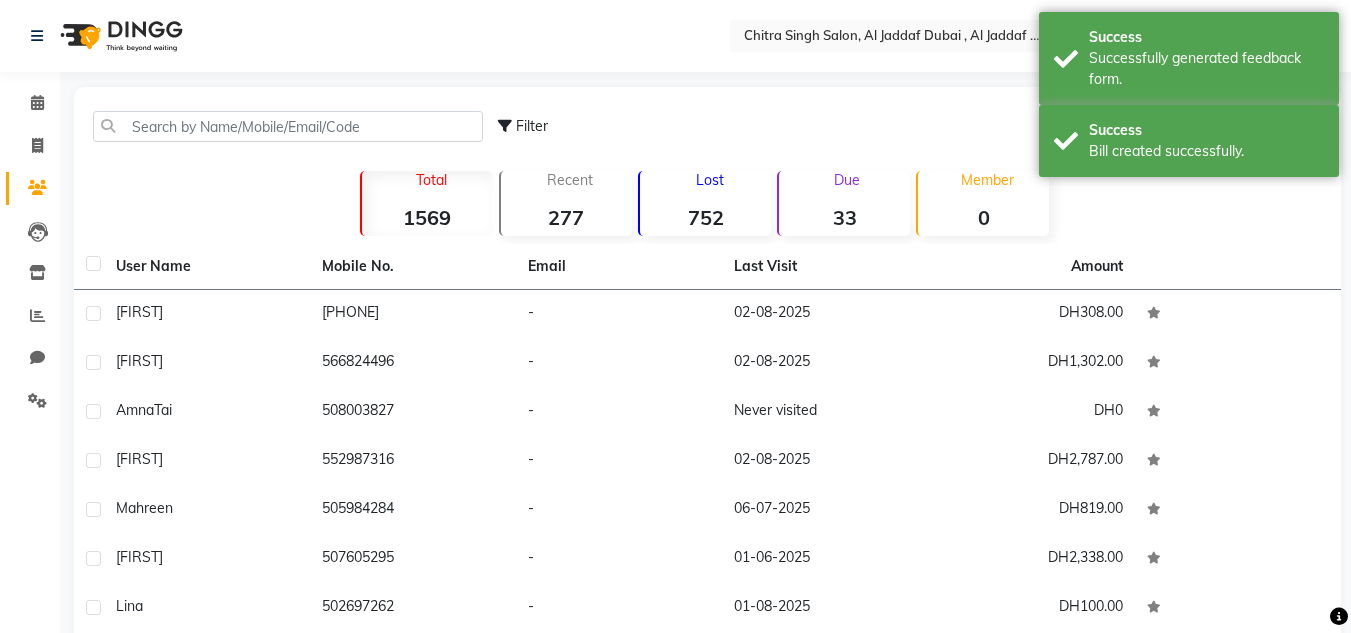 click on "Total  1569  Recent  277  Lost  752  Due  33  Member  0" 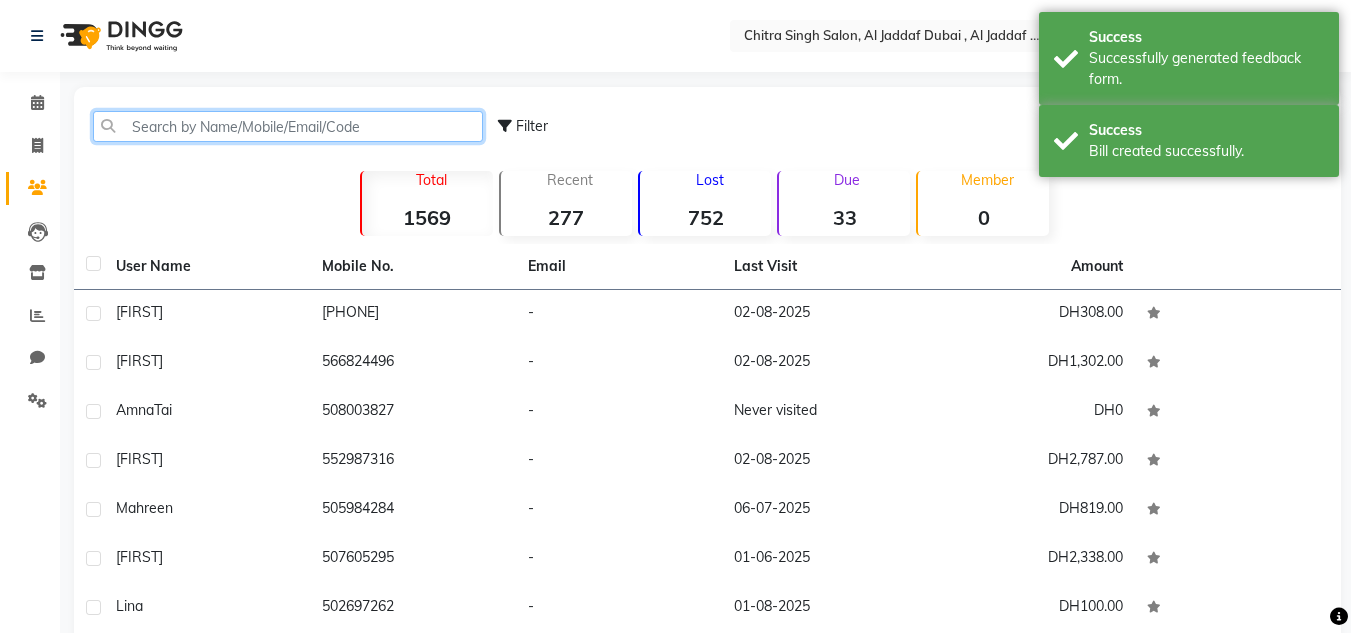 click 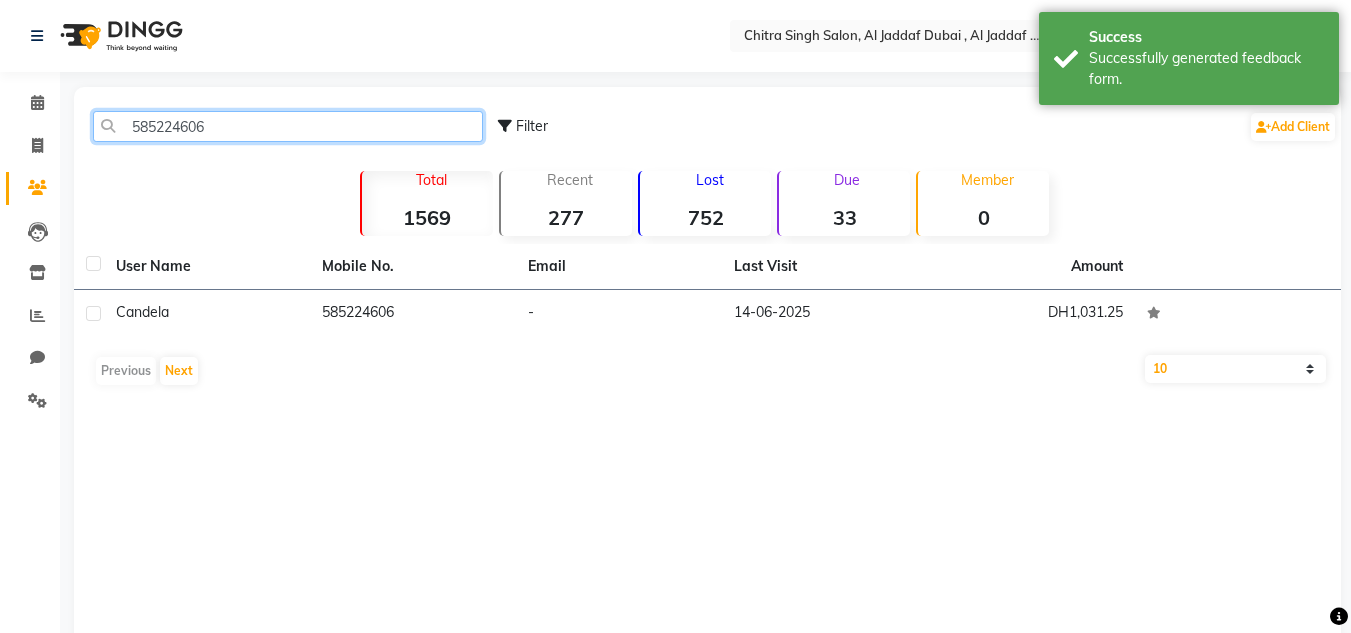 type on "585224606" 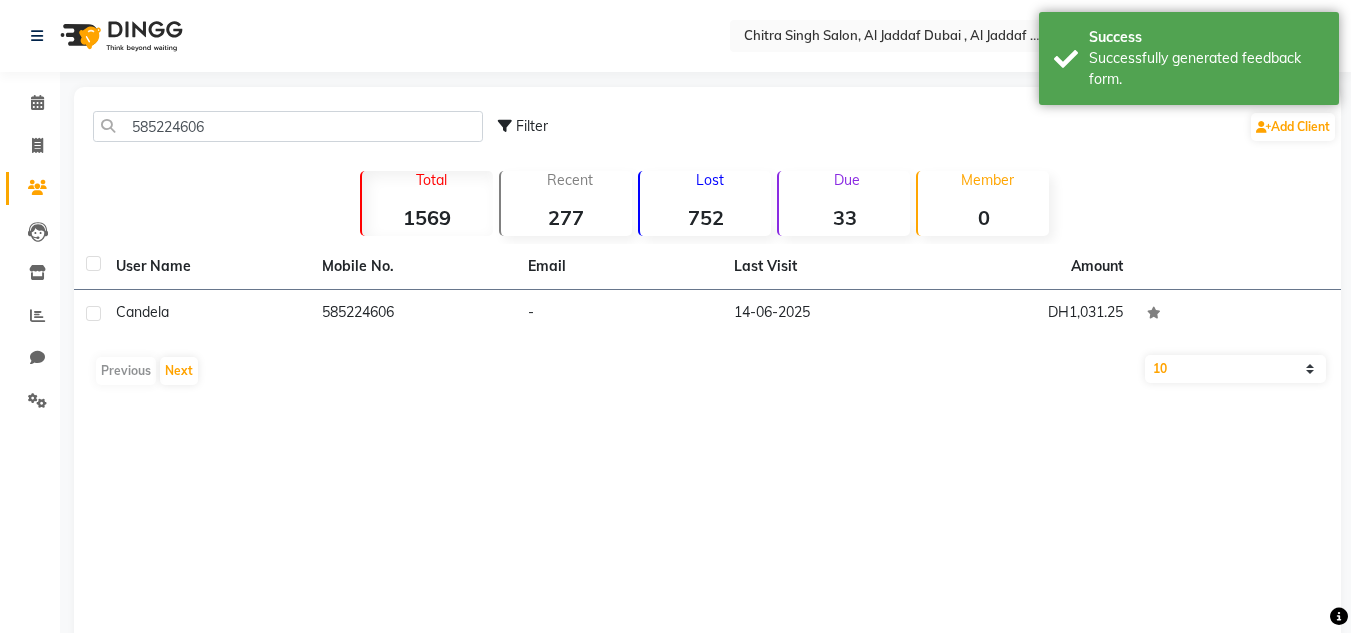 click on "Last Visit" 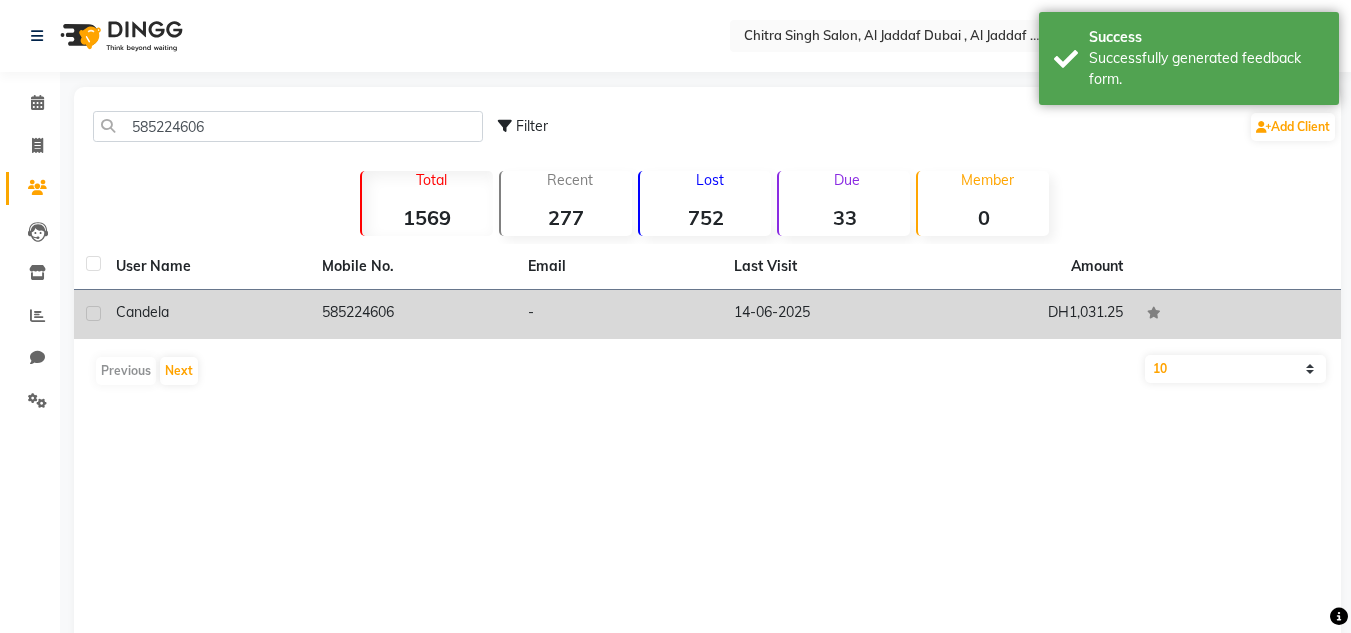 click on "14-06-2025" 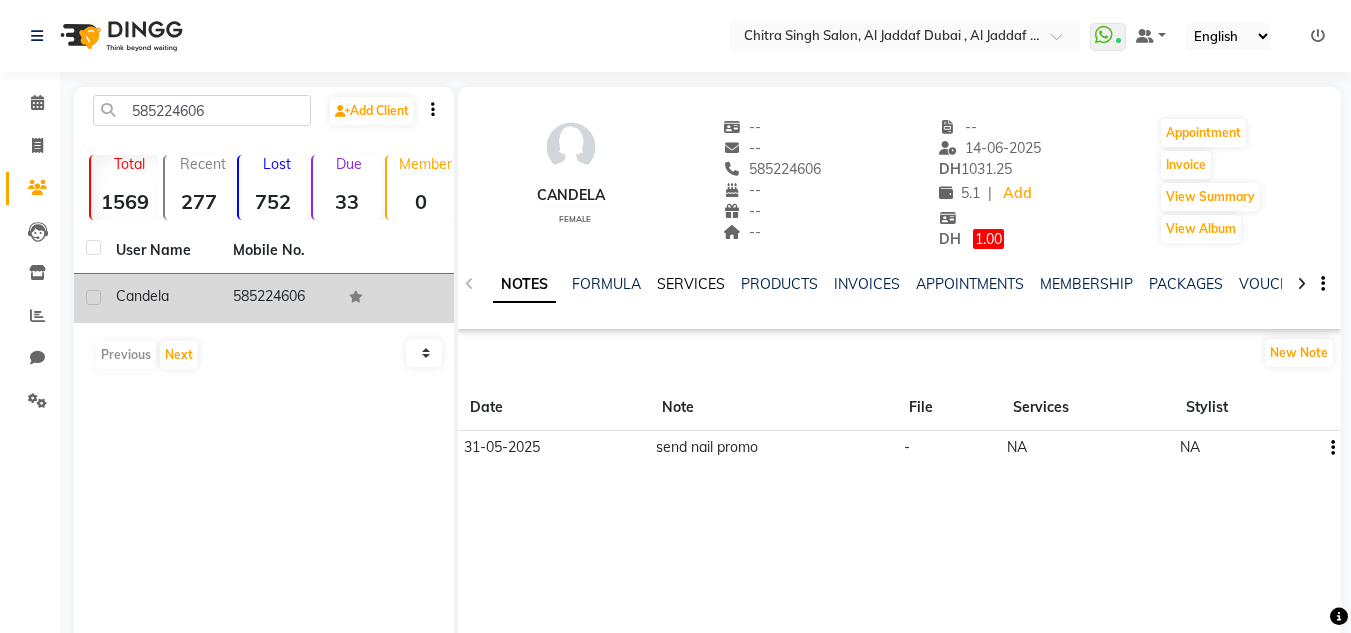 click on "SERVICES" 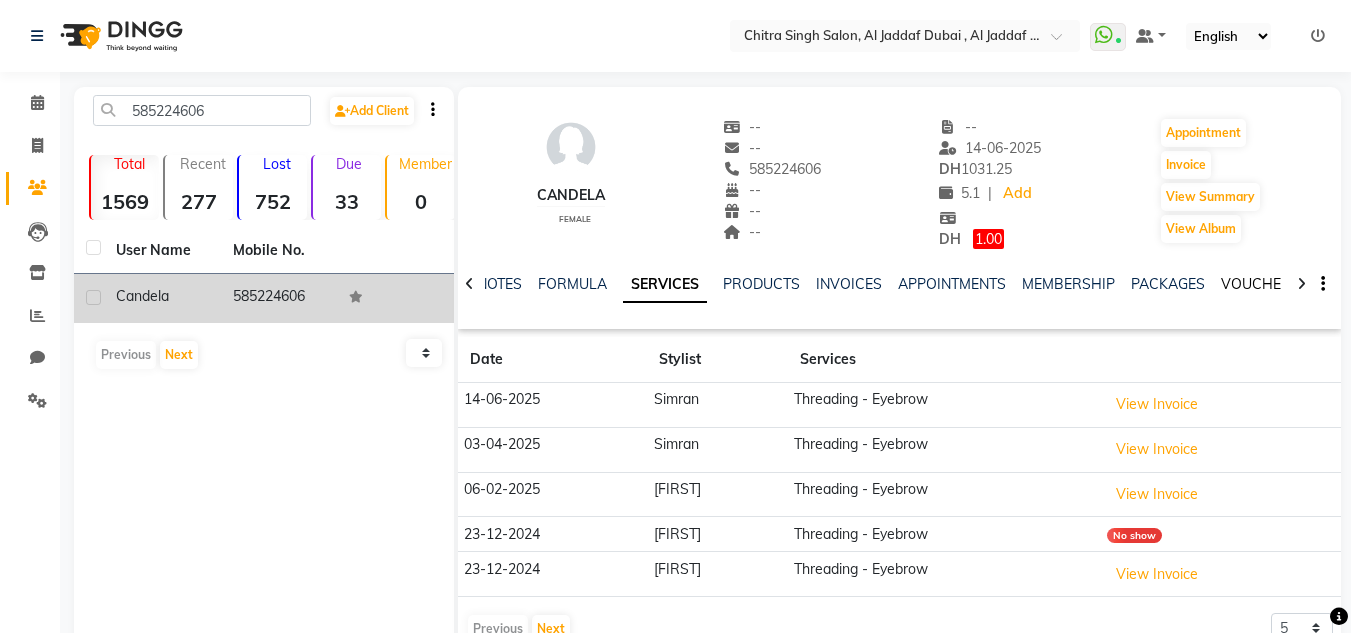 click on "VOUCHERS" 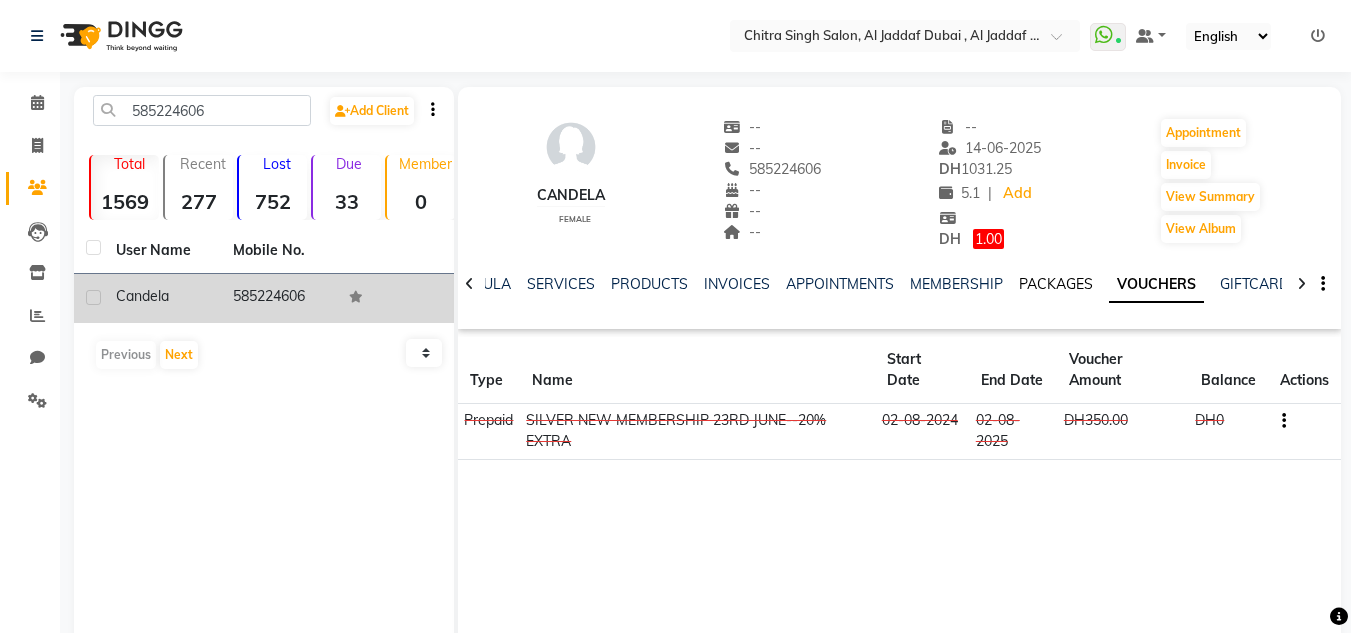 click on "PACKAGES" 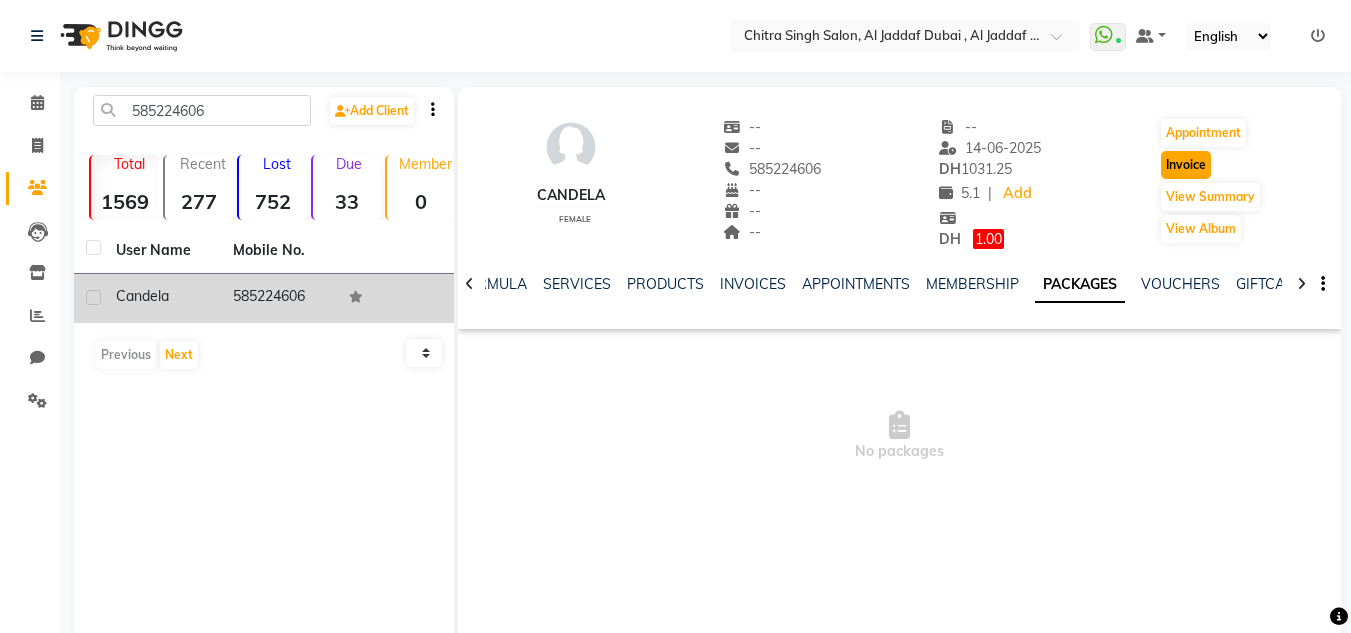 click on "Invoice" 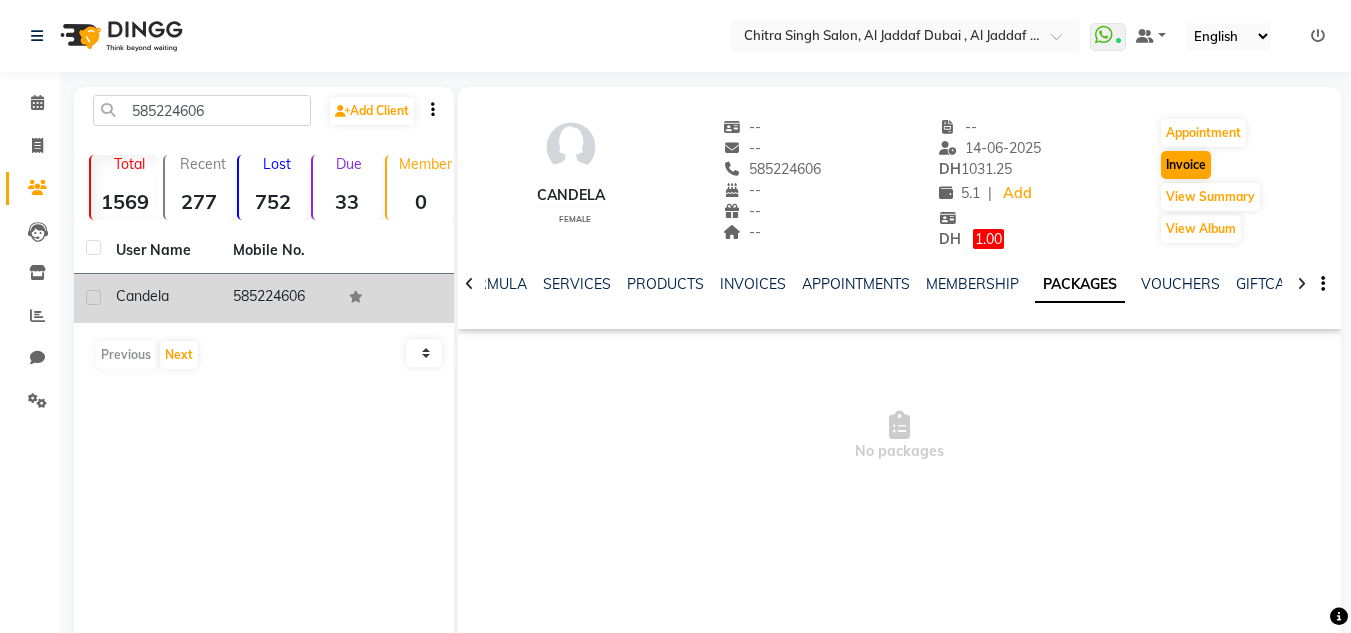 select on "service" 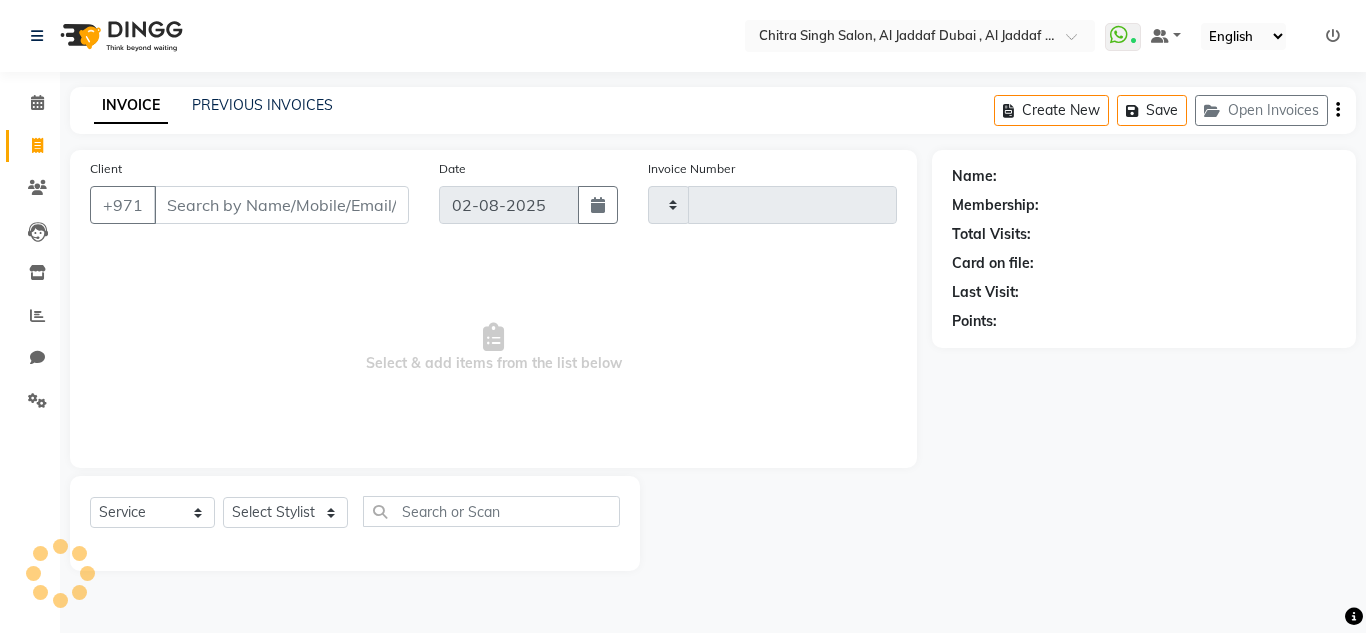 type on "1058" 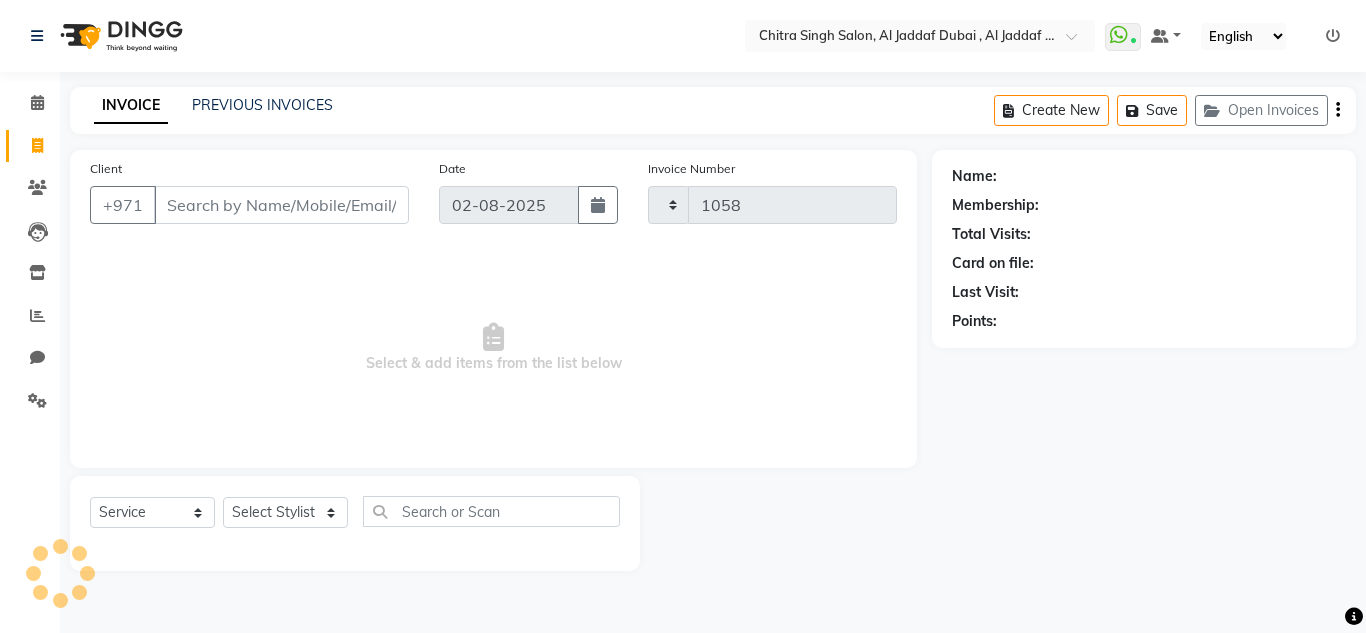 select on "4069" 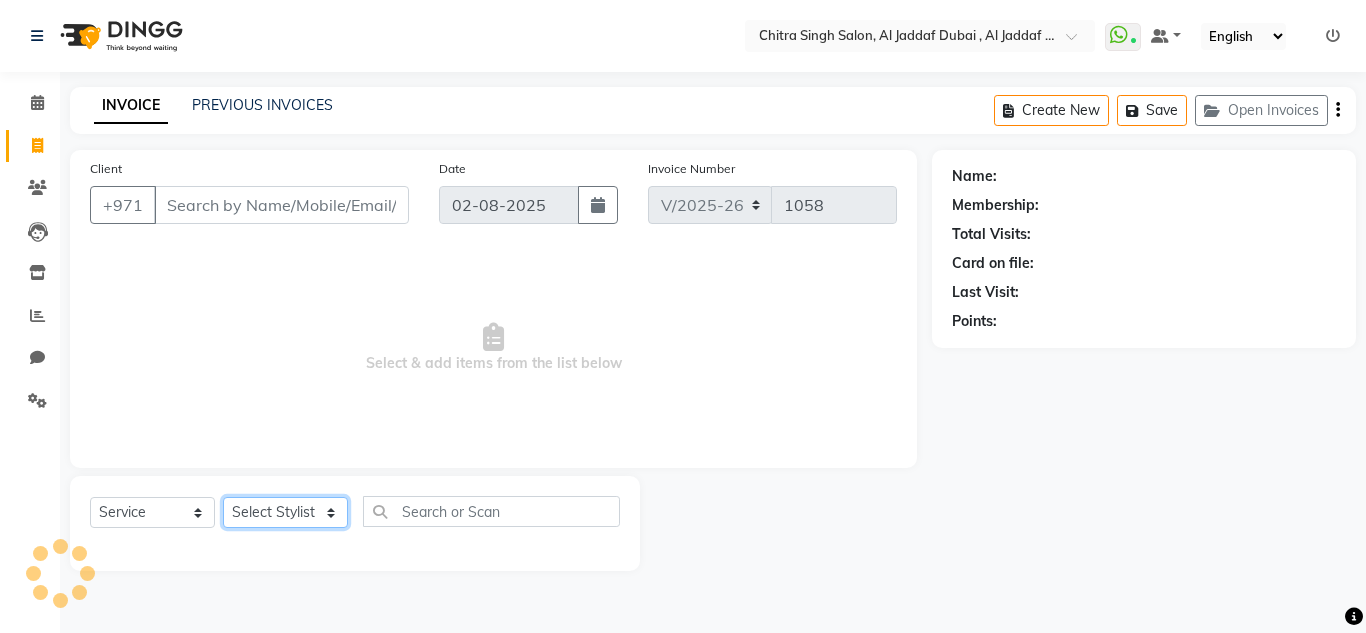 click on "Select Stylist" 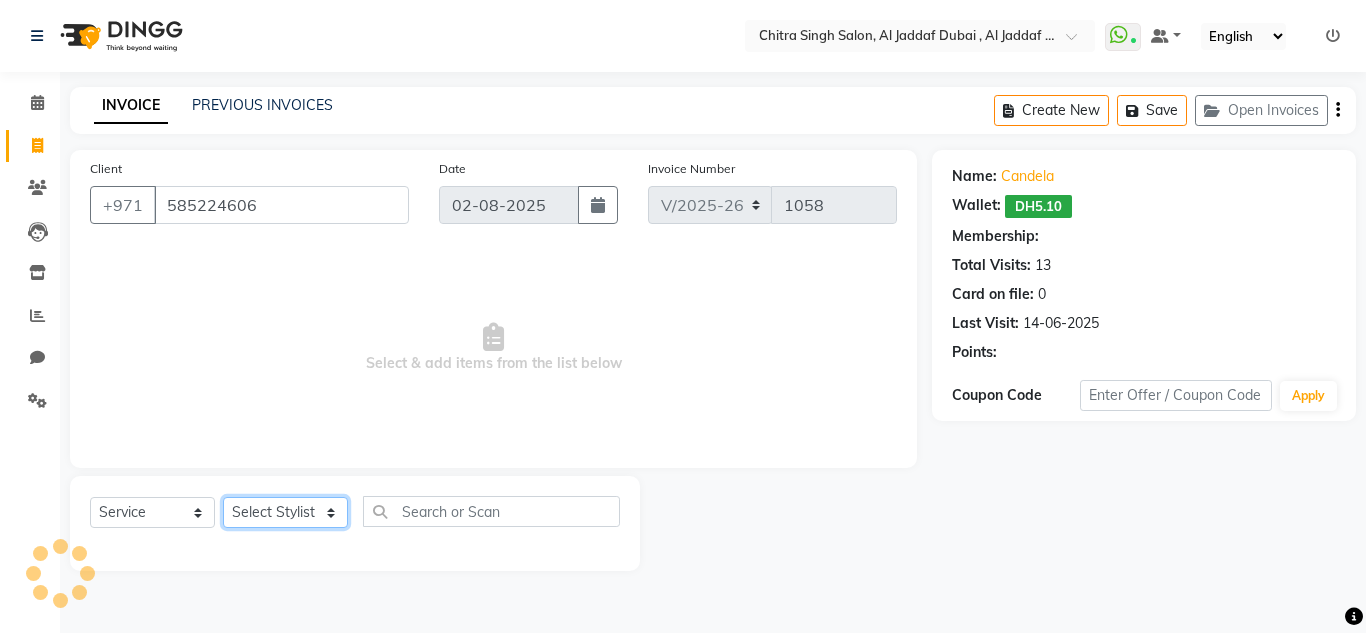 select on "1: Object" 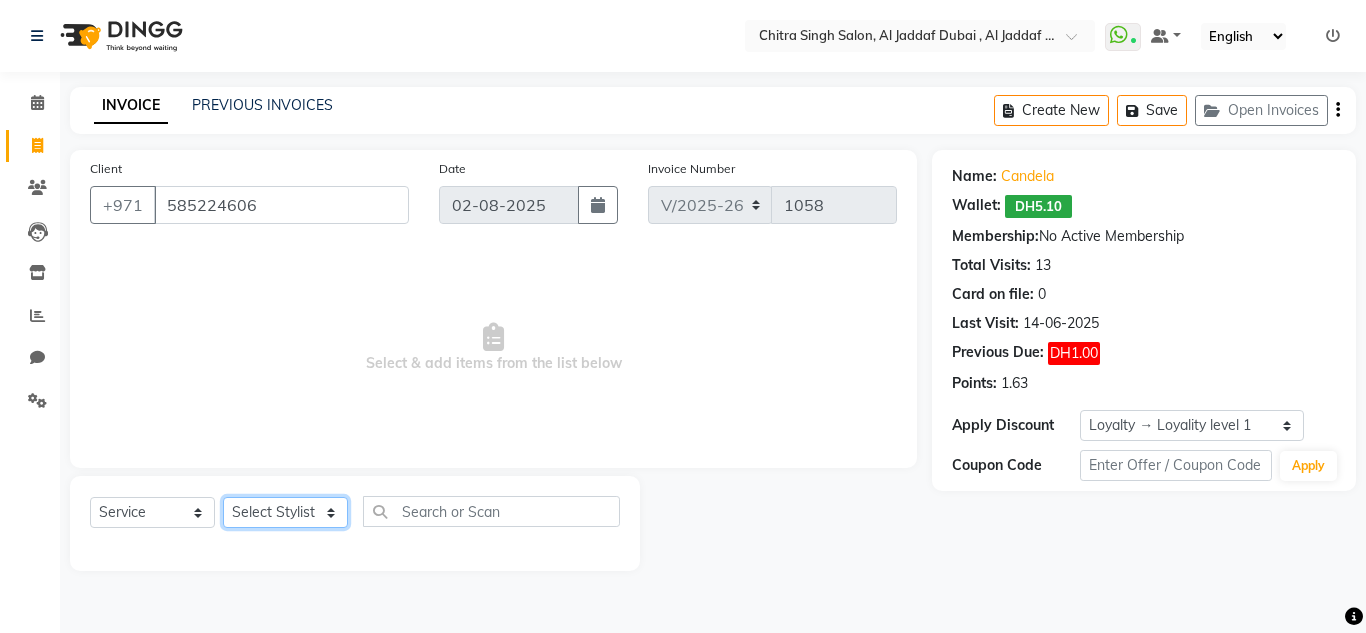 select on "86711" 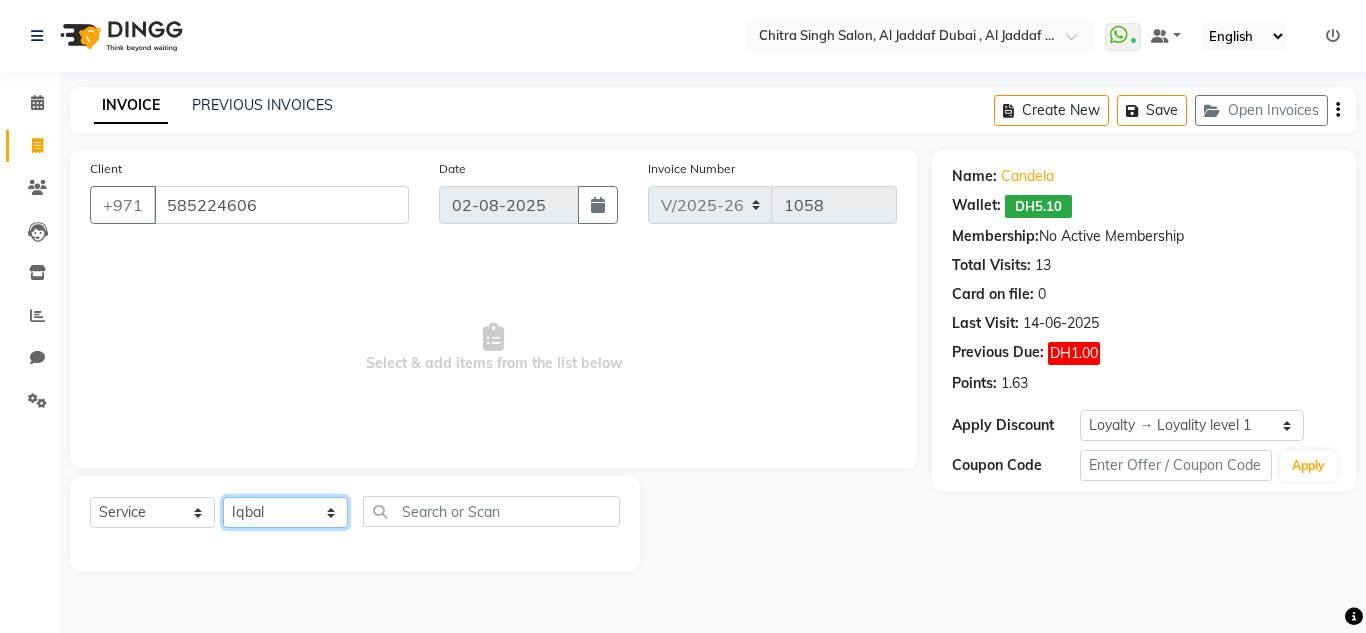 click on "Select Stylist Huma Iqbal Kabita Management Riba Sales person Srijana trial lady" 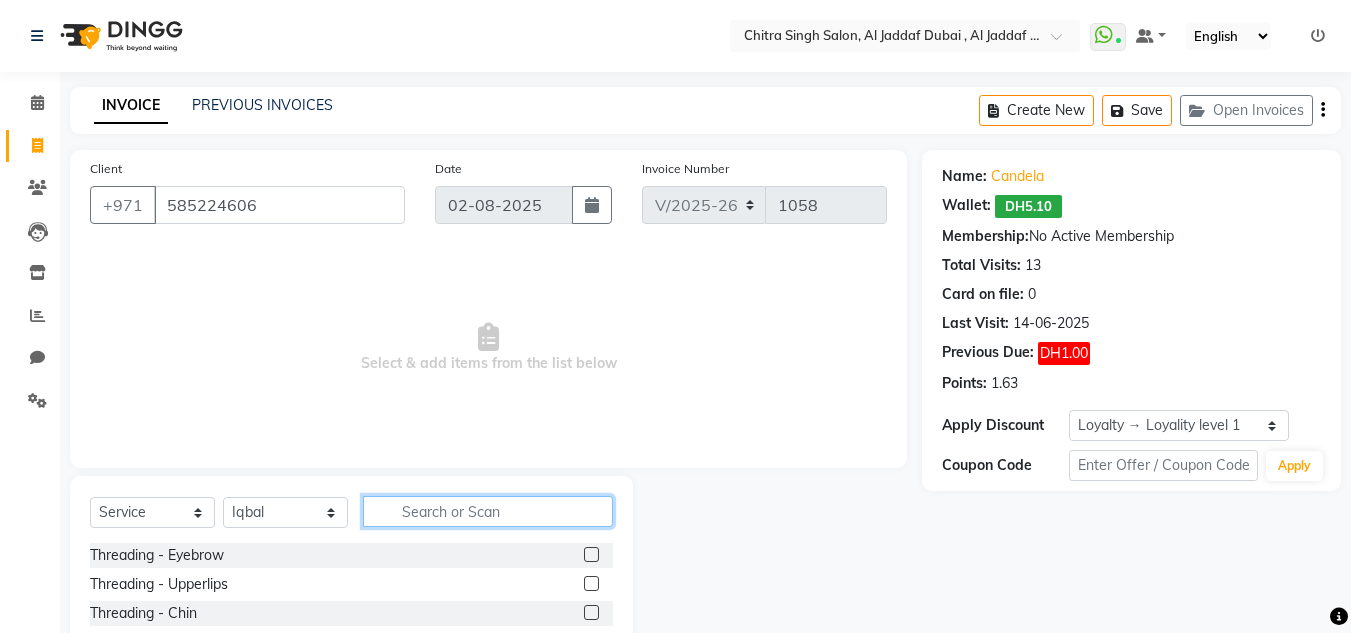 click 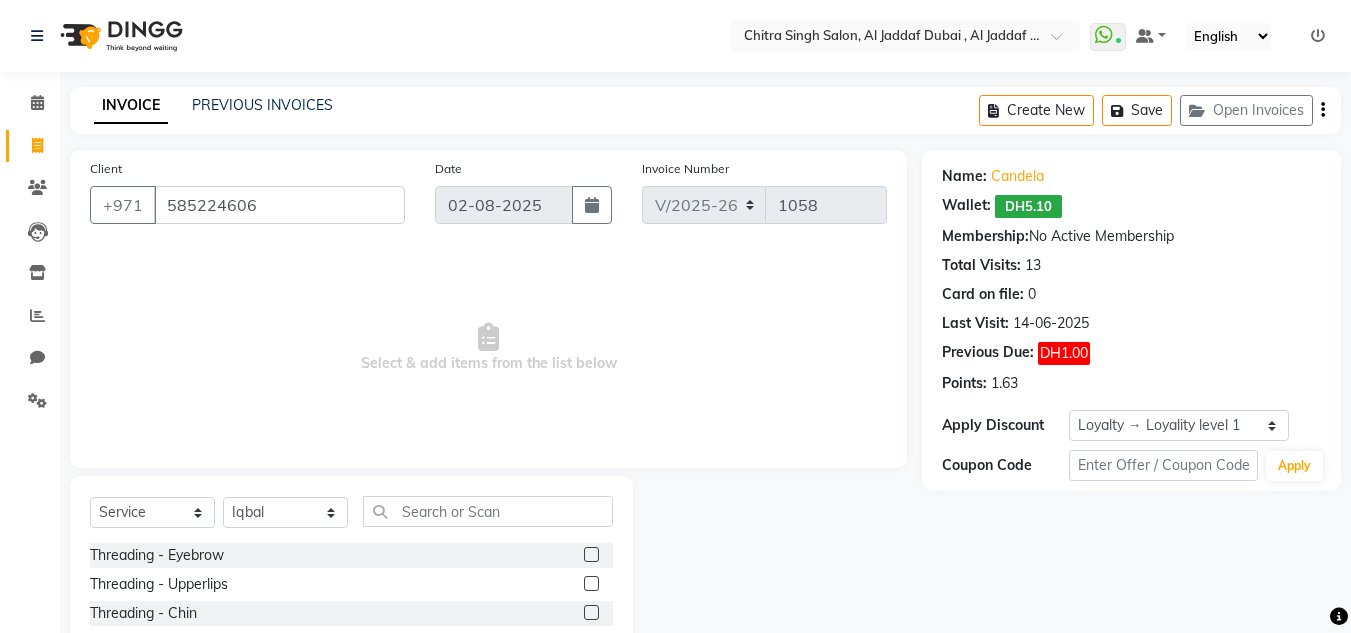 click 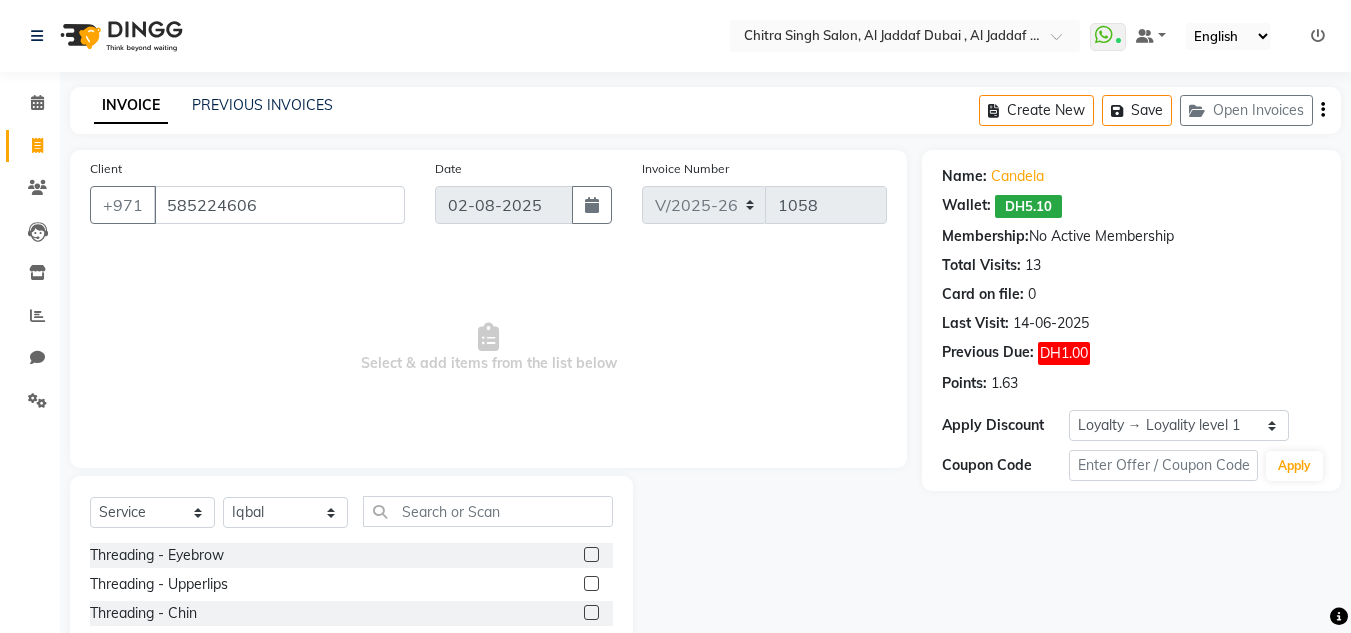 click 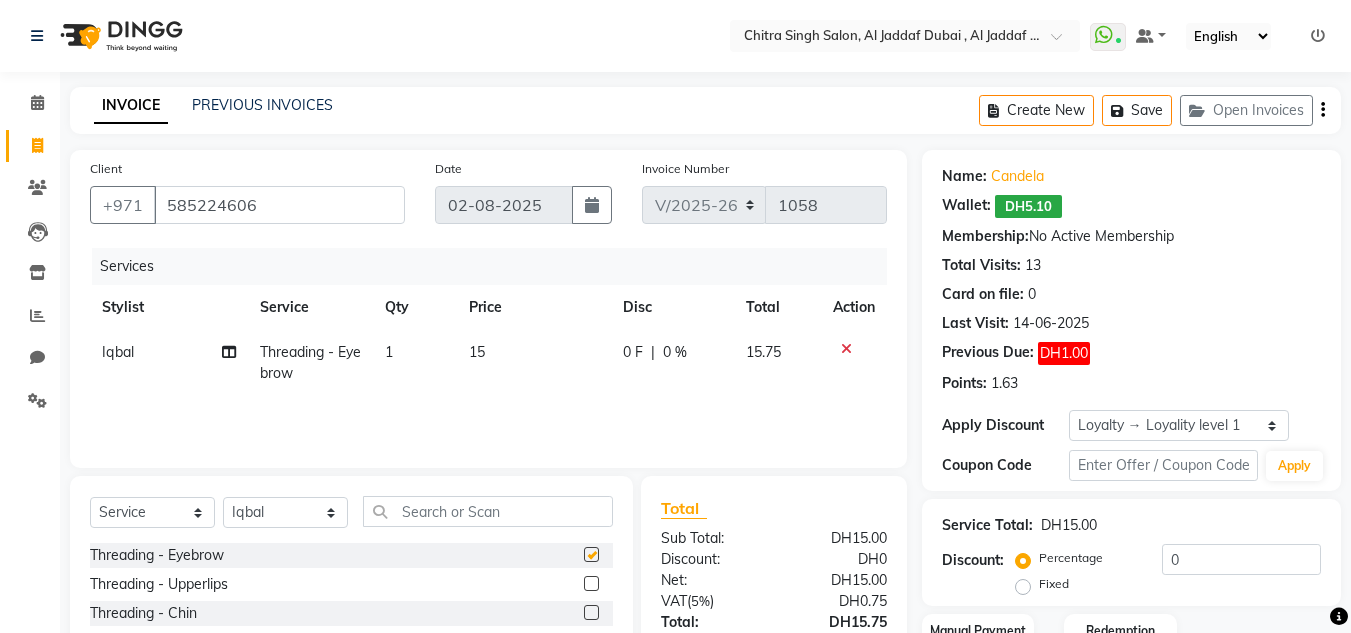 checkbox on "false" 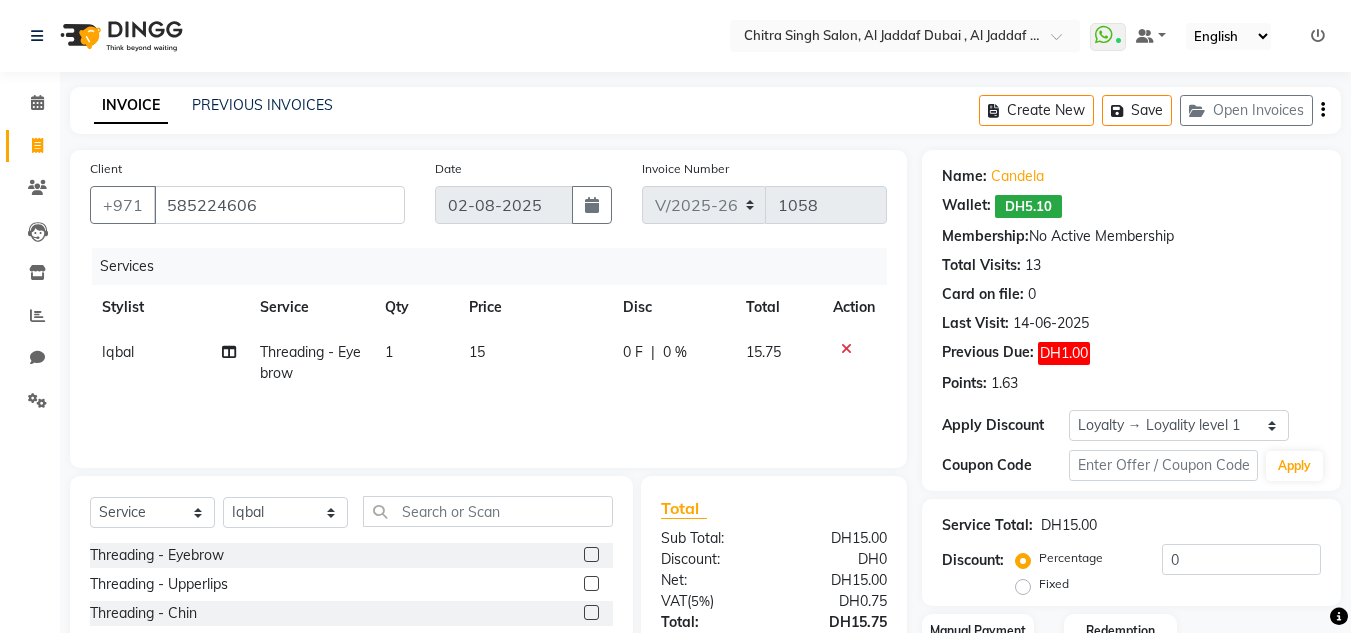 drag, startPoint x: 1365, startPoint y: 418, endPoint x: 1365, endPoint y: 499, distance: 81 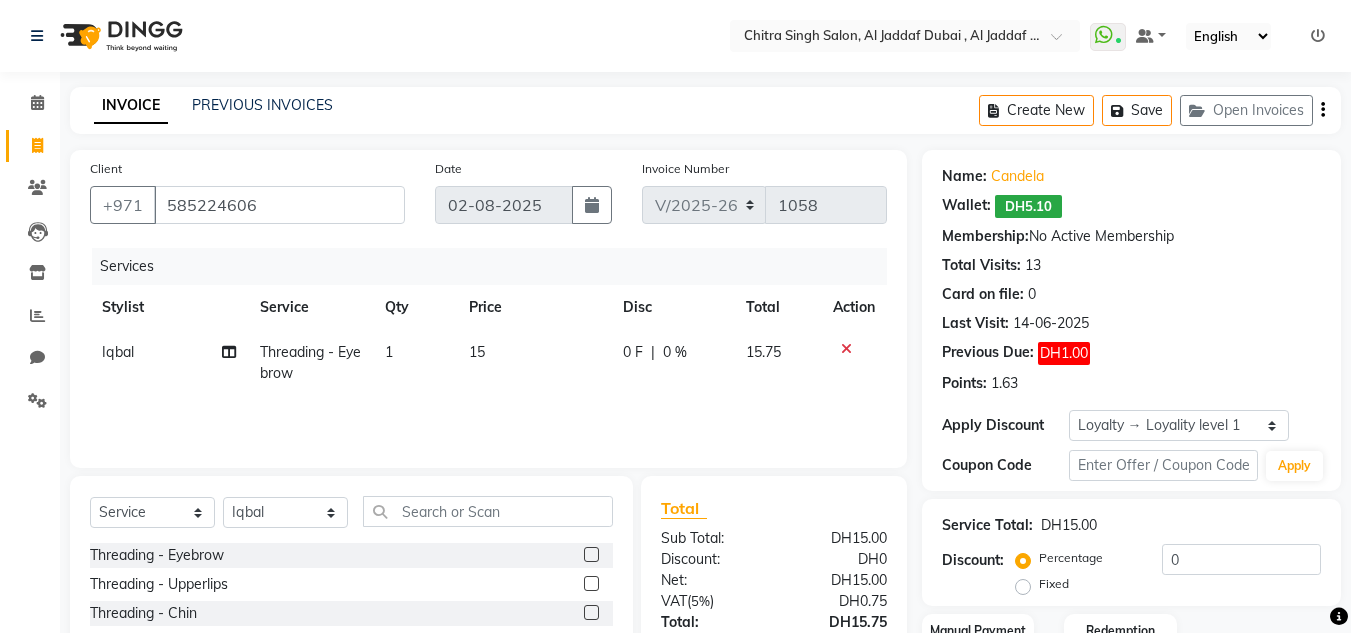 scroll, scrollTop: 168, scrollLeft: 0, axis: vertical 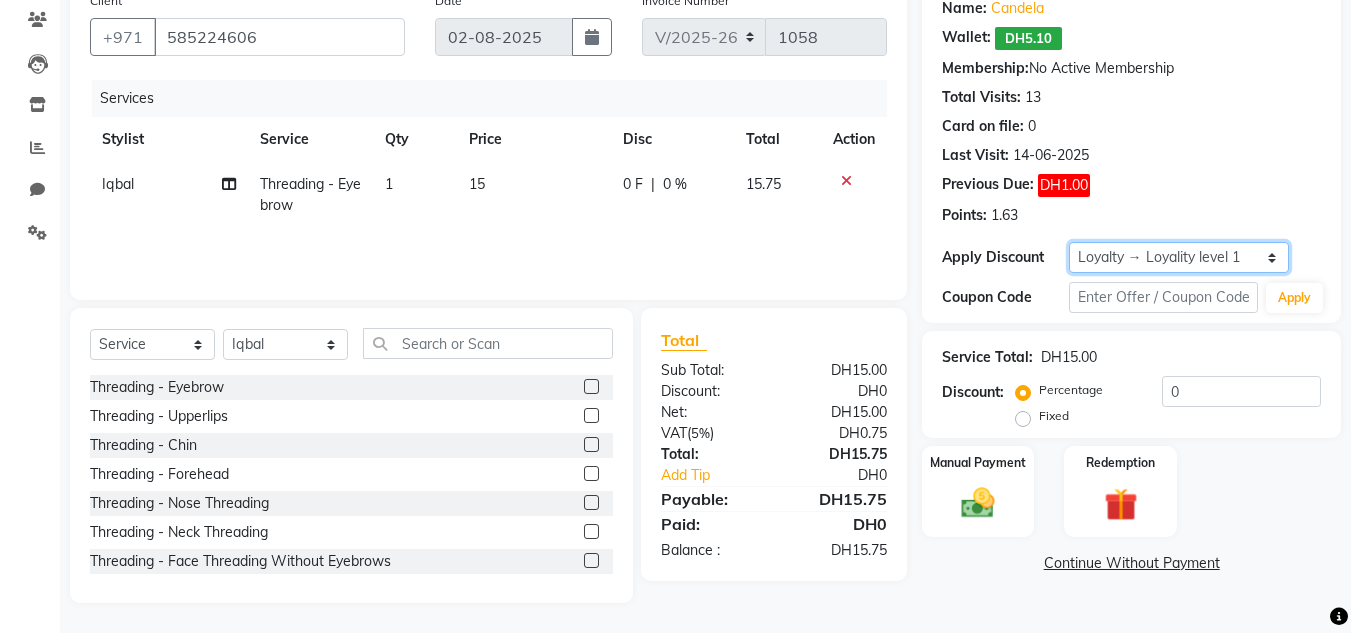 click on "Select  Loyalty → Loyality level 1" 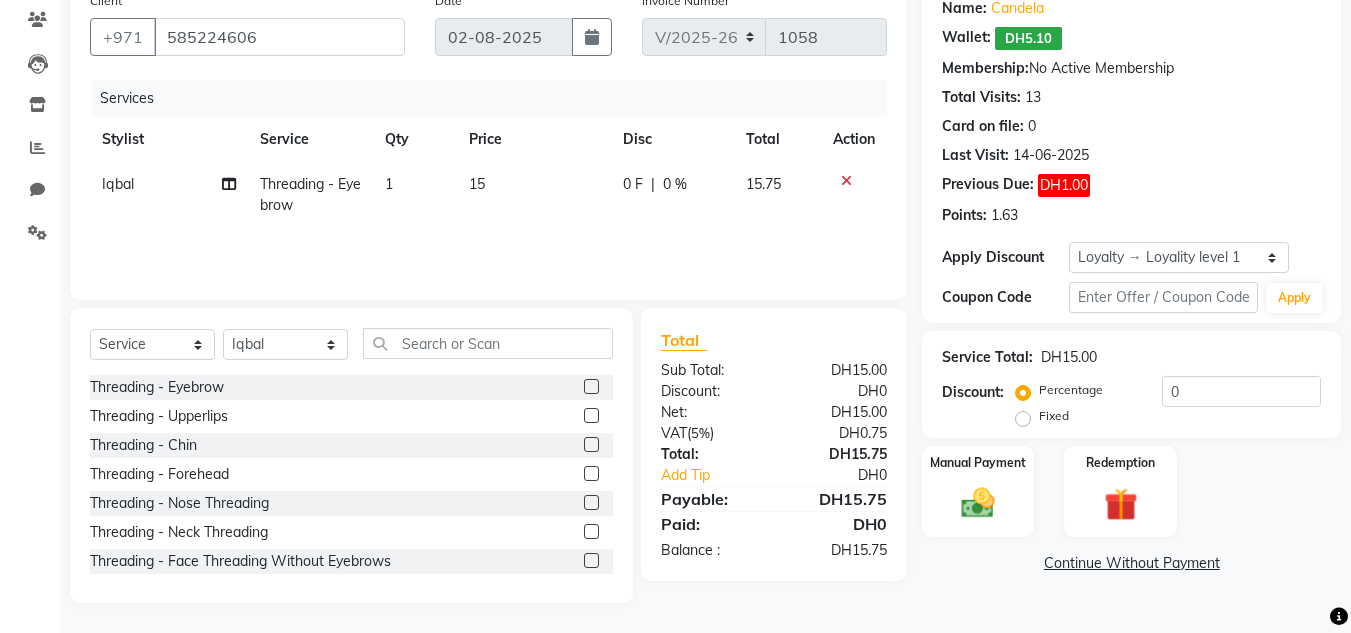 drag, startPoint x: 1229, startPoint y: 196, endPoint x: 1213, endPoint y: 237, distance: 44.011364 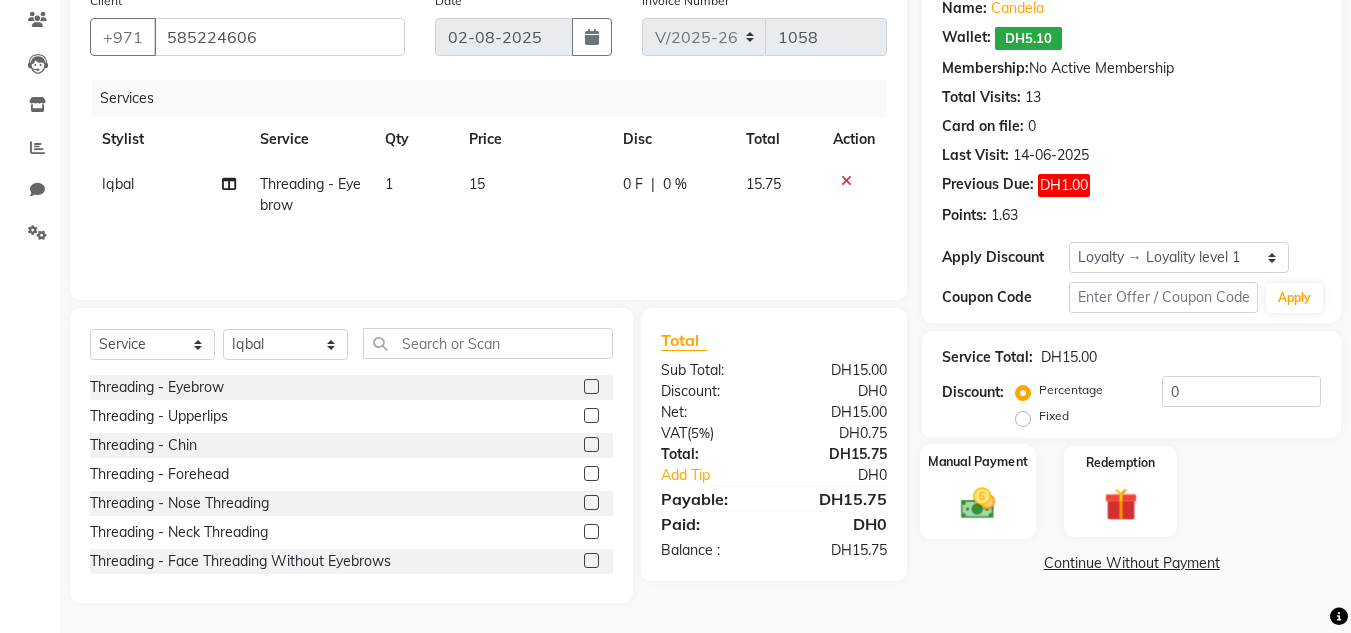 click 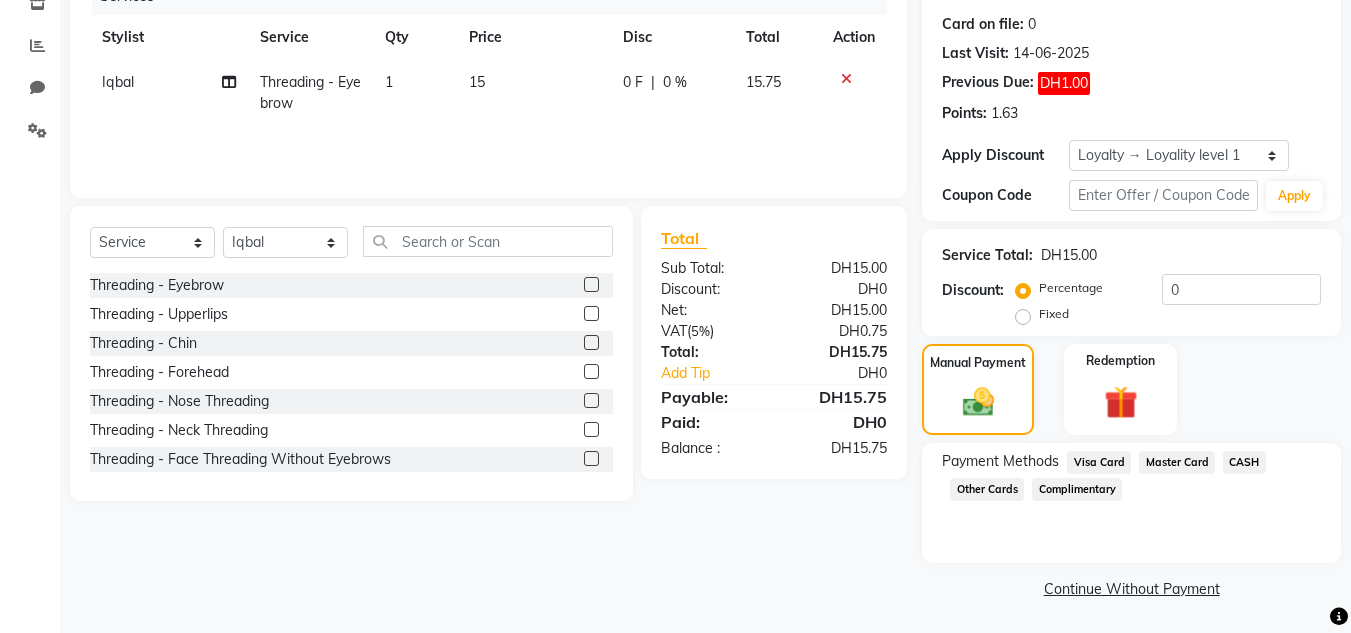 scroll, scrollTop: 271, scrollLeft: 0, axis: vertical 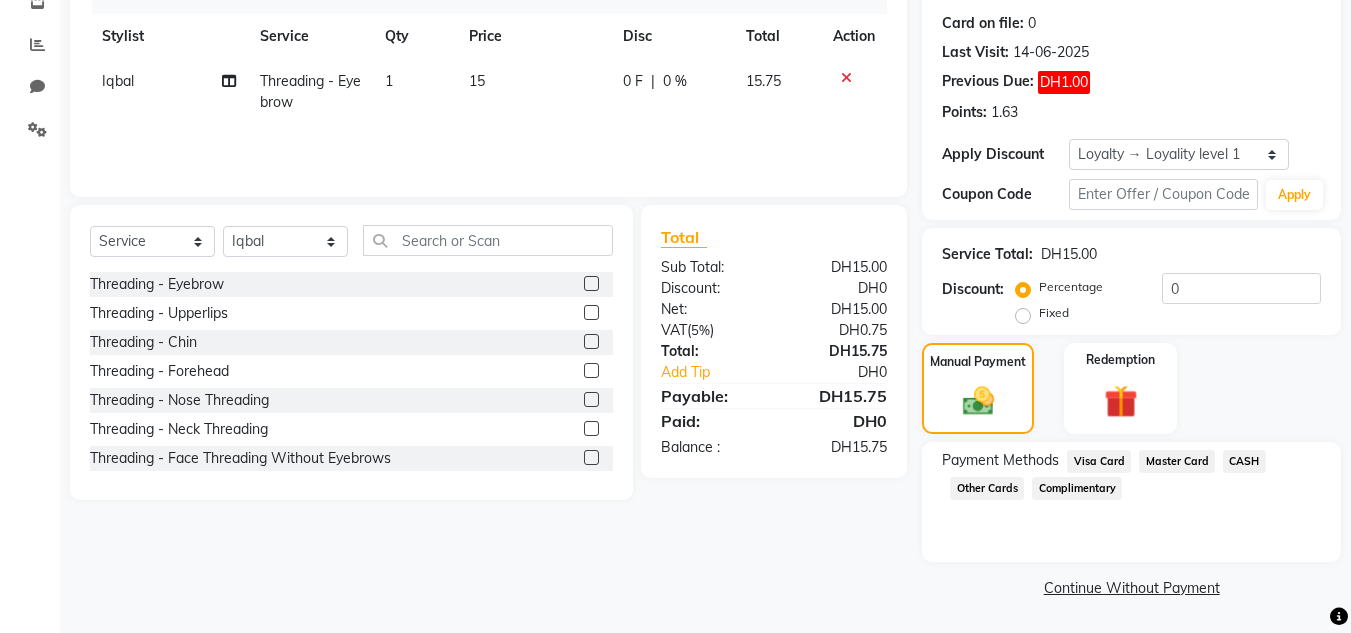 click on "Visa Card" 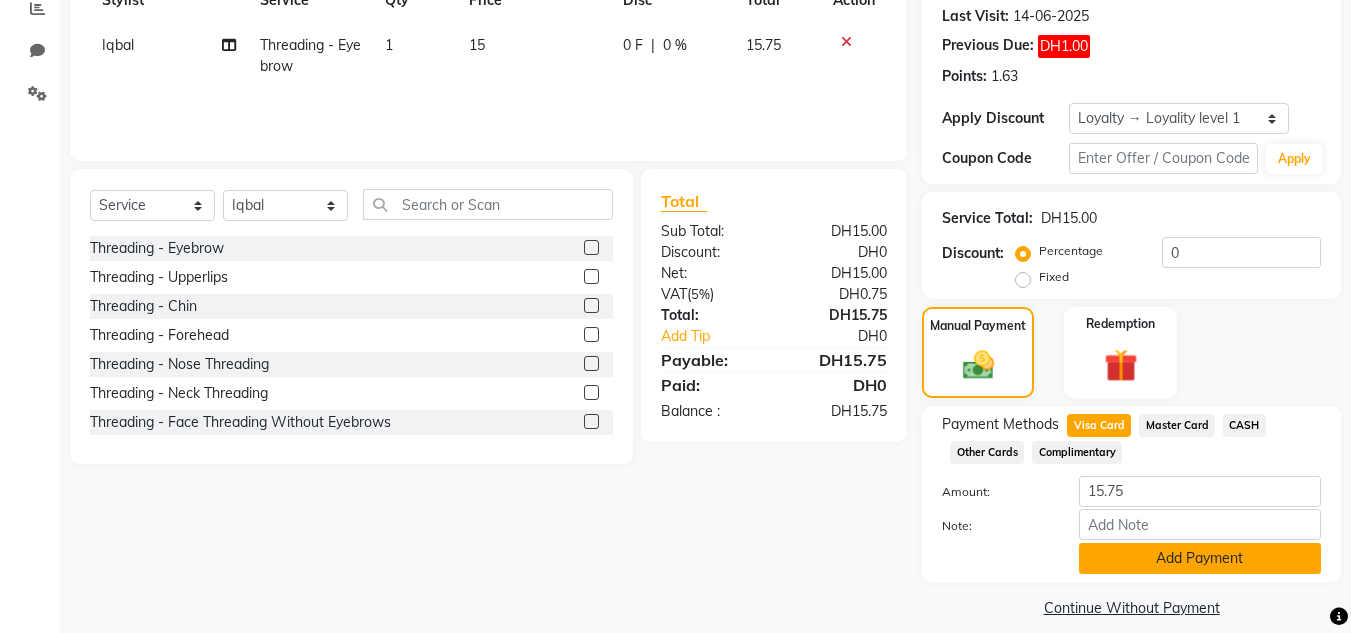 scroll, scrollTop: 327, scrollLeft: 0, axis: vertical 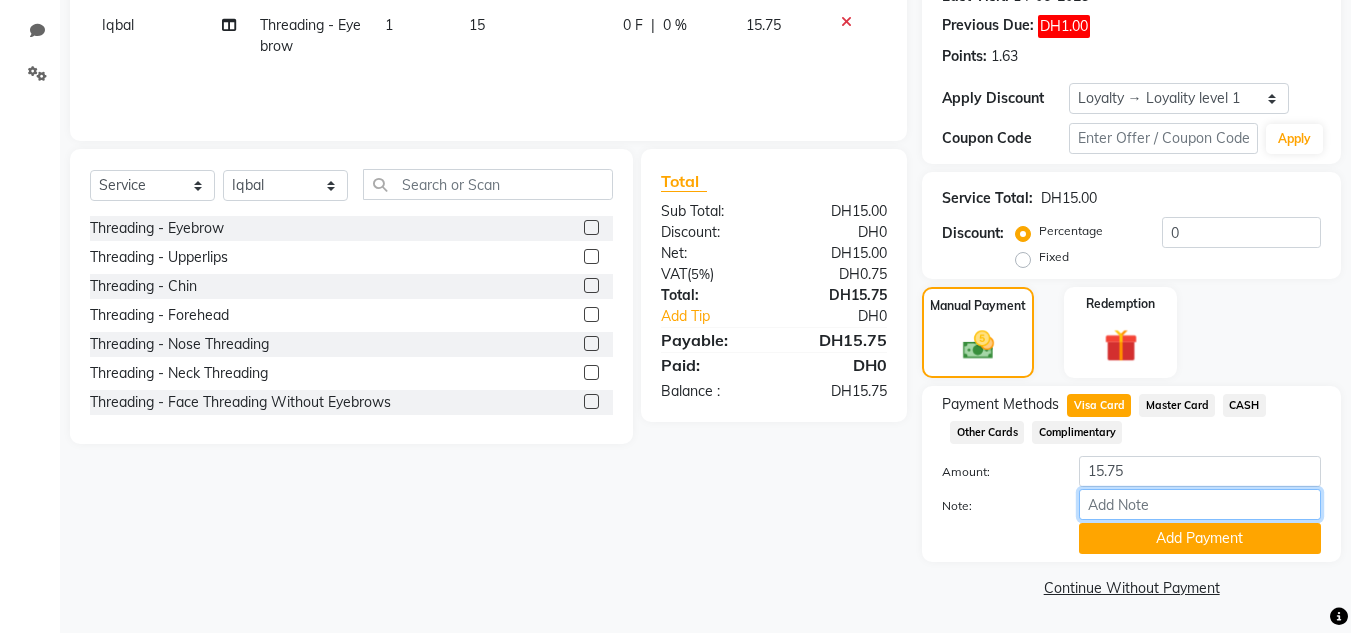 click on "Note:" at bounding box center (1200, 504) 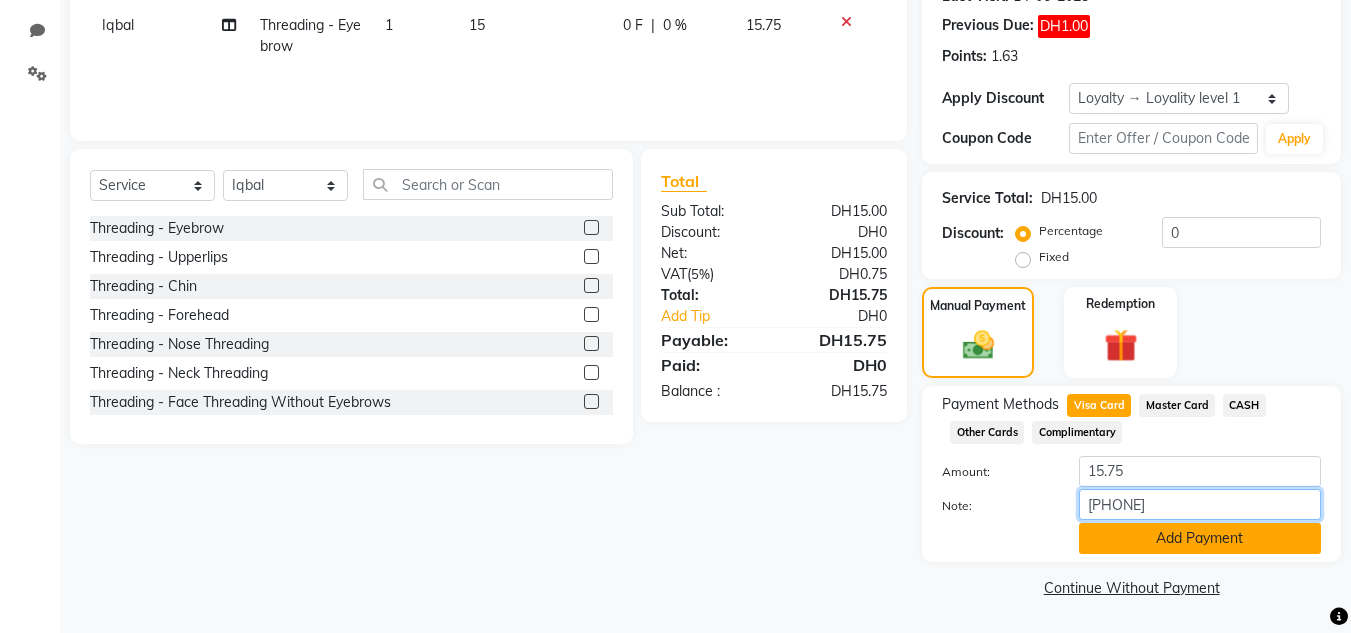 type on "[PHONE]" 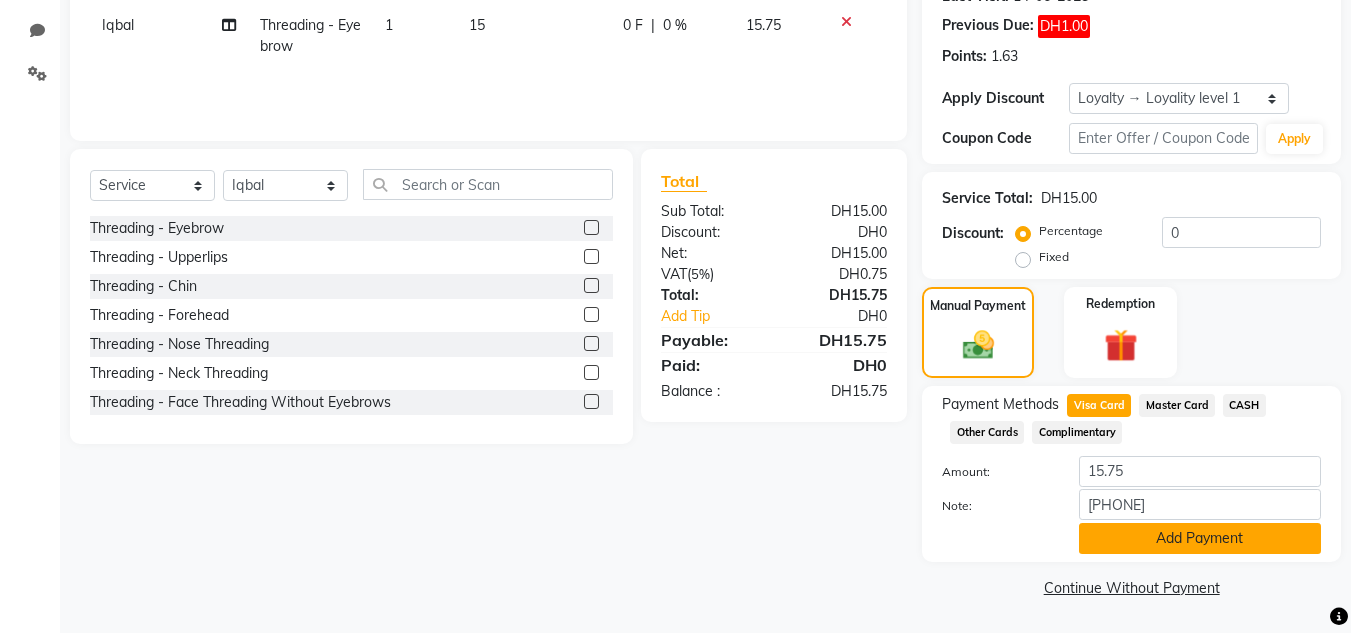click on "Add Payment" 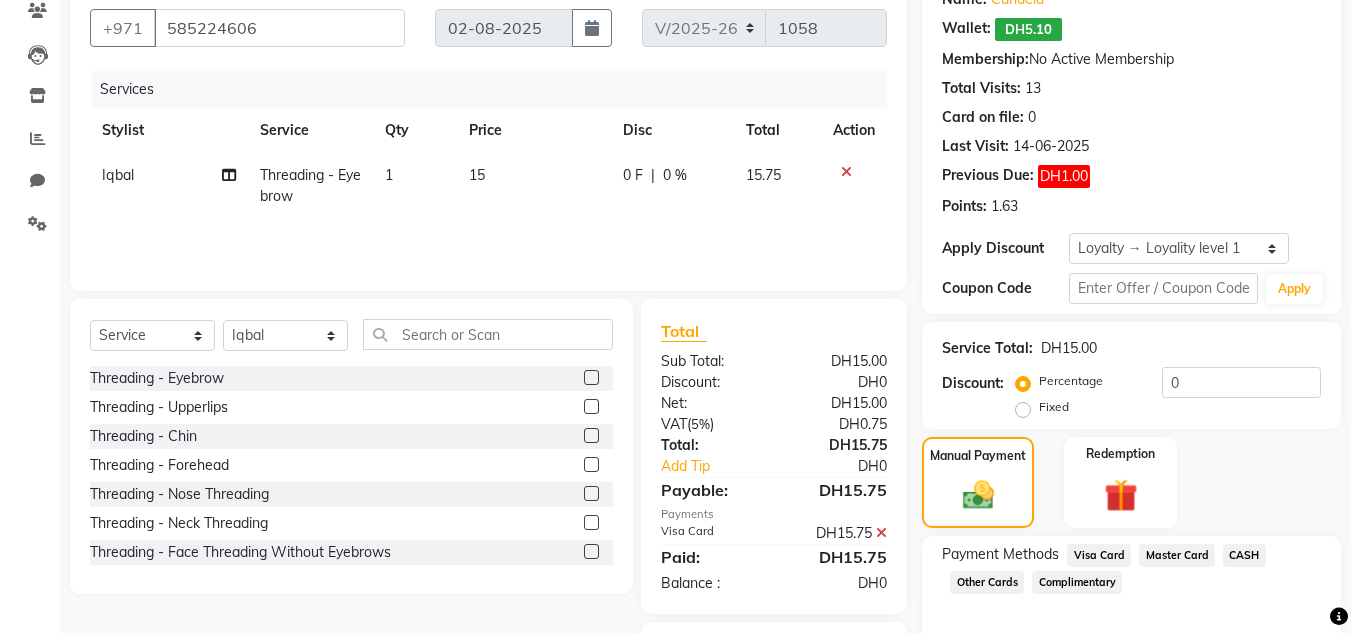 scroll, scrollTop: 212, scrollLeft: 0, axis: vertical 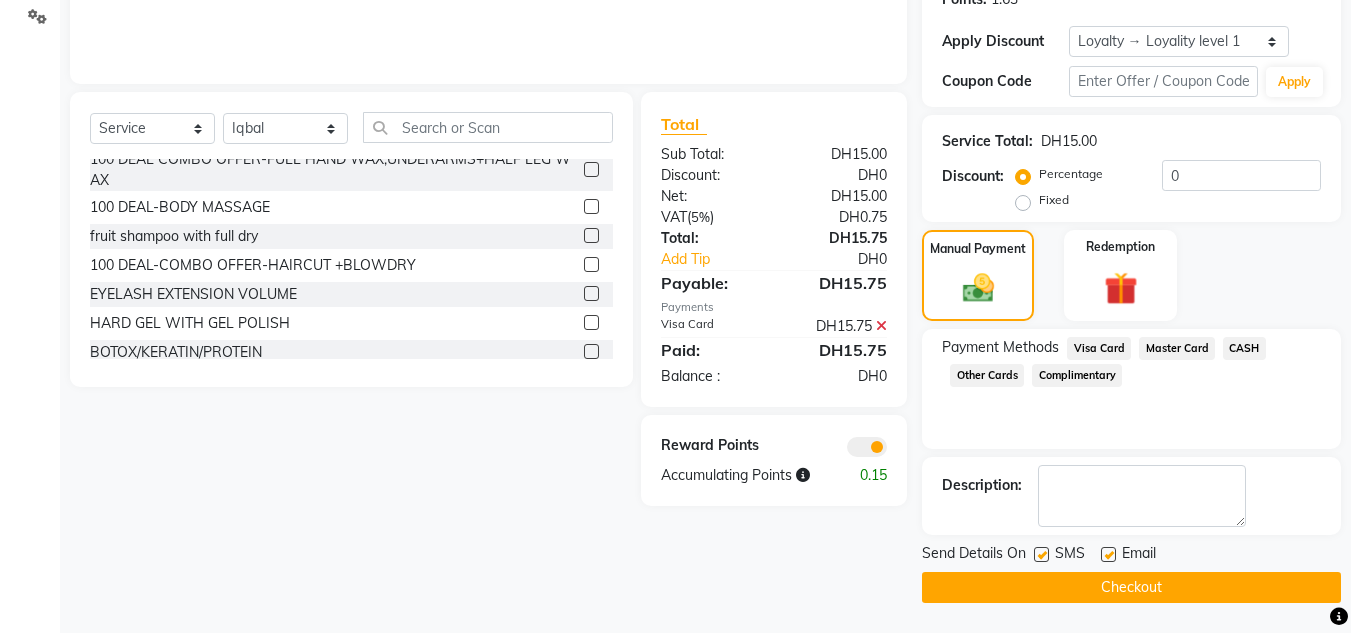 click on "INVOICE PREVIOUS INVOICES Create New   Save   Open Invoices  Client +971 [PHONE] Date 02-08-2025 Invoice Number V/2025 V/2025-26 1058 Services Stylist Service Qty Price Disc Total Action Iqbal Threading - Eyebrow 1 15 0 F | 0 % 15.75 Select  Service  Product  Membership  Package Voucher Prepaid Gift Card  Select Stylist Huma Iqbal Kabita Management Riba Sales person Srijana trial lady Threading - Eyebrow  Threading - Upperlips  Threading - Chin  Threading - Forehead  Threading - Nose Threading  Threading - Neck Threading  Threading - Face Threading Without Eyebrows  Threading - Face Threading With Eyebrows  Threading - Eyebrow Bleach  Threading - Eyebrow Color  100 DEAL COMBO OFFER-FULL HAND WAX,UNDERARMS+HALF LEG WAX  100 DEAL-BODY MASSAGE  fruit shampoo with full dry  100 DEAL-COMBO OFFER-HAIRCUT +BLOWDRY  EYELASH EXTENSION VOLUME  HARD GEL WITH GEL POLISH  BOTOX/KERATIN/PROTEIN  one stip hair extension fix  Shine bath-SHORT HAIR TILL EAR  SHINE BATH-MEDIUM TILL SHOULDER  THREADING-COMPLIMENTARY  Italy" 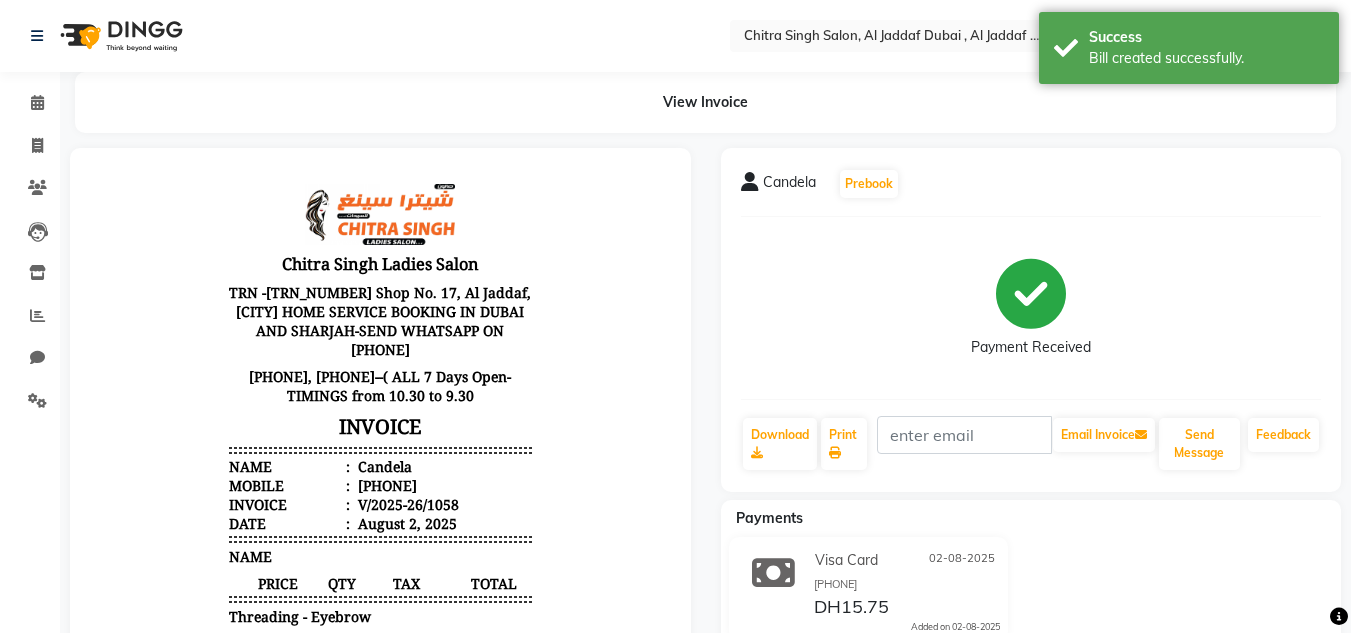 scroll, scrollTop: 0, scrollLeft: 0, axis: both 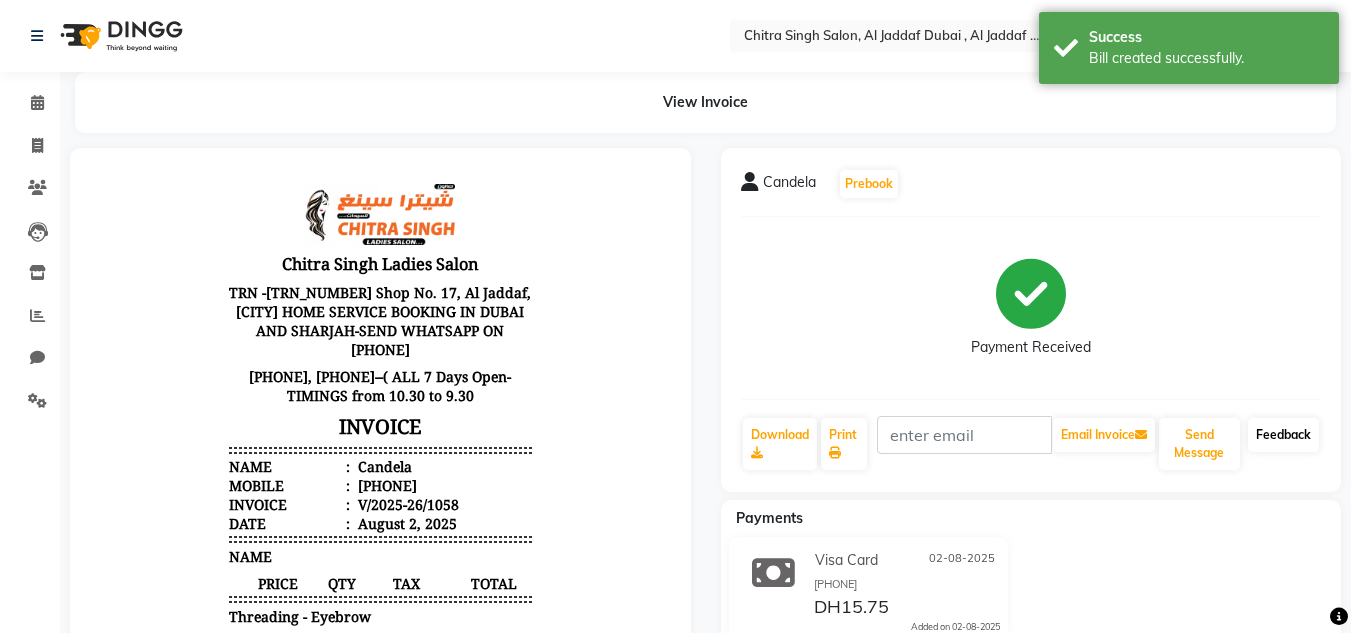 click on "Feedback" 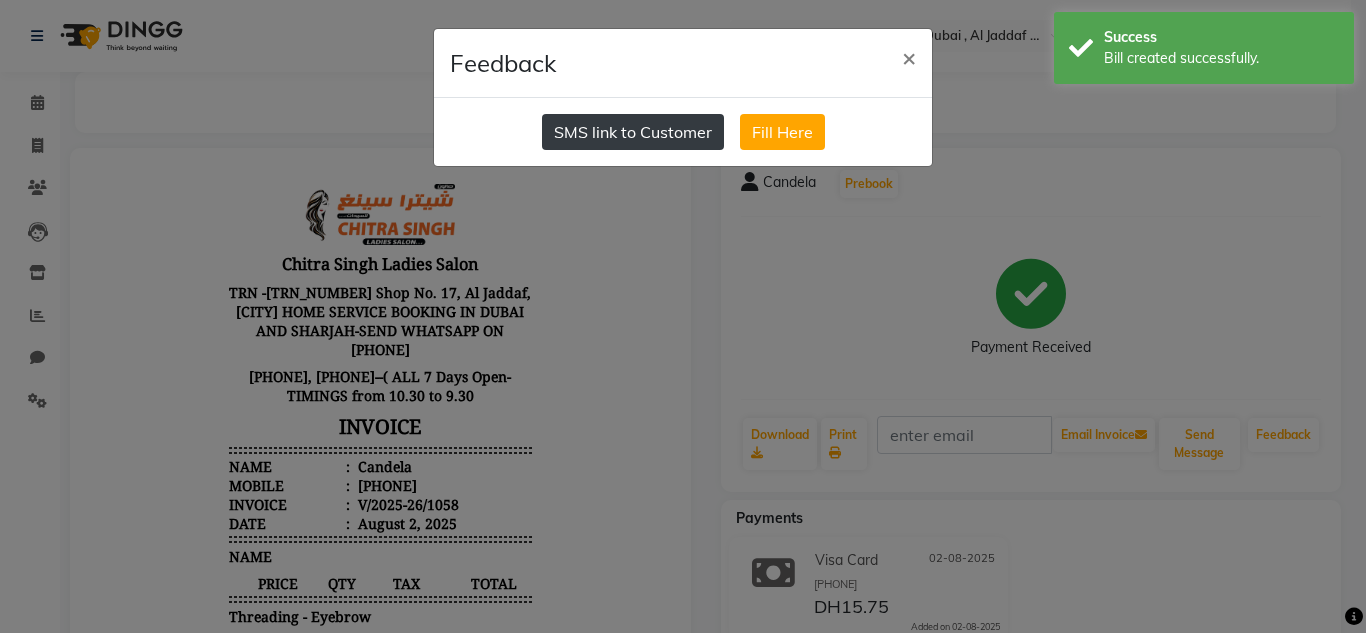 click on "SMS link to Customer" 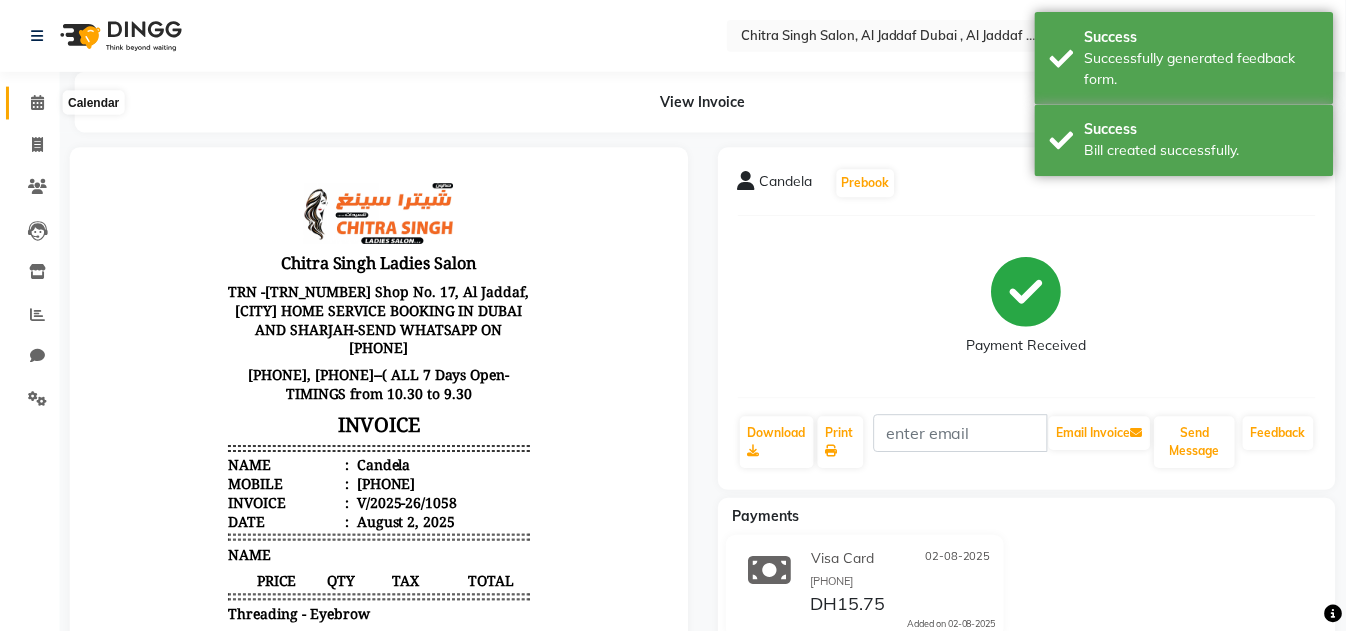drag, startPoint x: 23, startPoint y: 99, endPoint x: 38, endPoint y: 106, distance: 16.552946 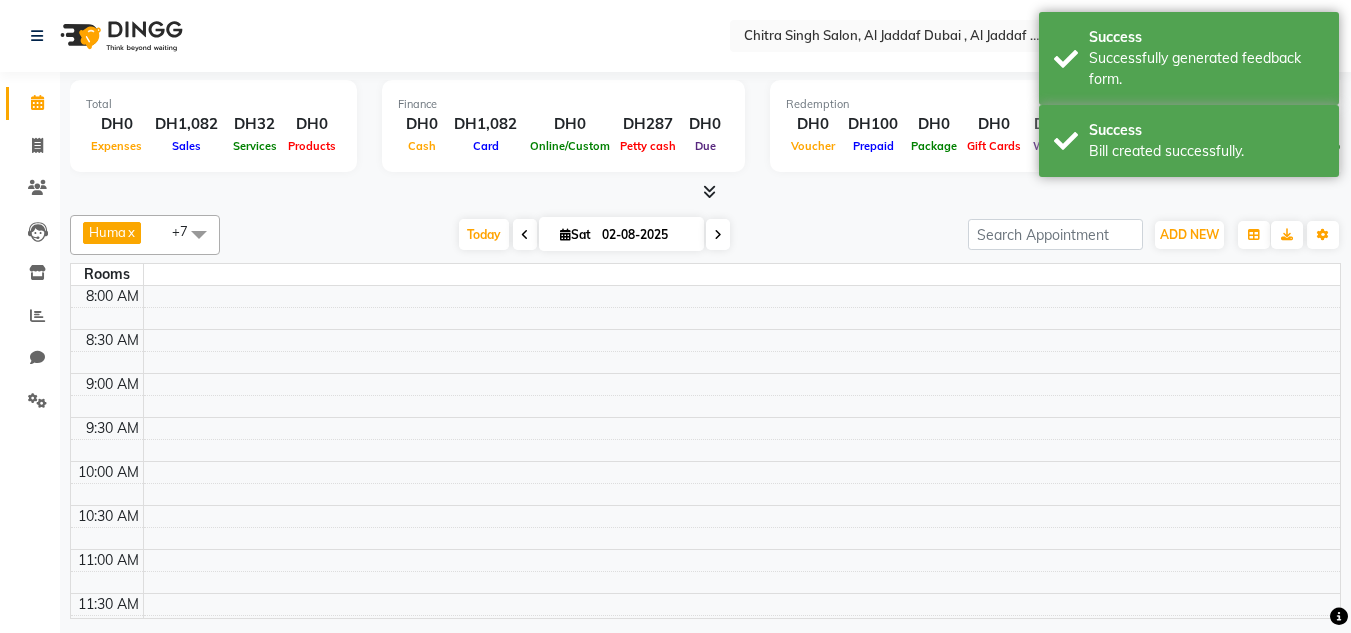scroll, scrollTop: 0, scrollLeft: 0, axis: both 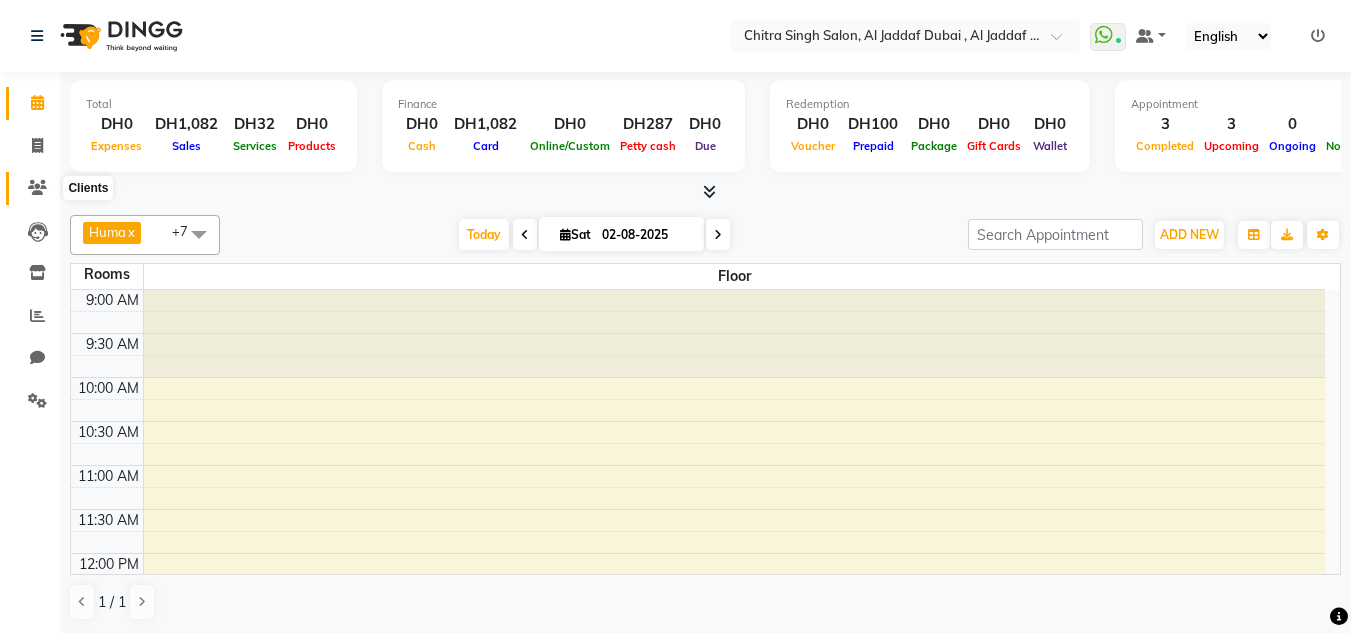 click 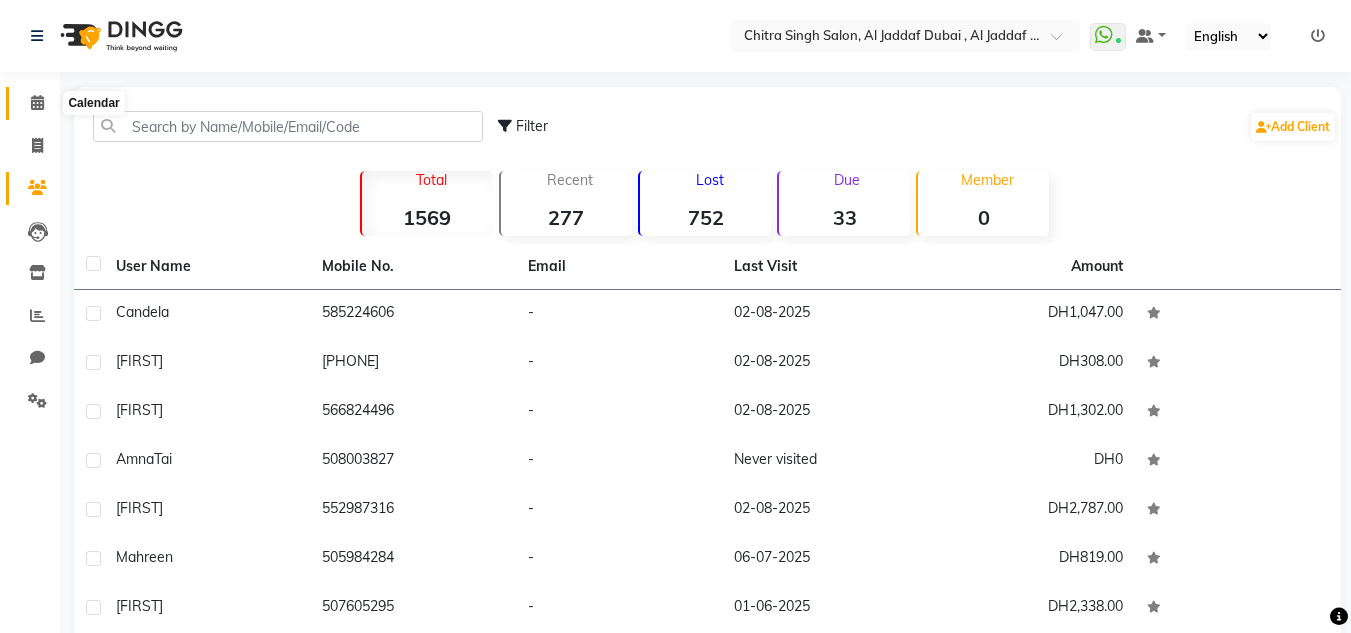 click 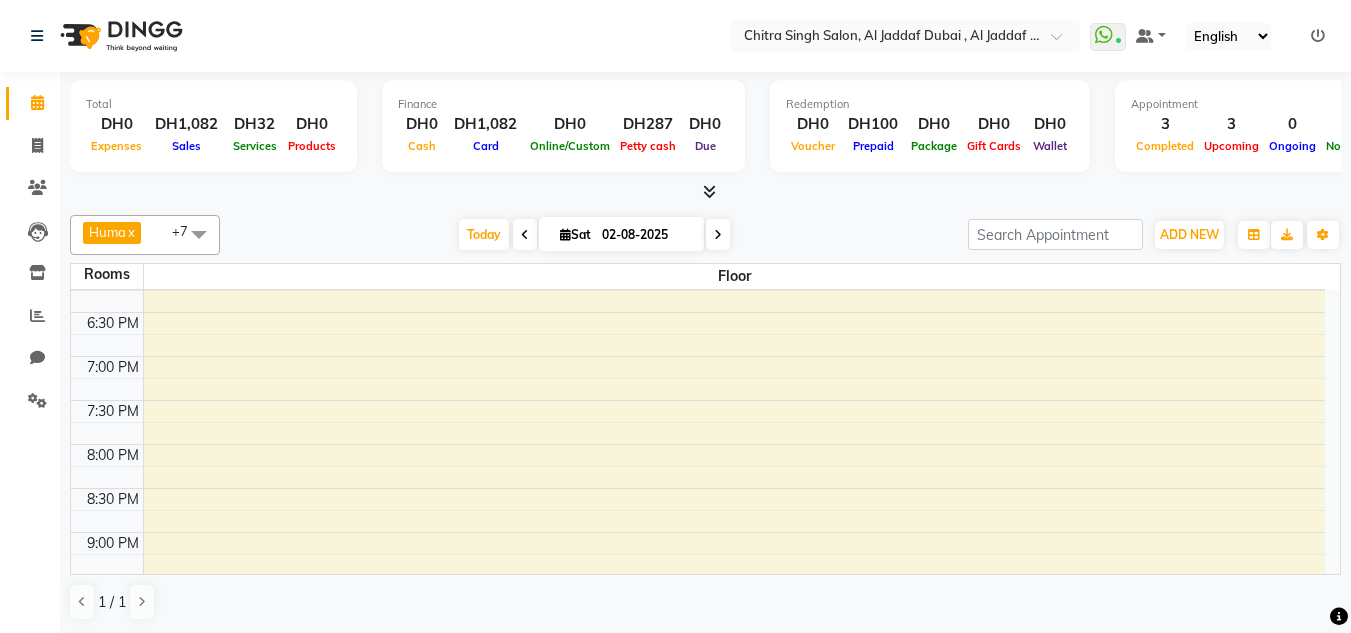 scroll, scrollTop: 947, scrollLeft: 0, axis: vertical 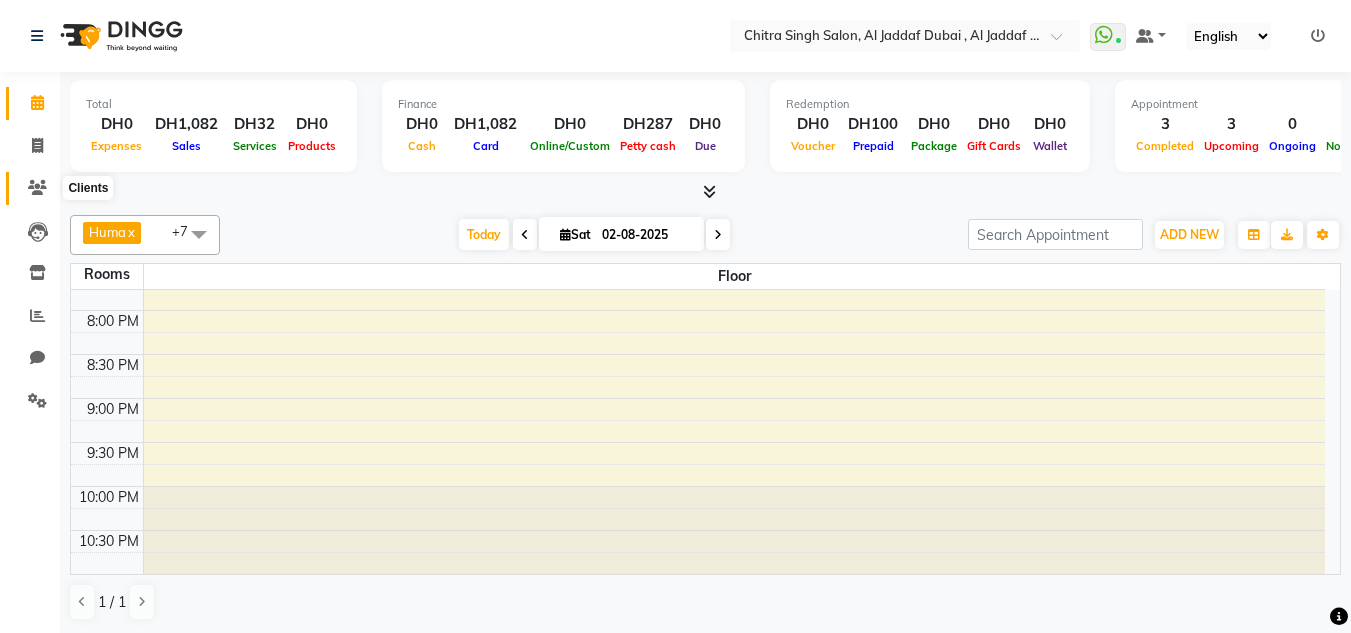 click 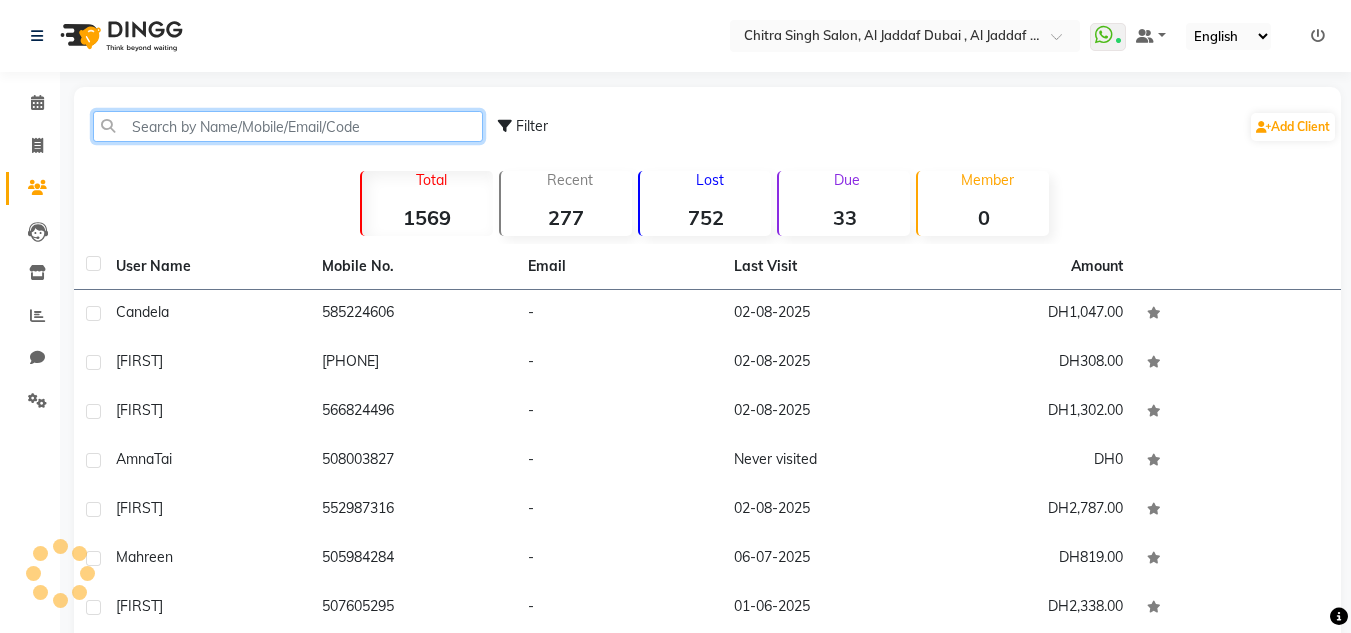 click 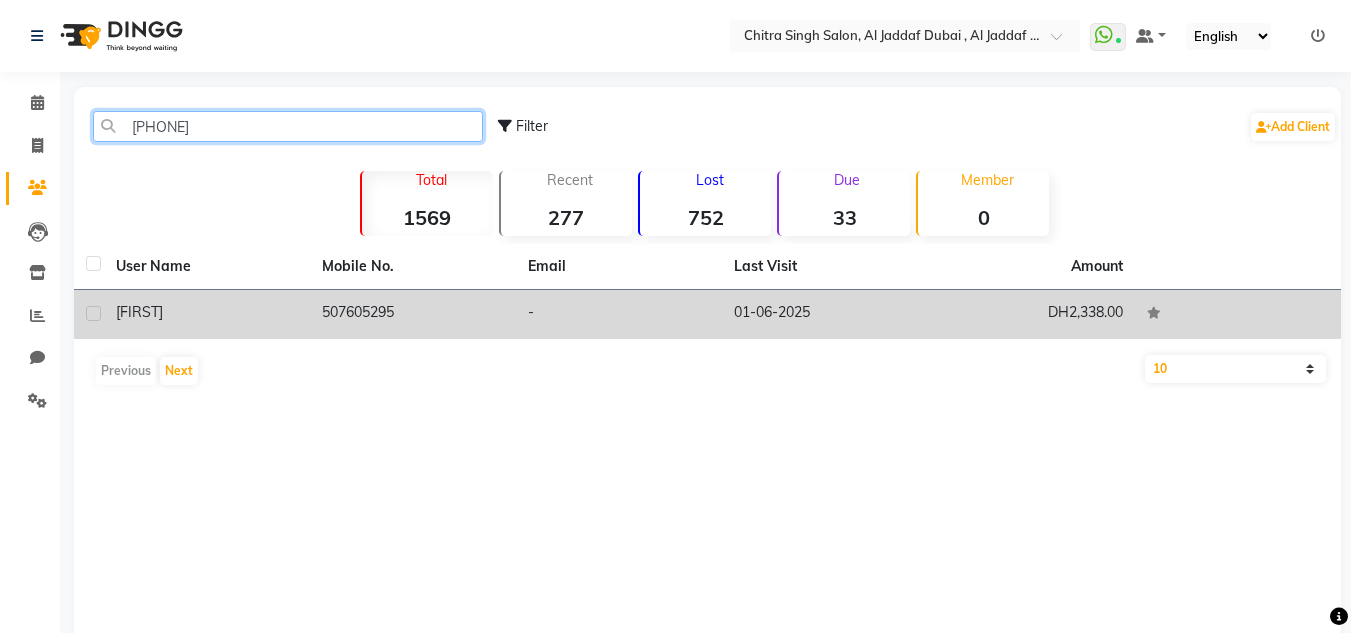 type on "[PHONE]" 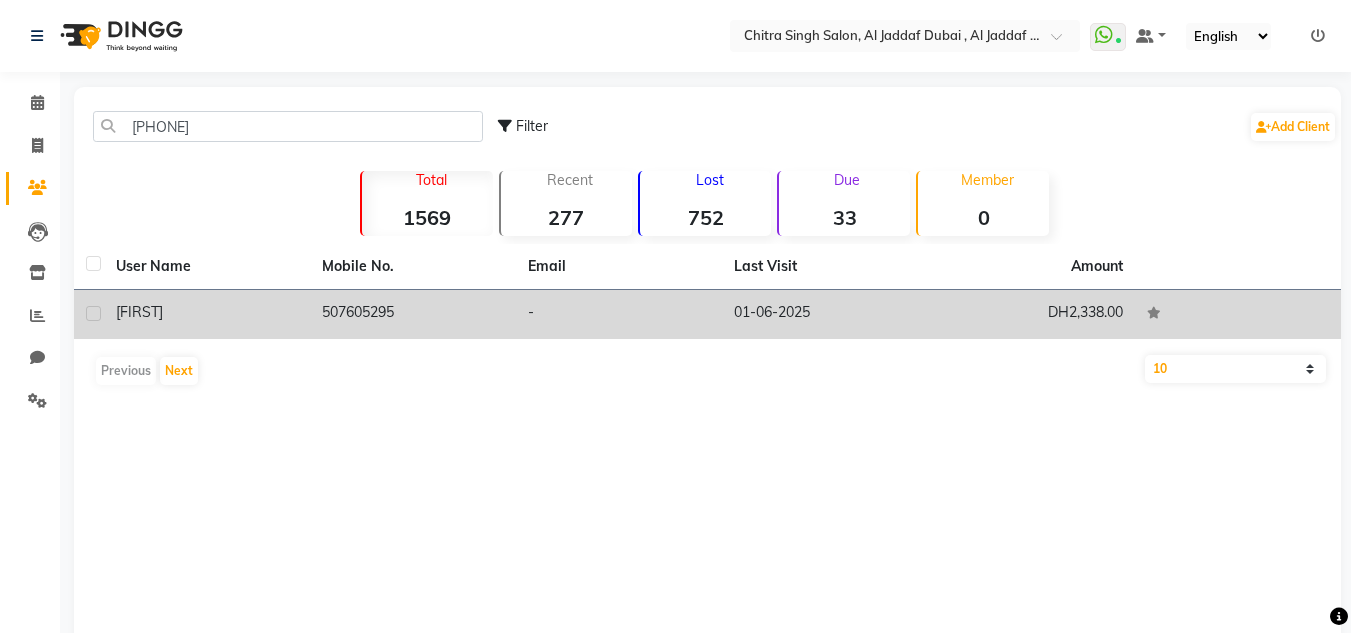 click on "507605295" 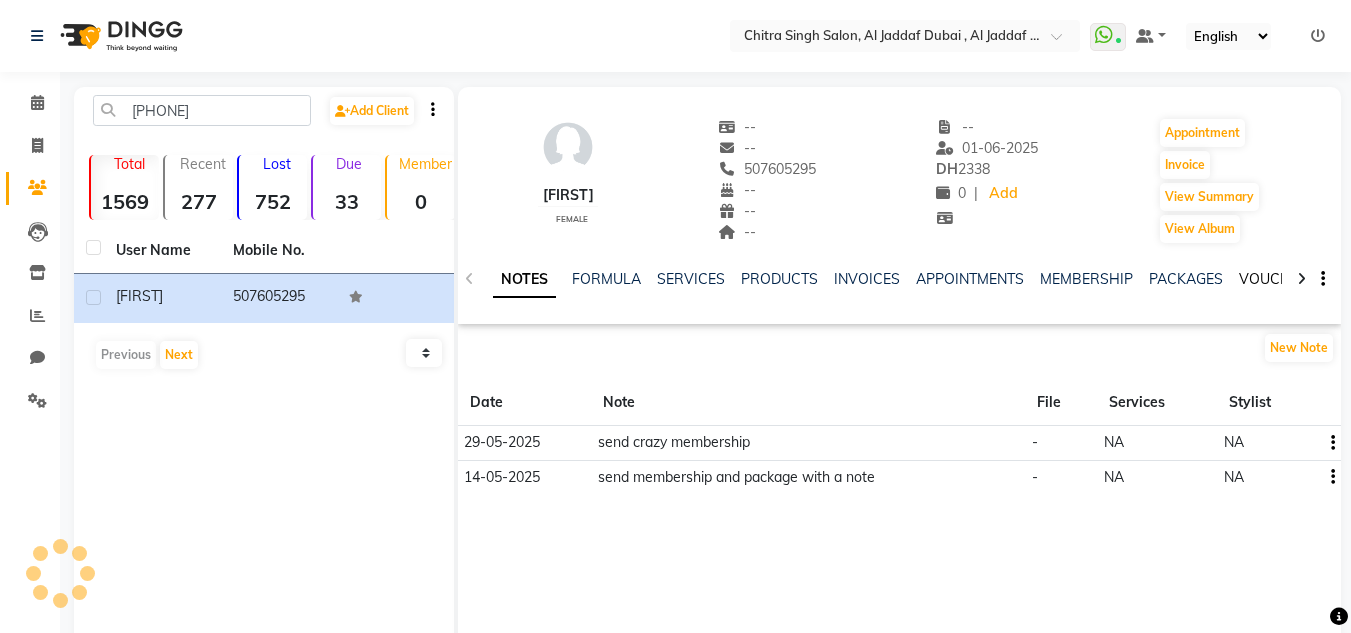 click on "VOUCHERS" 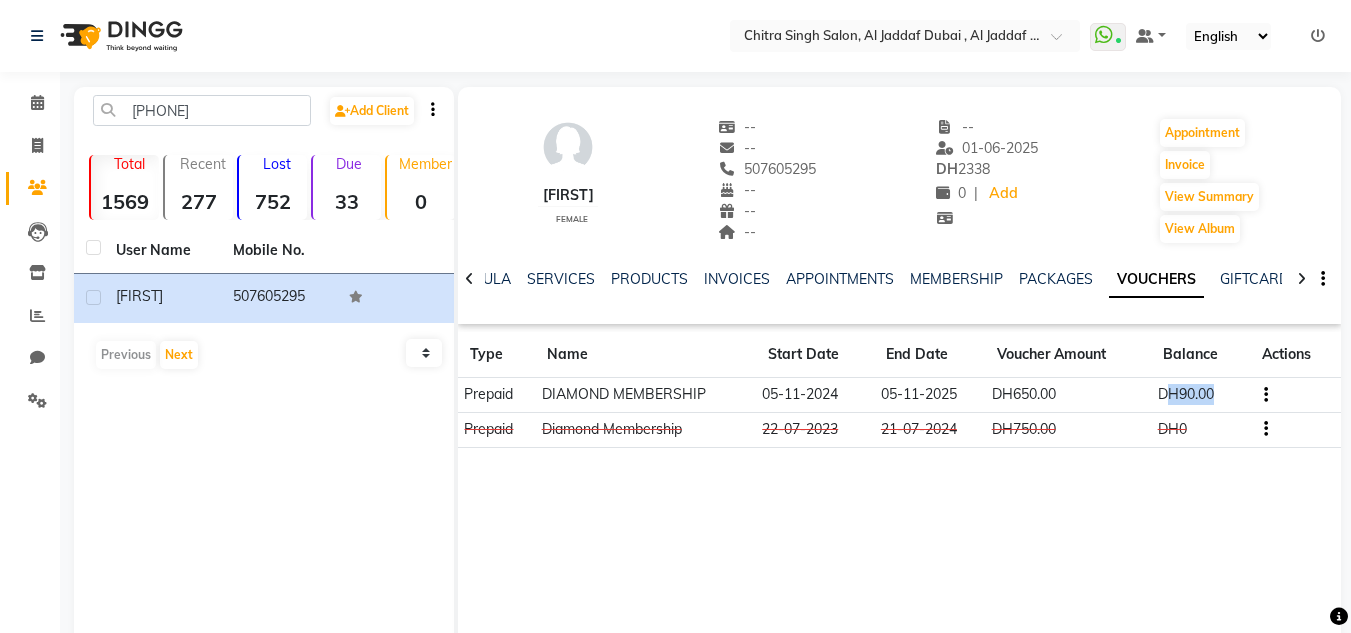 drag, startPoint x: 1173, startPoint y: 392, endPoint x: 1264, endPoint y: 391, distance: 91.00549 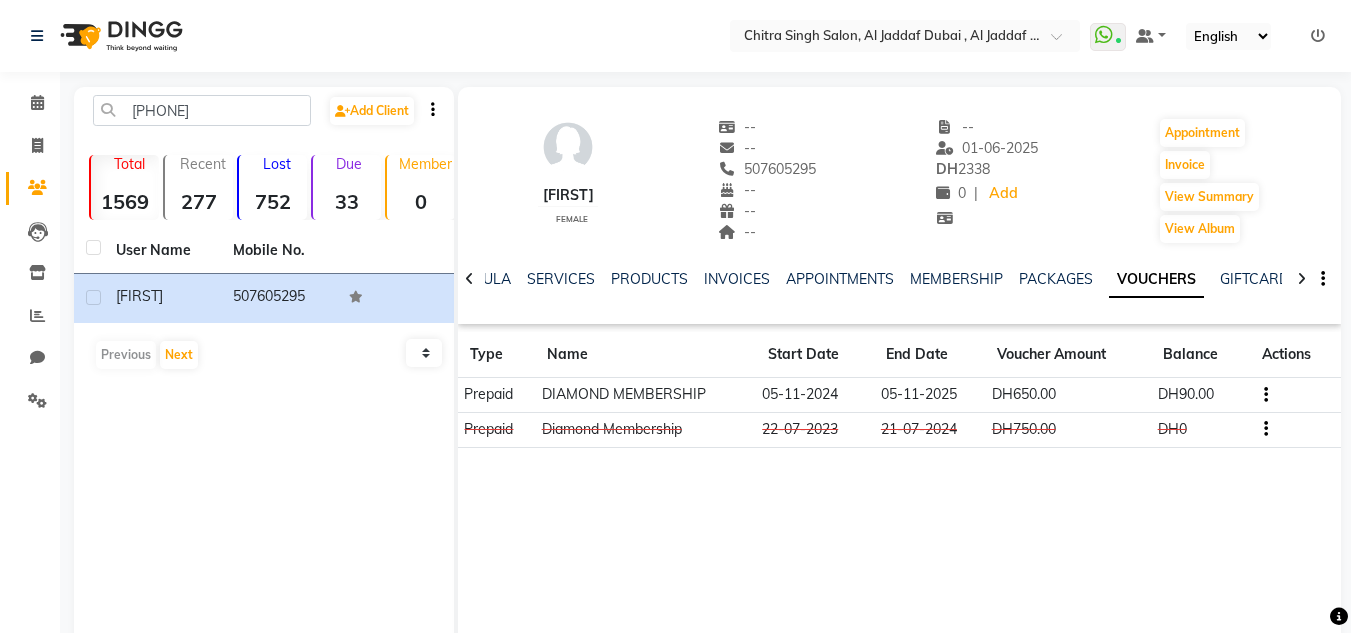 drag, startPoint x: 1096, startPoint y: 277, endPoint x: 1004, endPoint y: 290, distance: 92.91394 